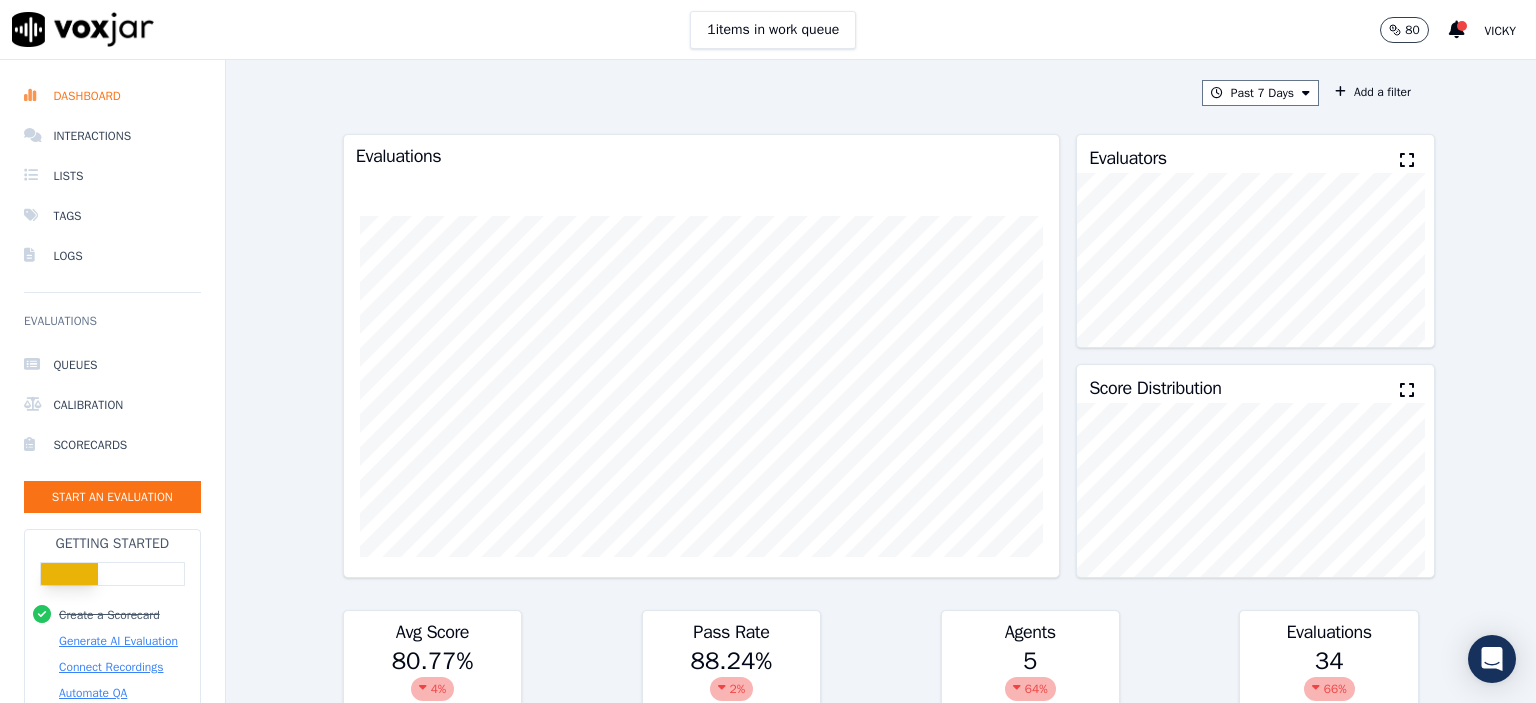 scroll, scrollTop: 0, scrollLeft: 0, axis: both 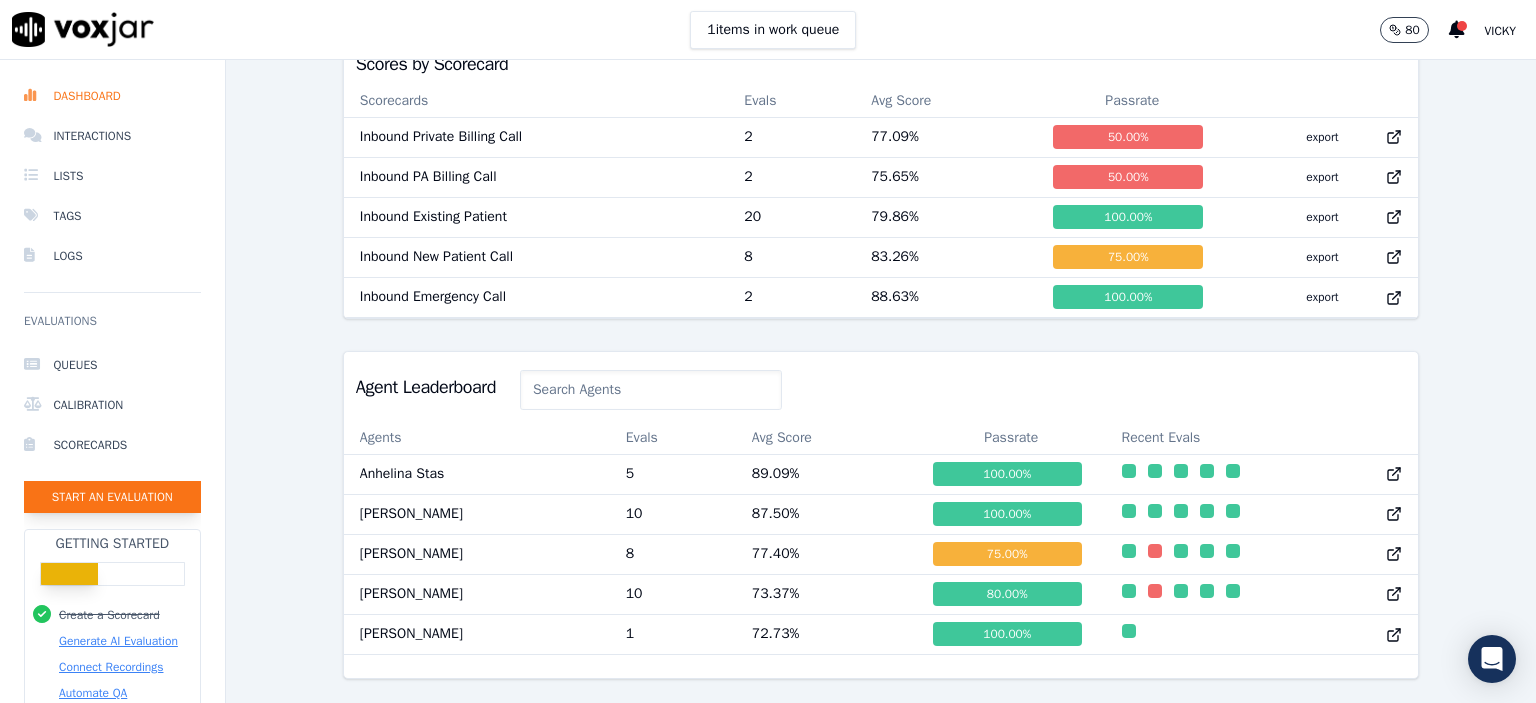 click on "Start an Evaluation" 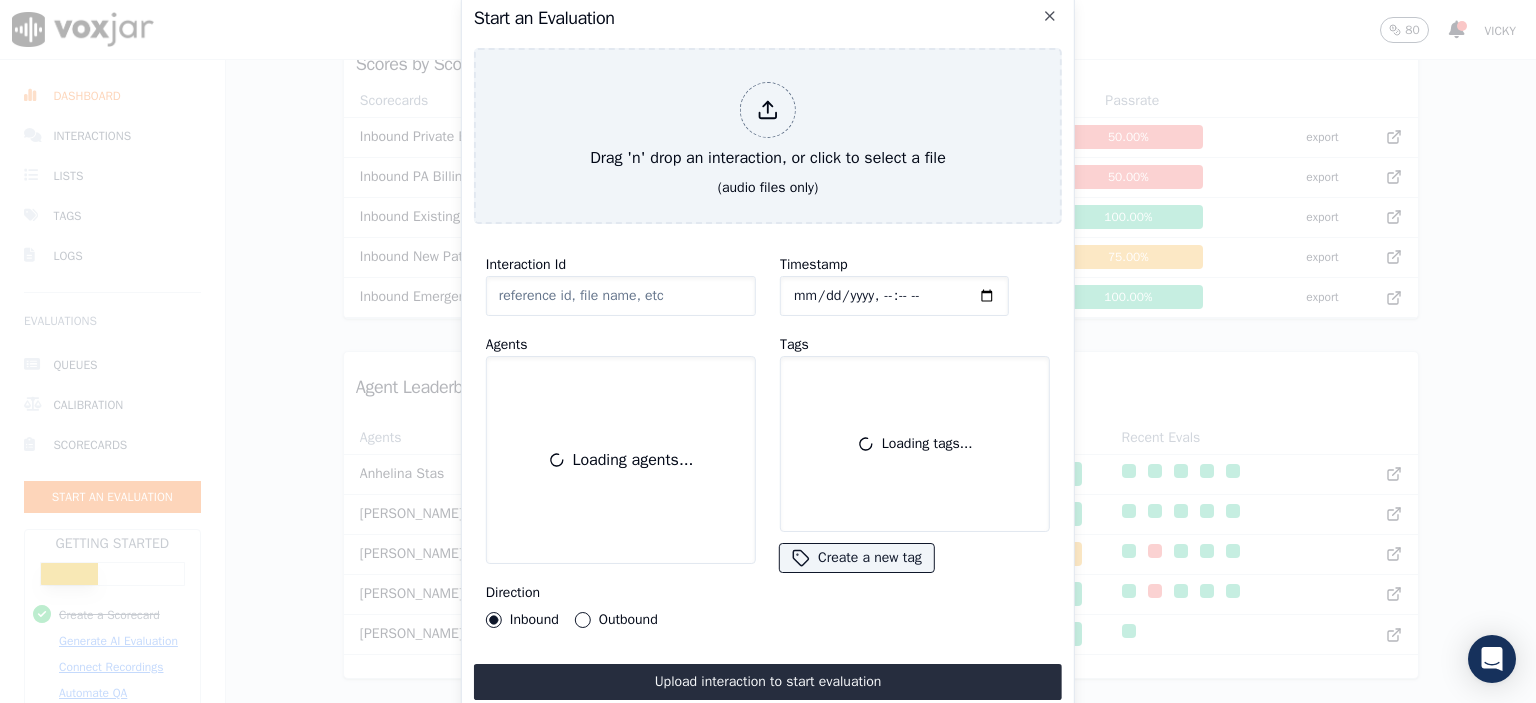 scroll, scrollTop: 122, scrollLeft: 0, axis: vertical 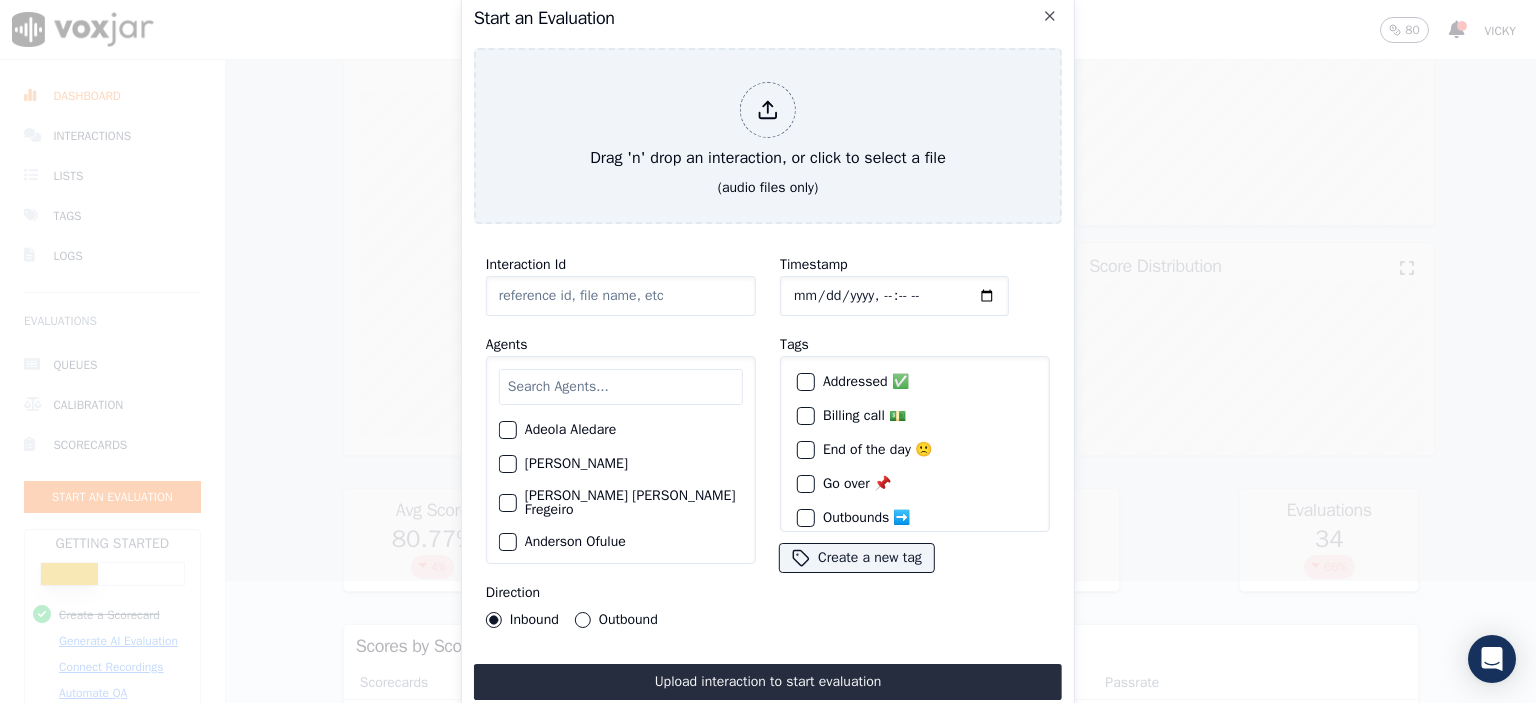 click on "Interaction Id" 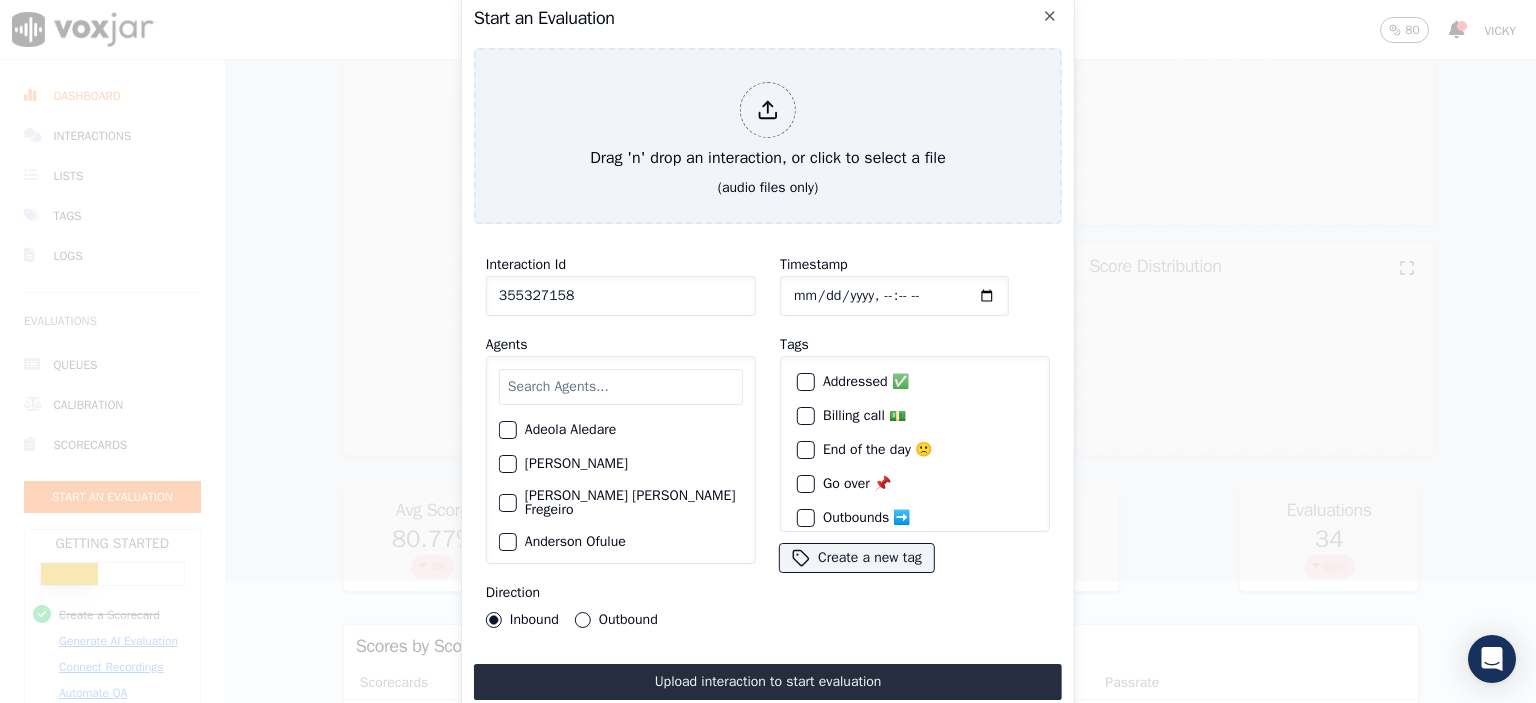 type on "355327158" 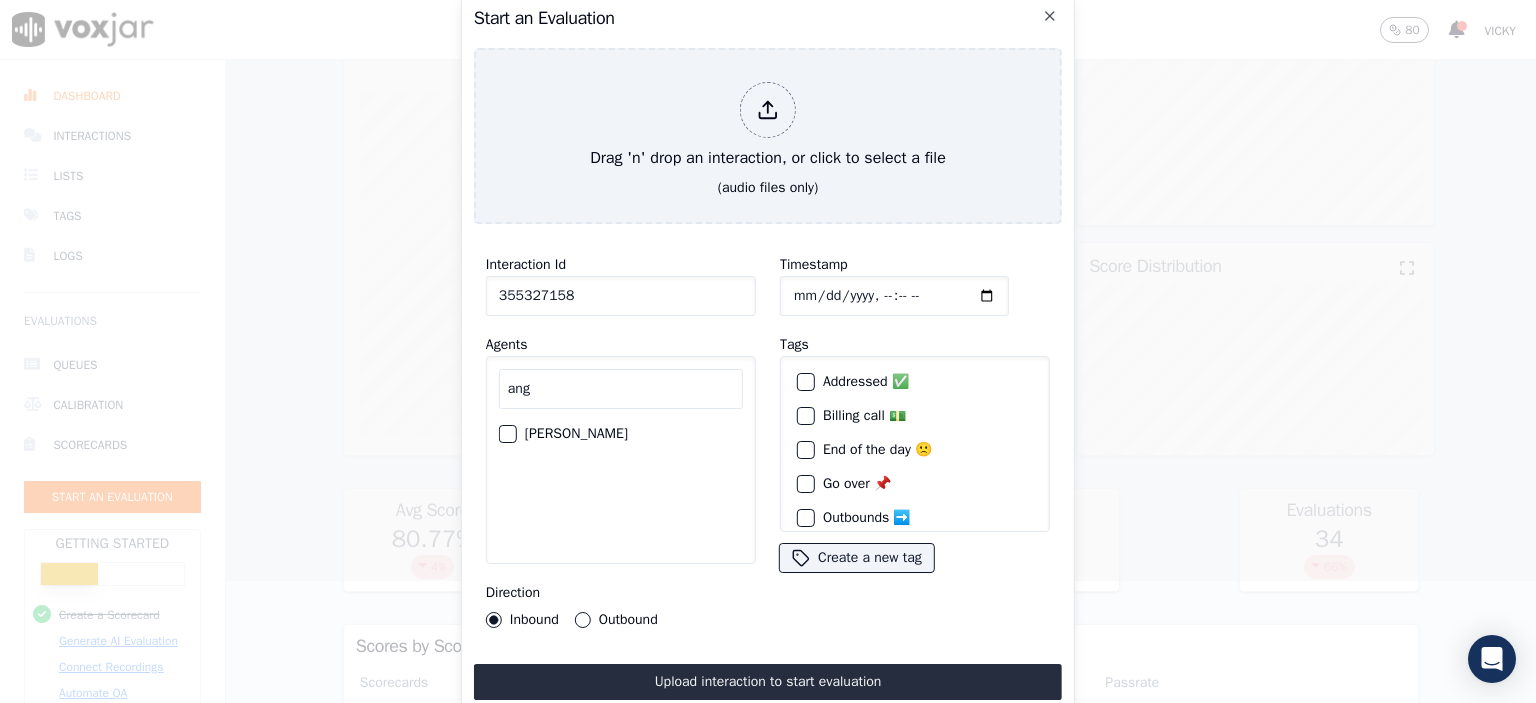 type on "ang" 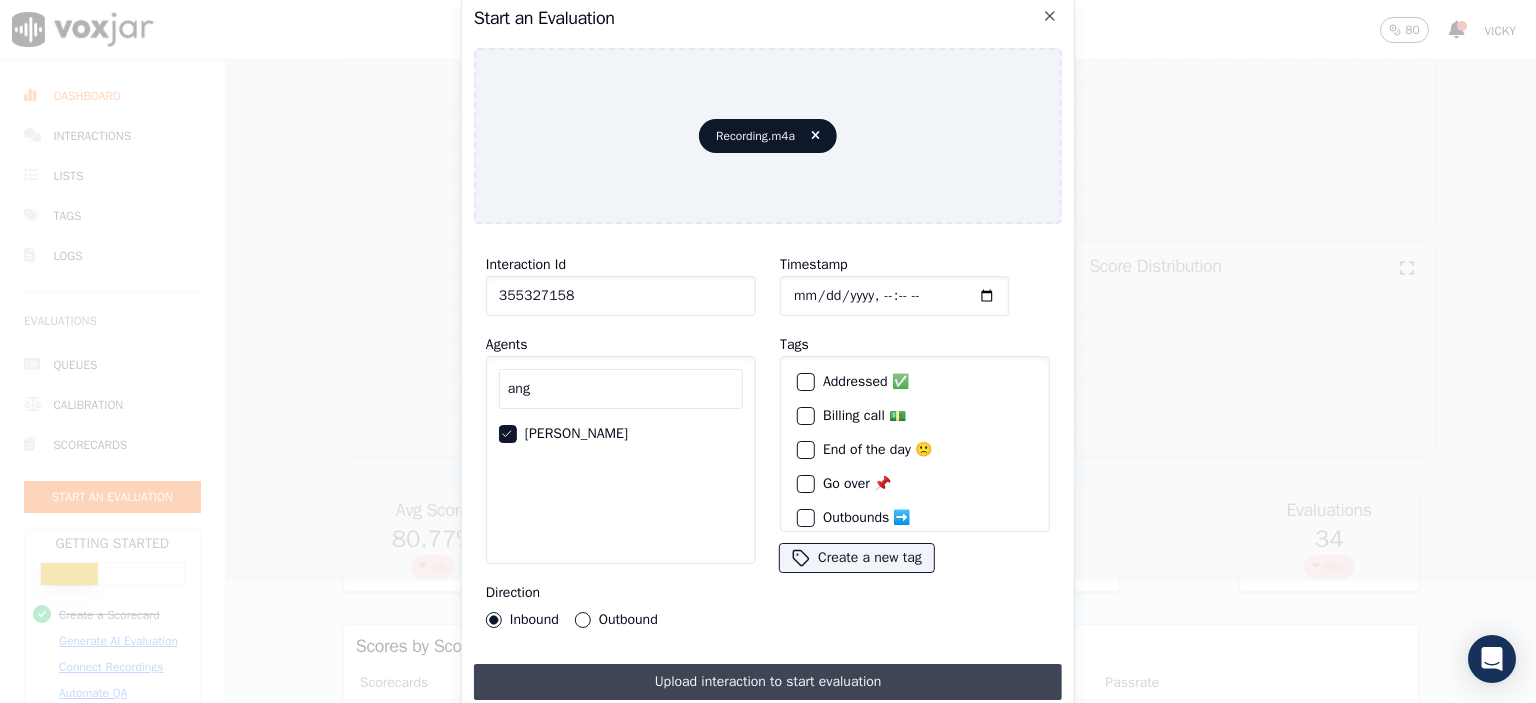 click on "Upload interaction to start evaluation" at bounding box center [768, 682] 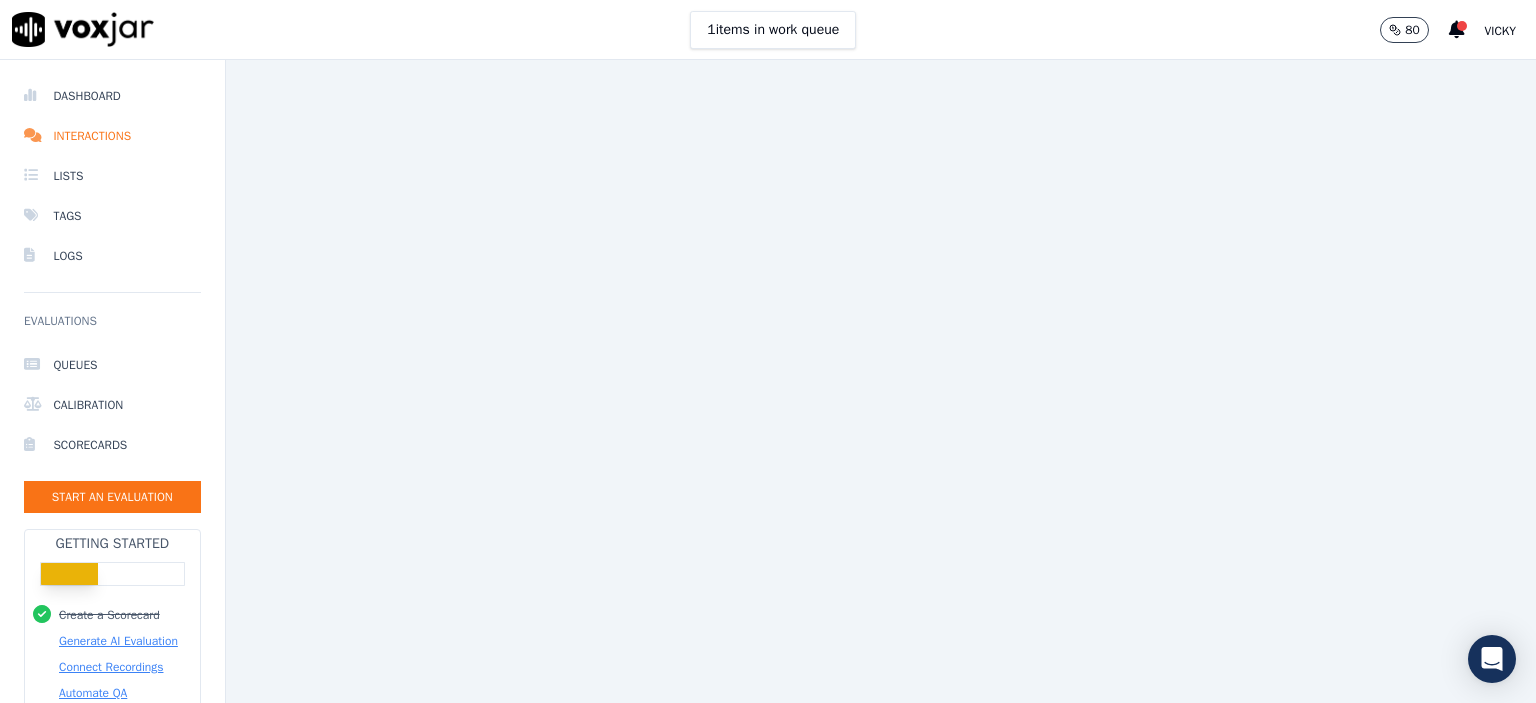 scroll, scrollTop: 0, scrollLeft: 0, axis: both 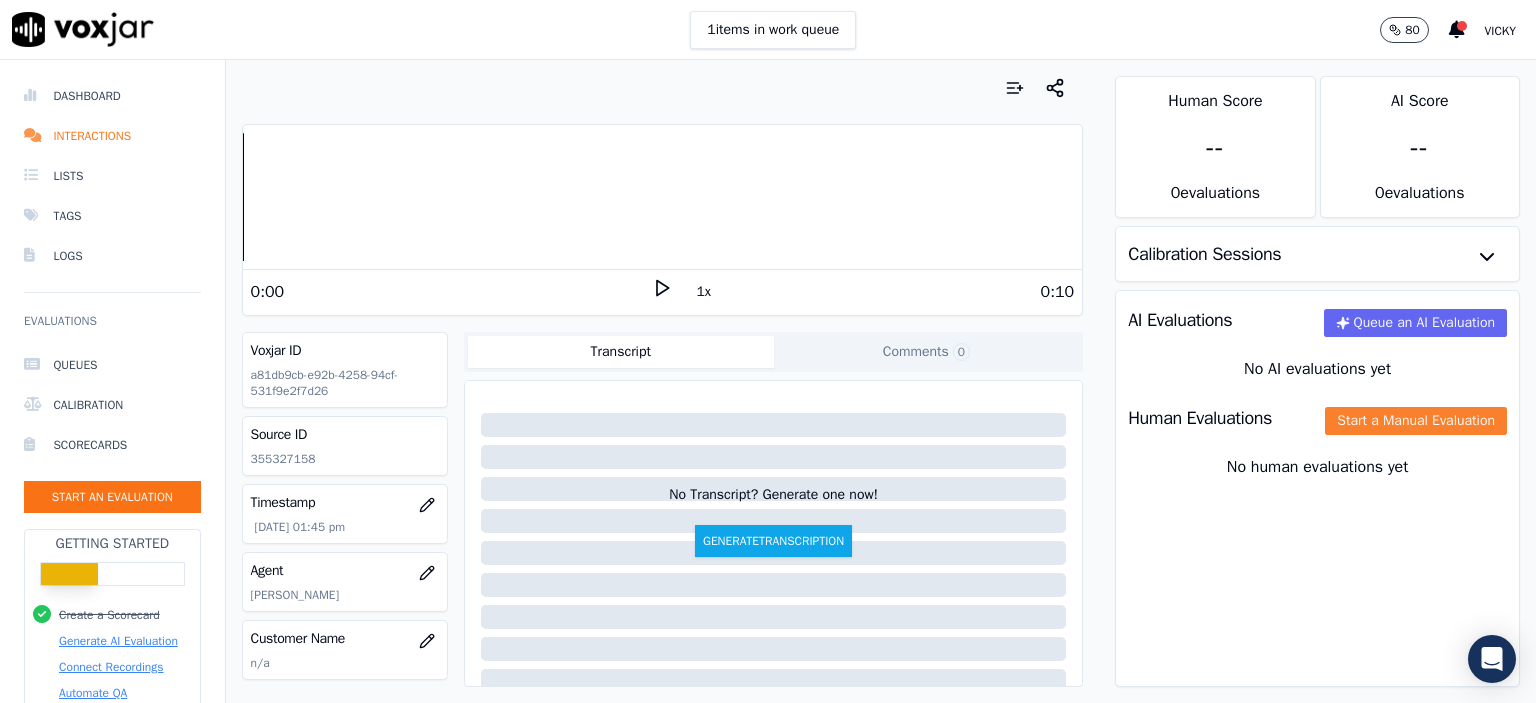 click on "Start a Manual Evaluation" 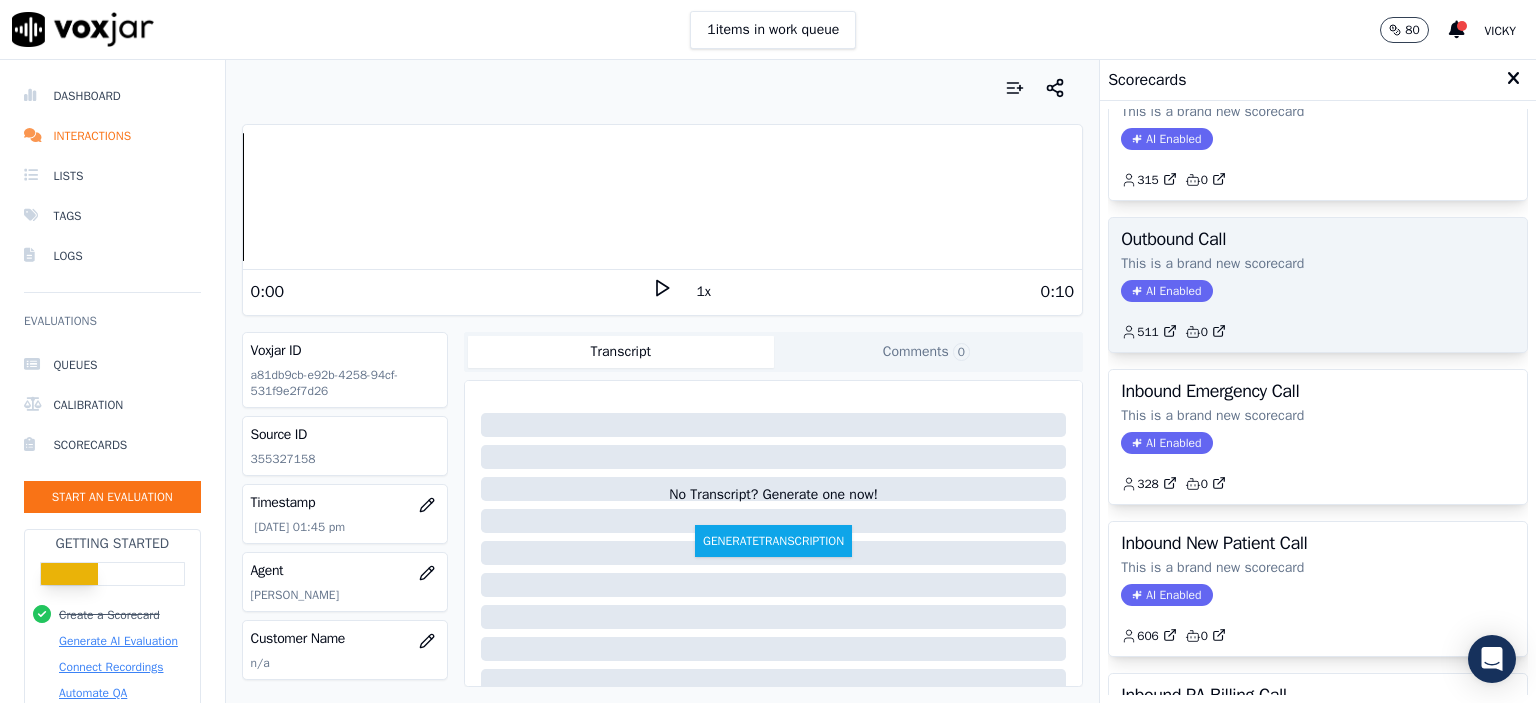 scroll, scrollTop: 300, scrollLeft: 0, axis: vertical 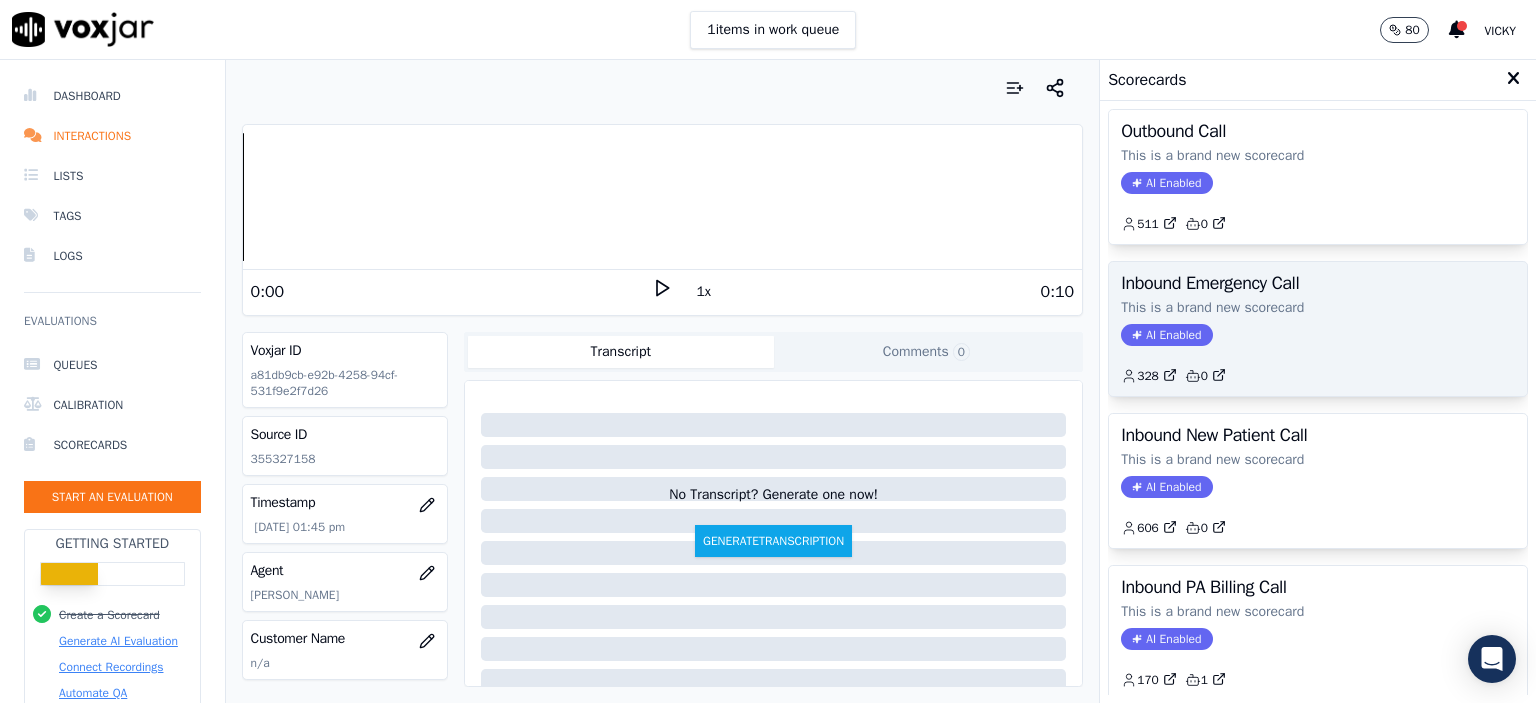 click on "328         0" 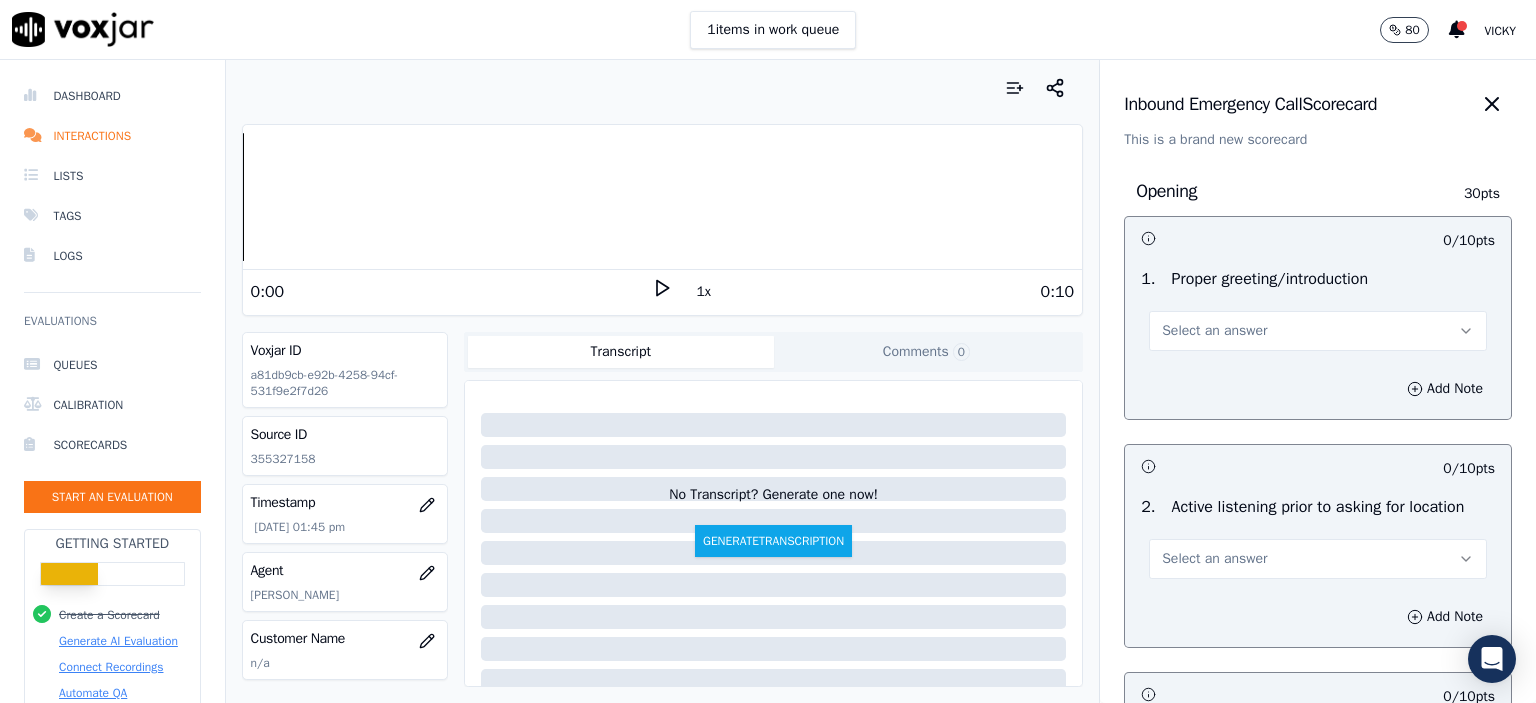 click on "Select an answer" at bounding box center [1318, 331] 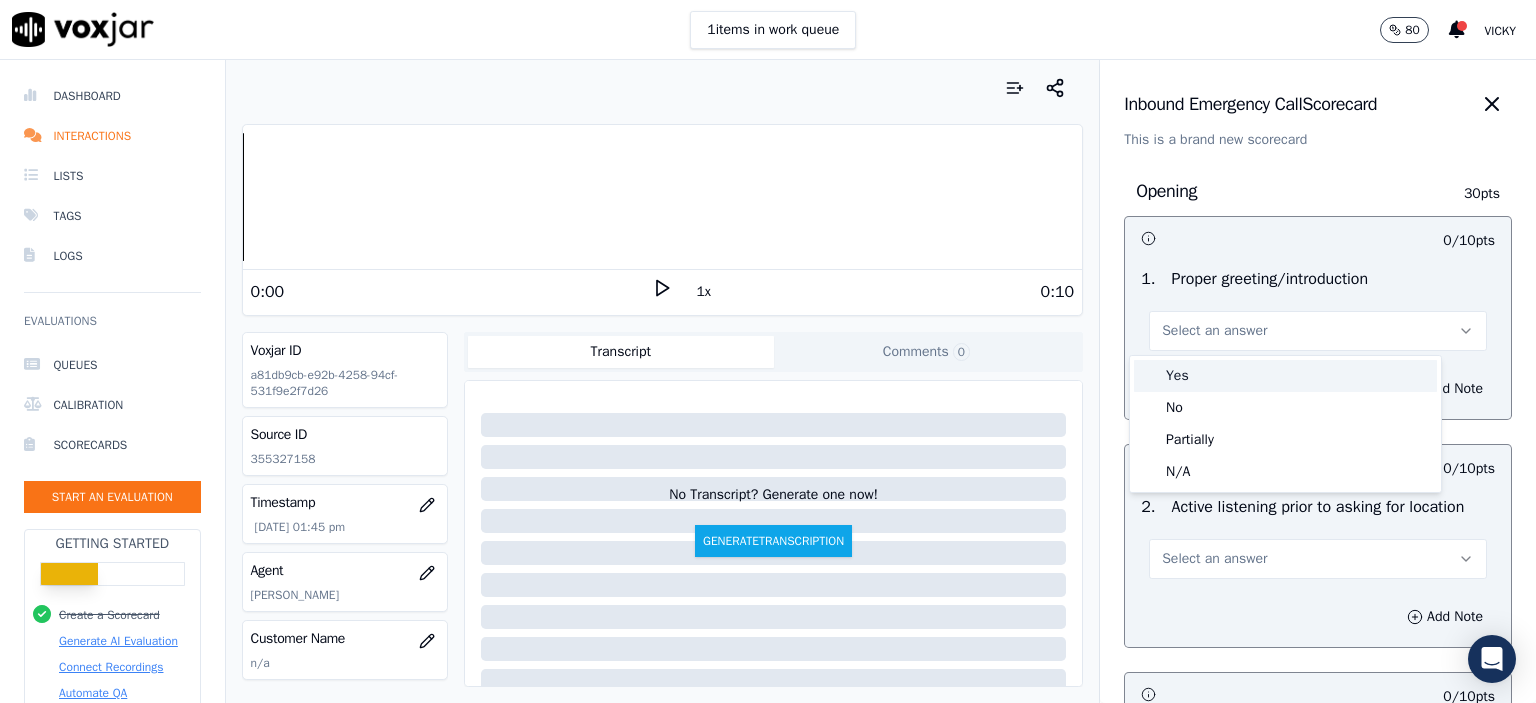click on "Yes" at bounding box center [1285, 376] 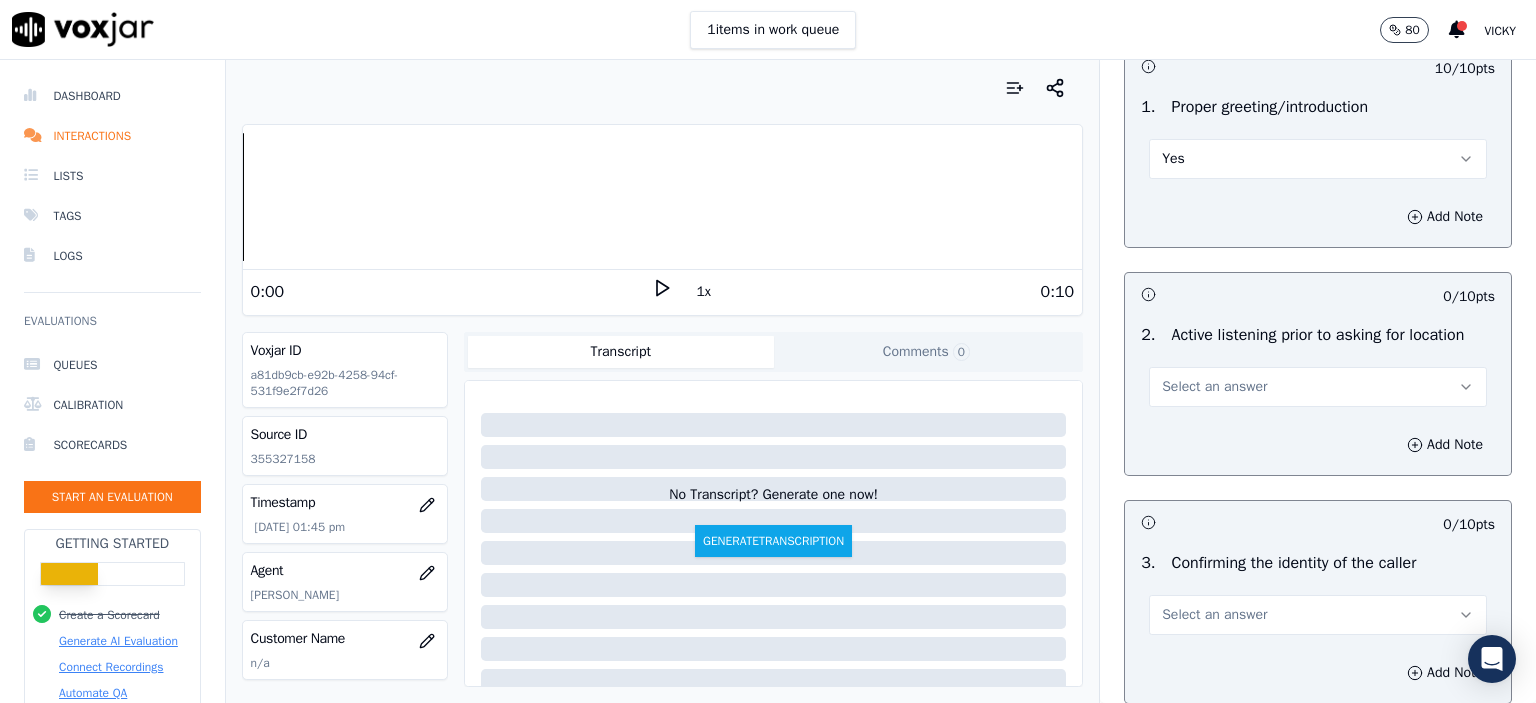 scroll, scrollTop: 200, scrollLeft: 0, axis: vertical 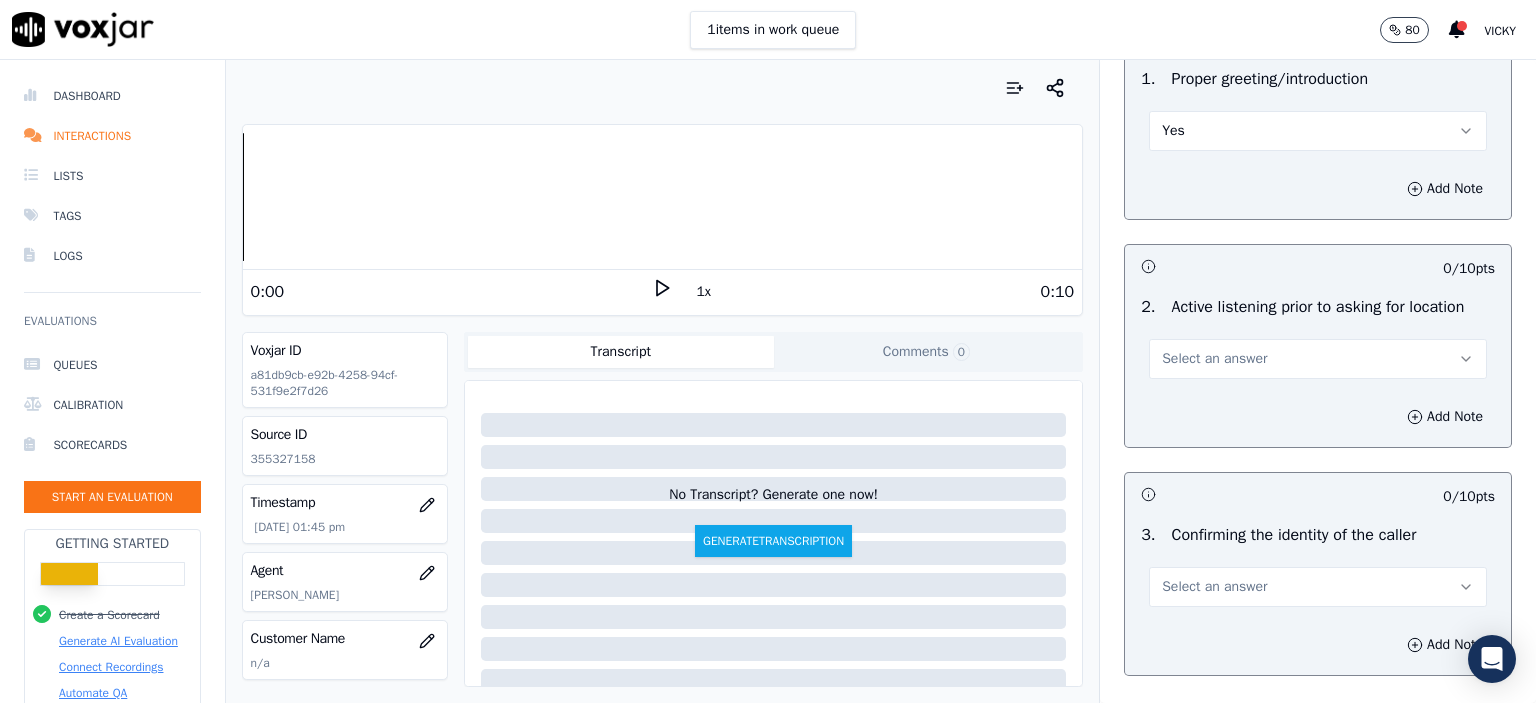 click on "Select an answer" at bounding box center [1318, 359] 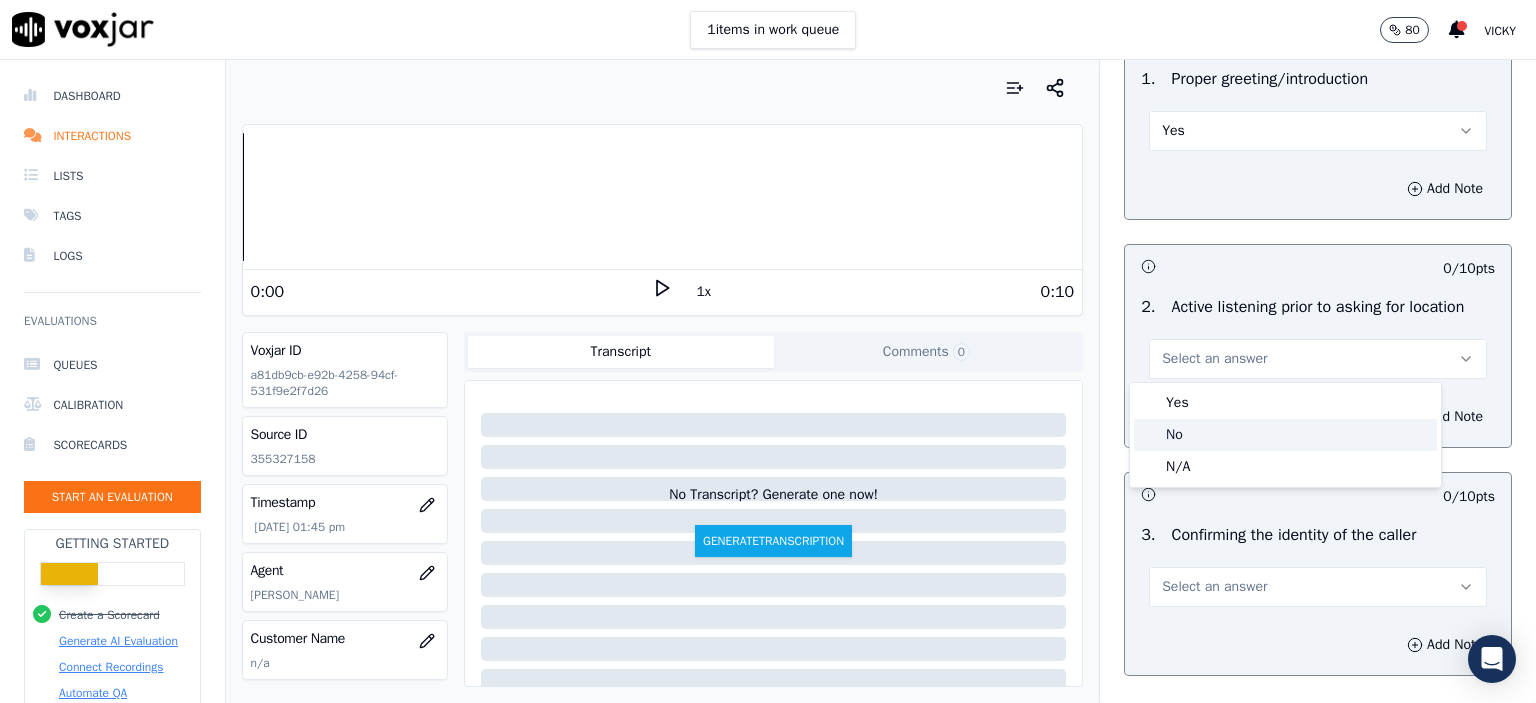 click on "No" 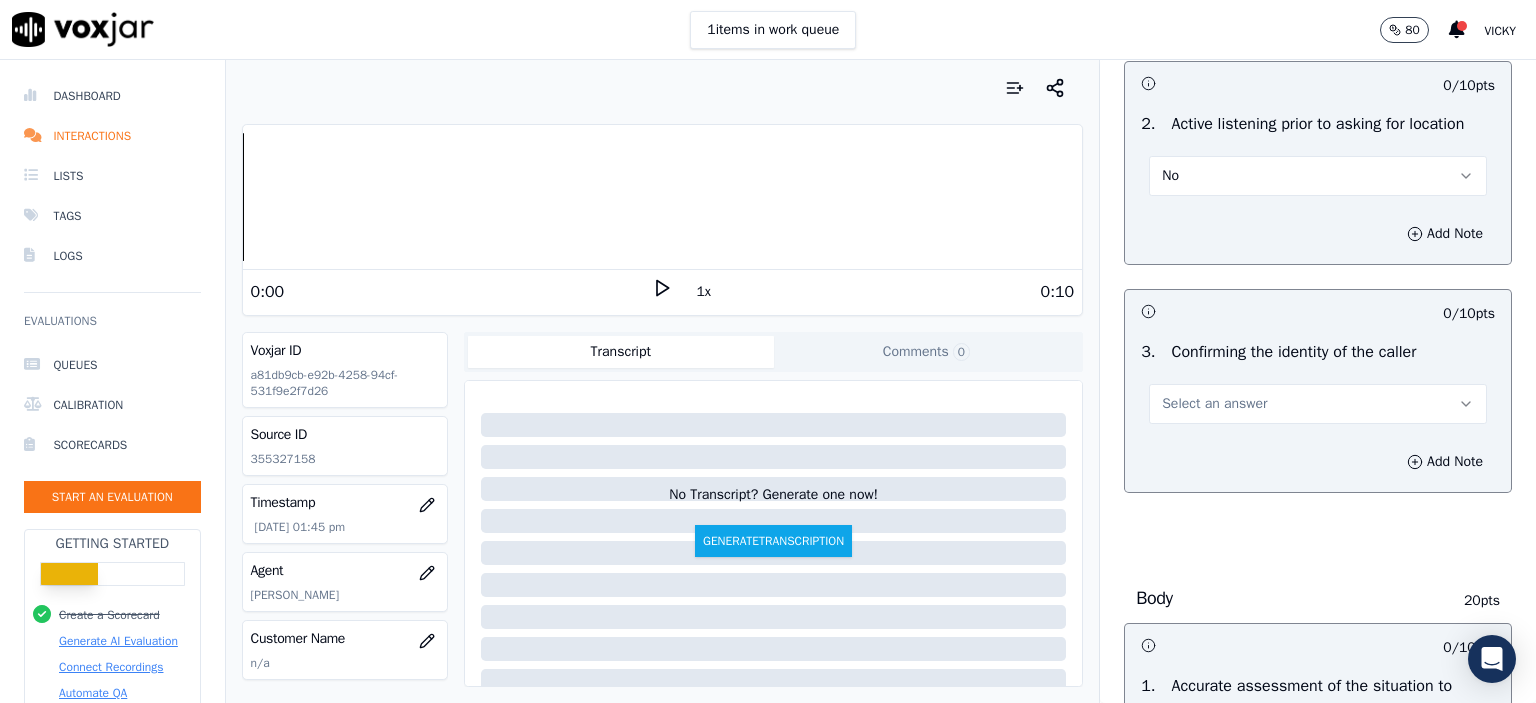 scroll, scrollTop: 400, scrollLeft: 0, axis: vertical 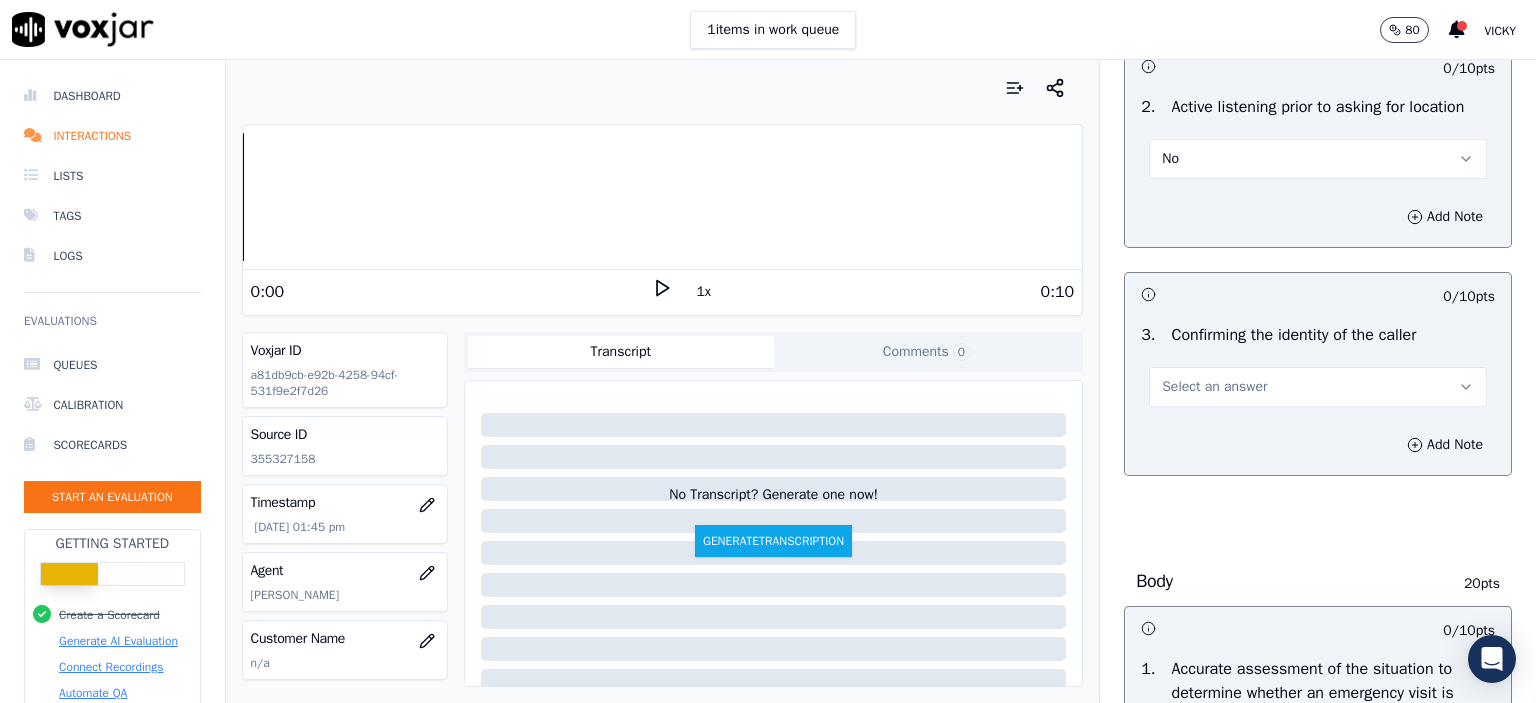 click on "Select an answer" at bounding box center [1318, 387] 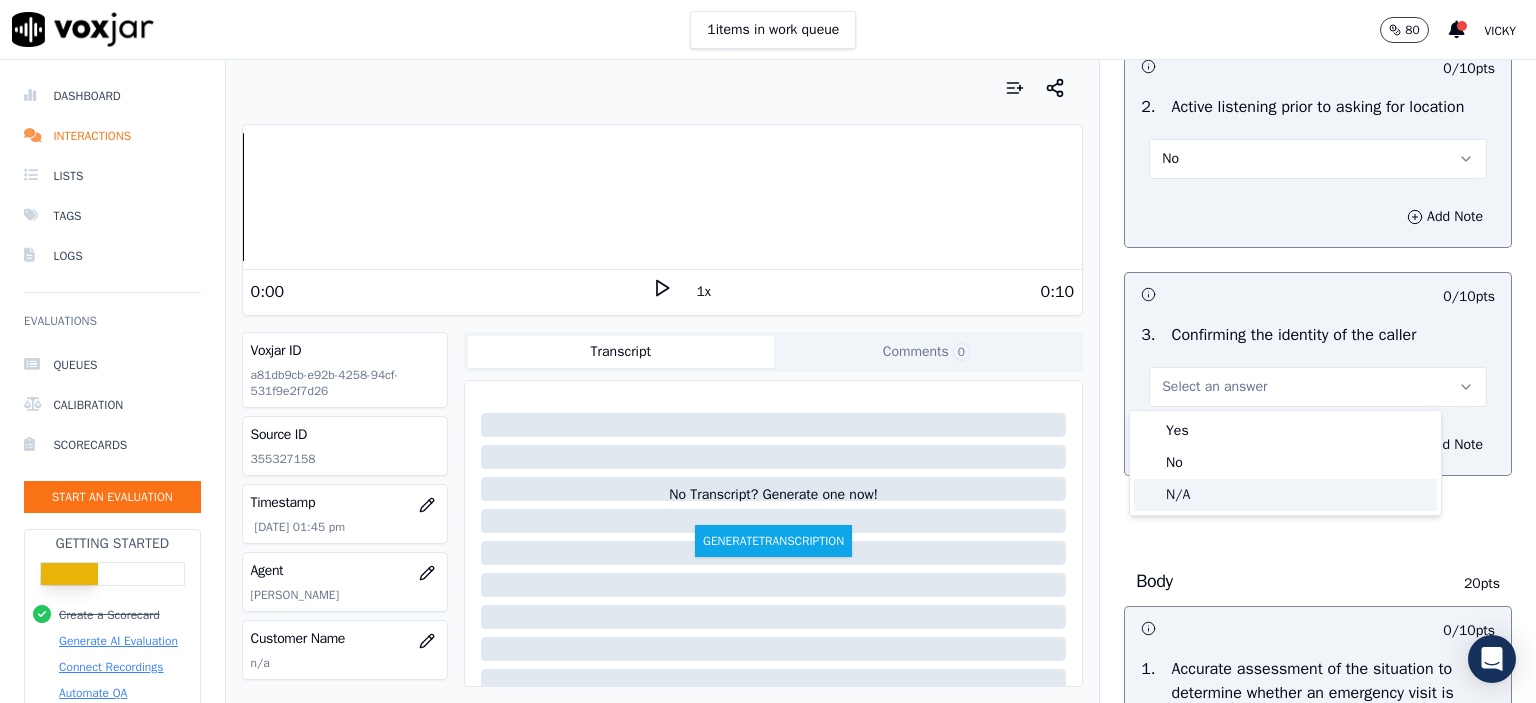 click on "N/A" 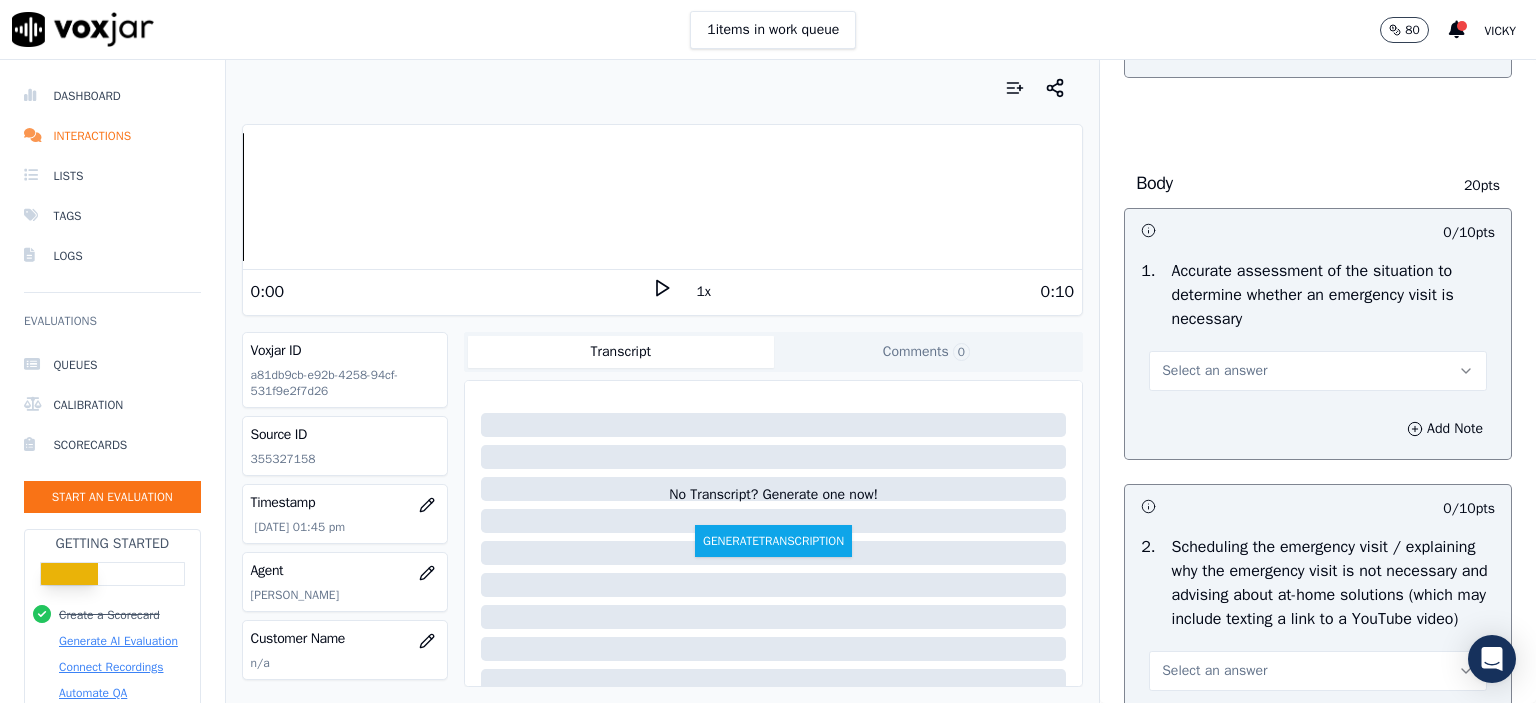 scroll, scrollTop: 800, scrollLeft: 0, axis: vertical 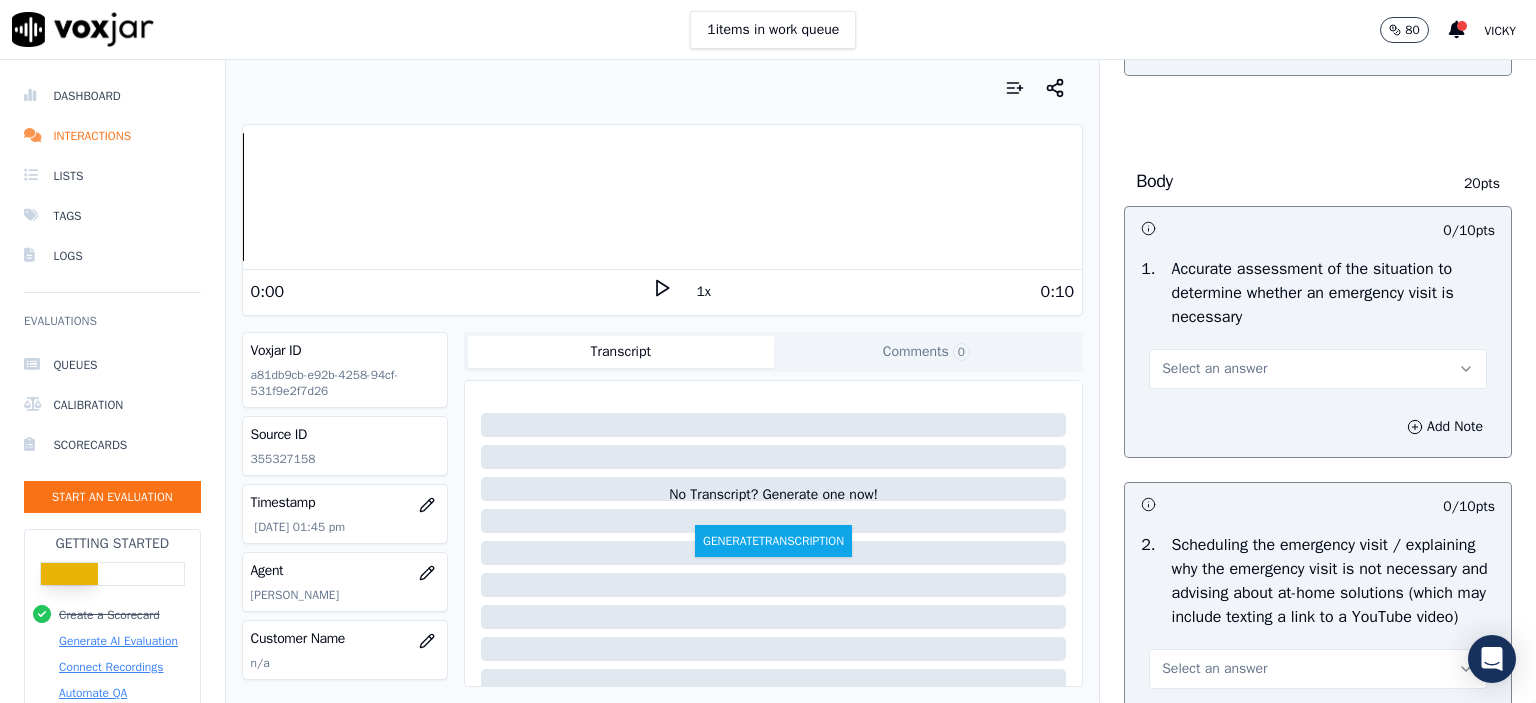 click on "Select an answer" at bounding box center (1318, 369) 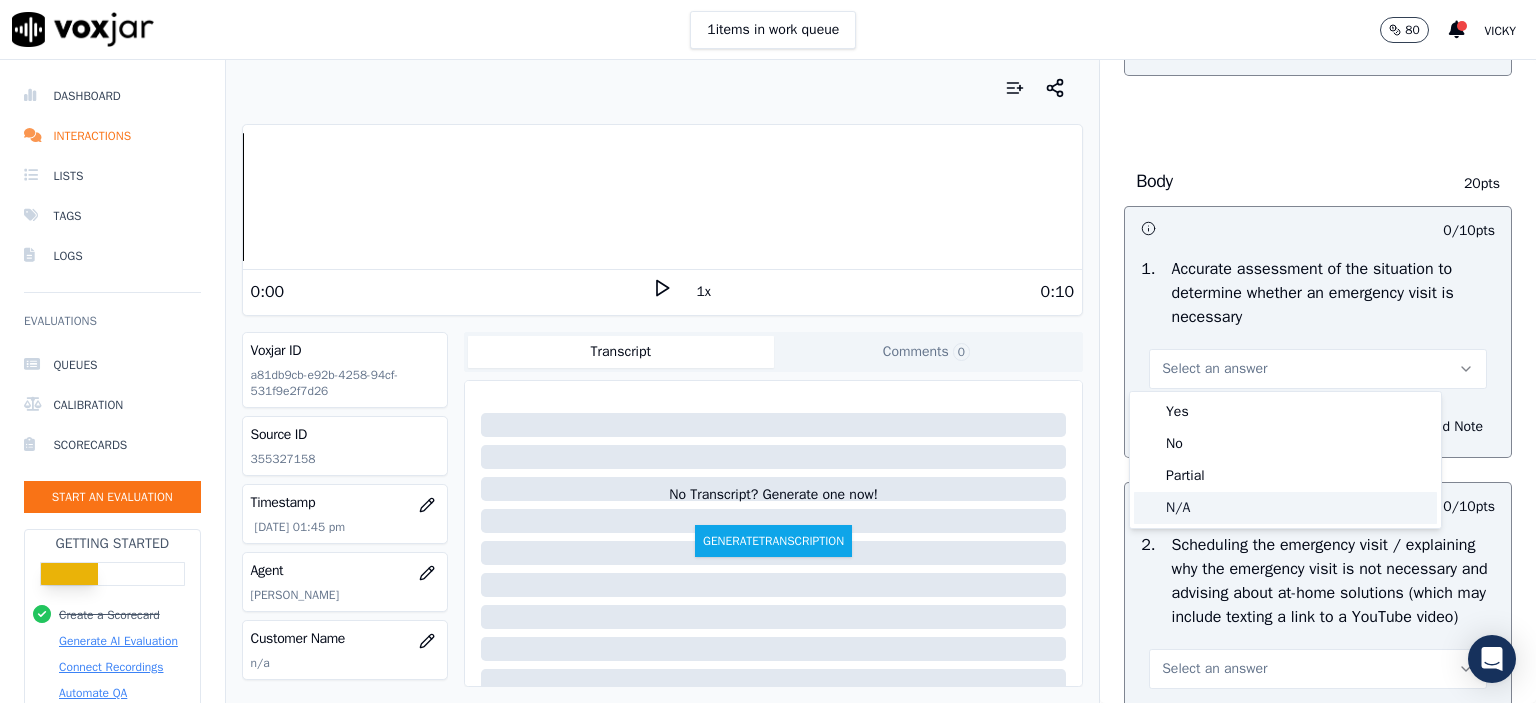 click on "N/A" 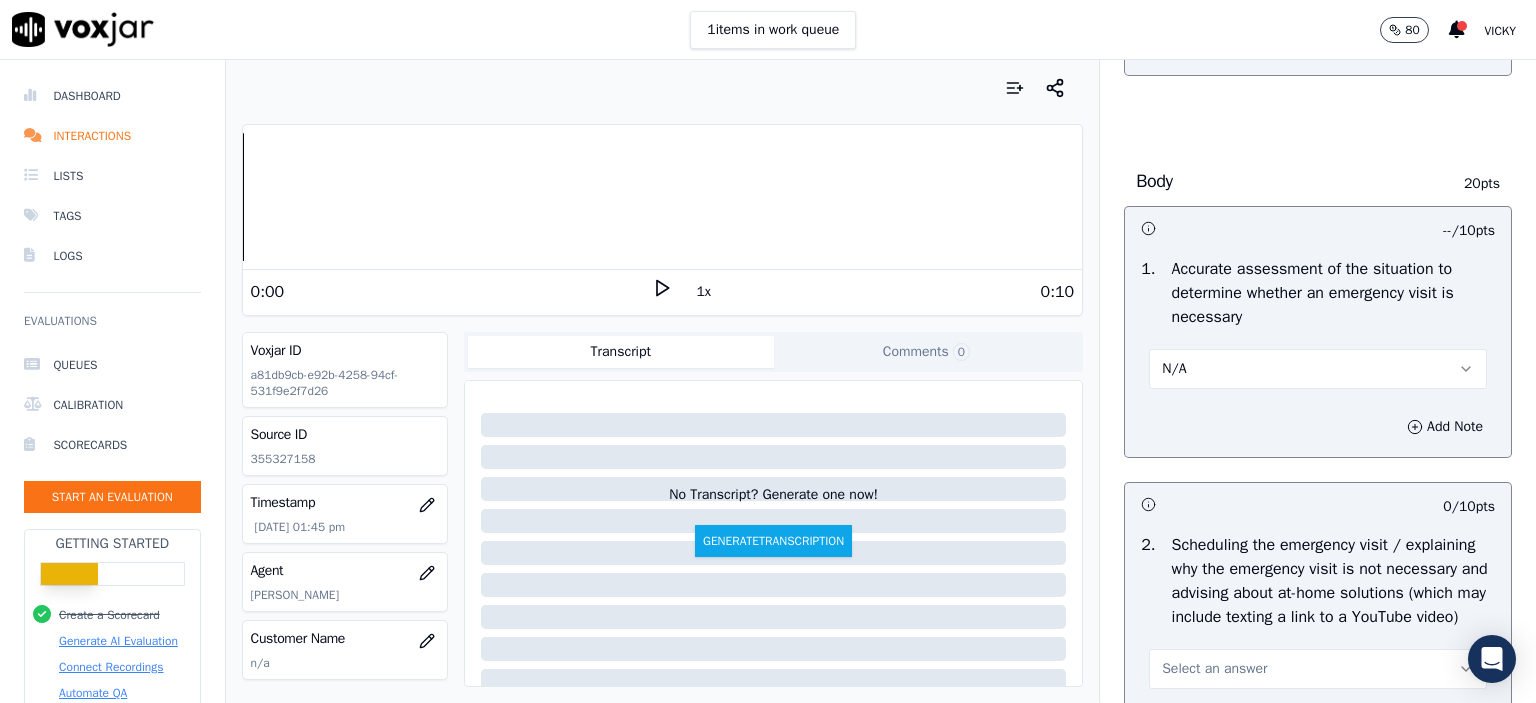 scroll, scrollTop: 1100, scrollLeft: 0, axis: vertical 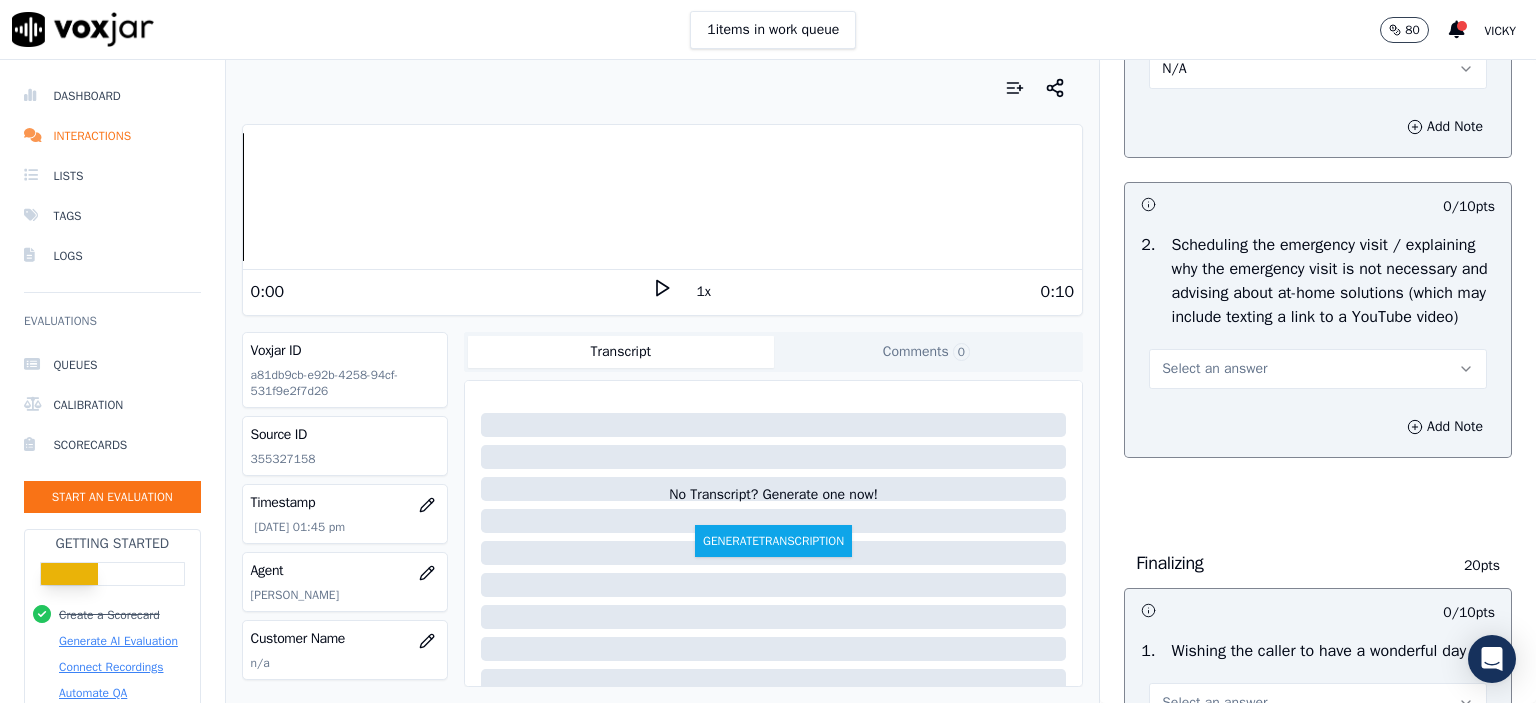 click on "Select an answer" at bounding box center (1214, 369) 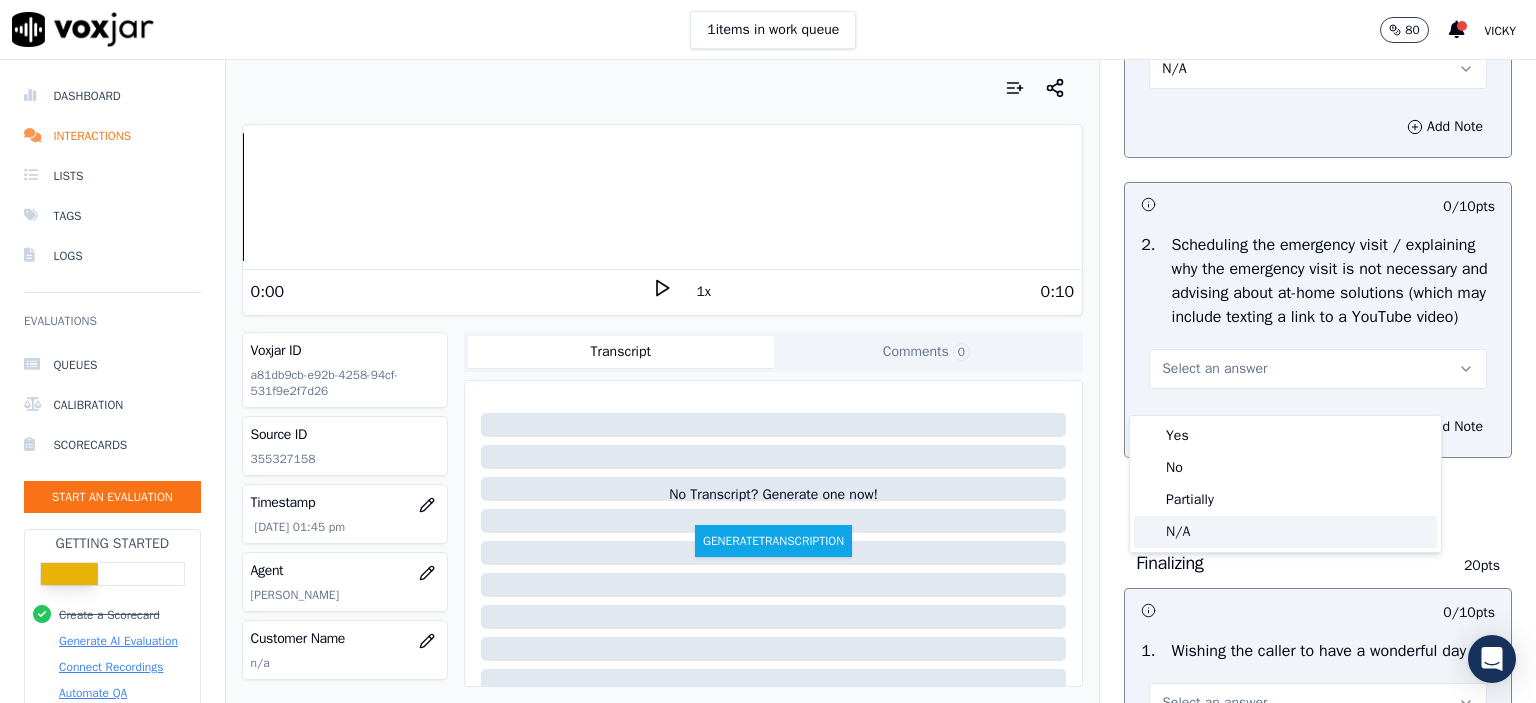 click on "N/A" 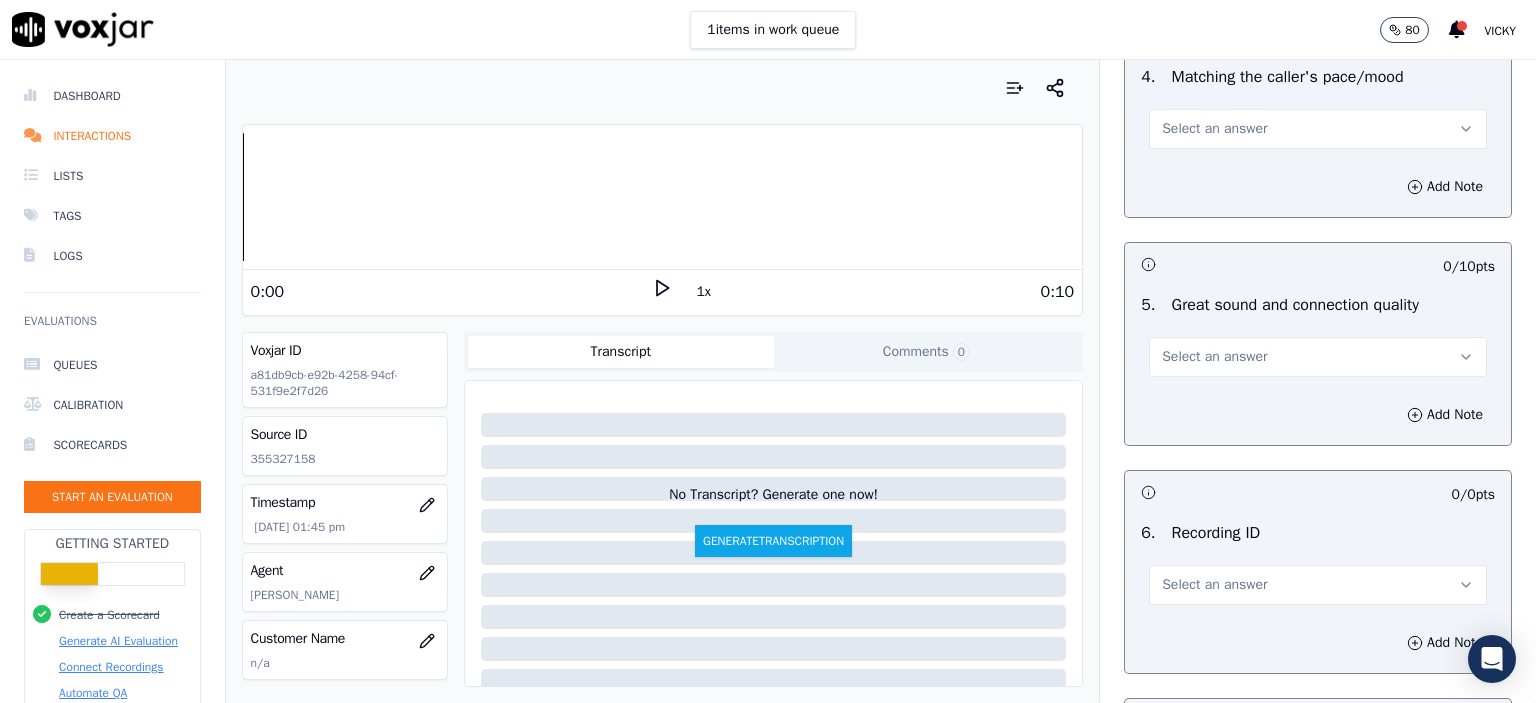scroll, scrollTop: 3326, scrollLeft: 0, axis: vertical 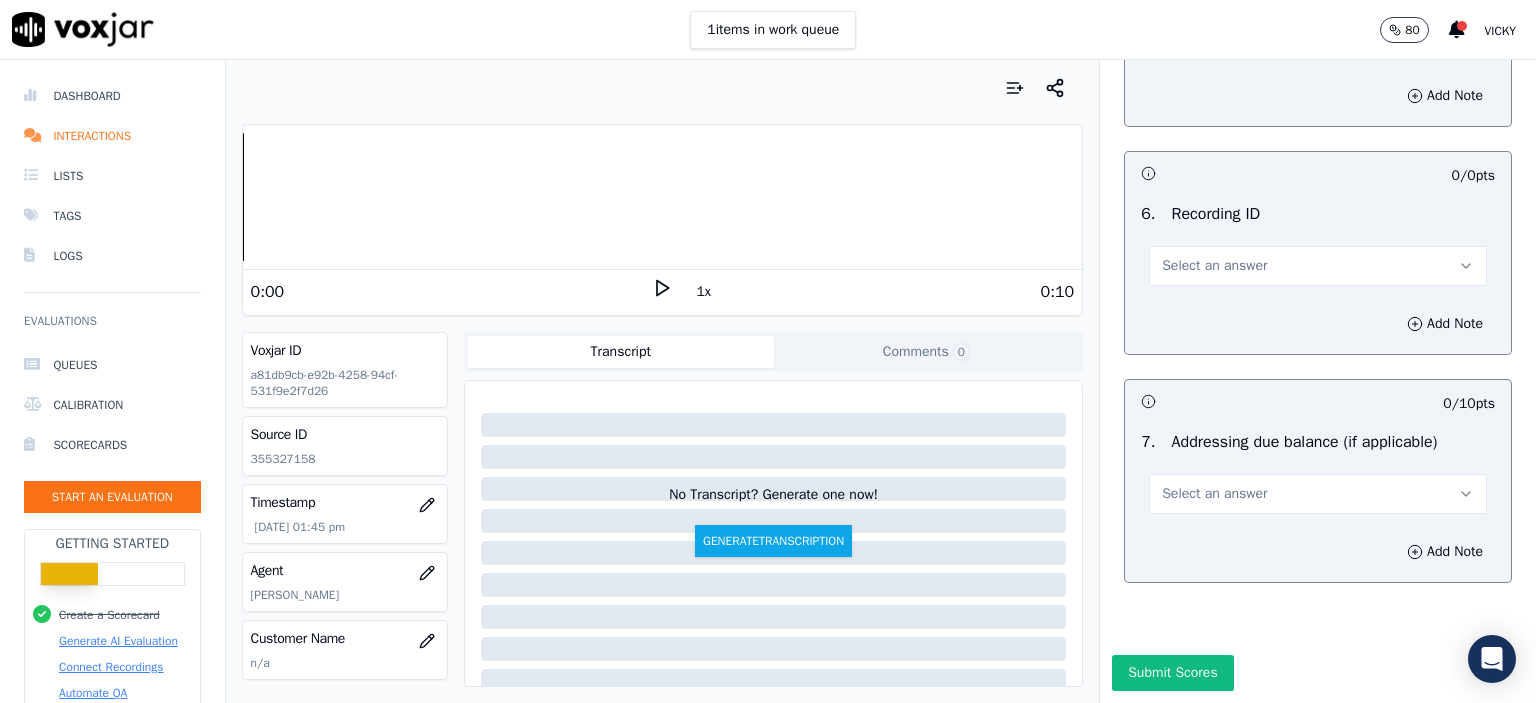 click on "Select an answer" at bounding box center [1318, 266] 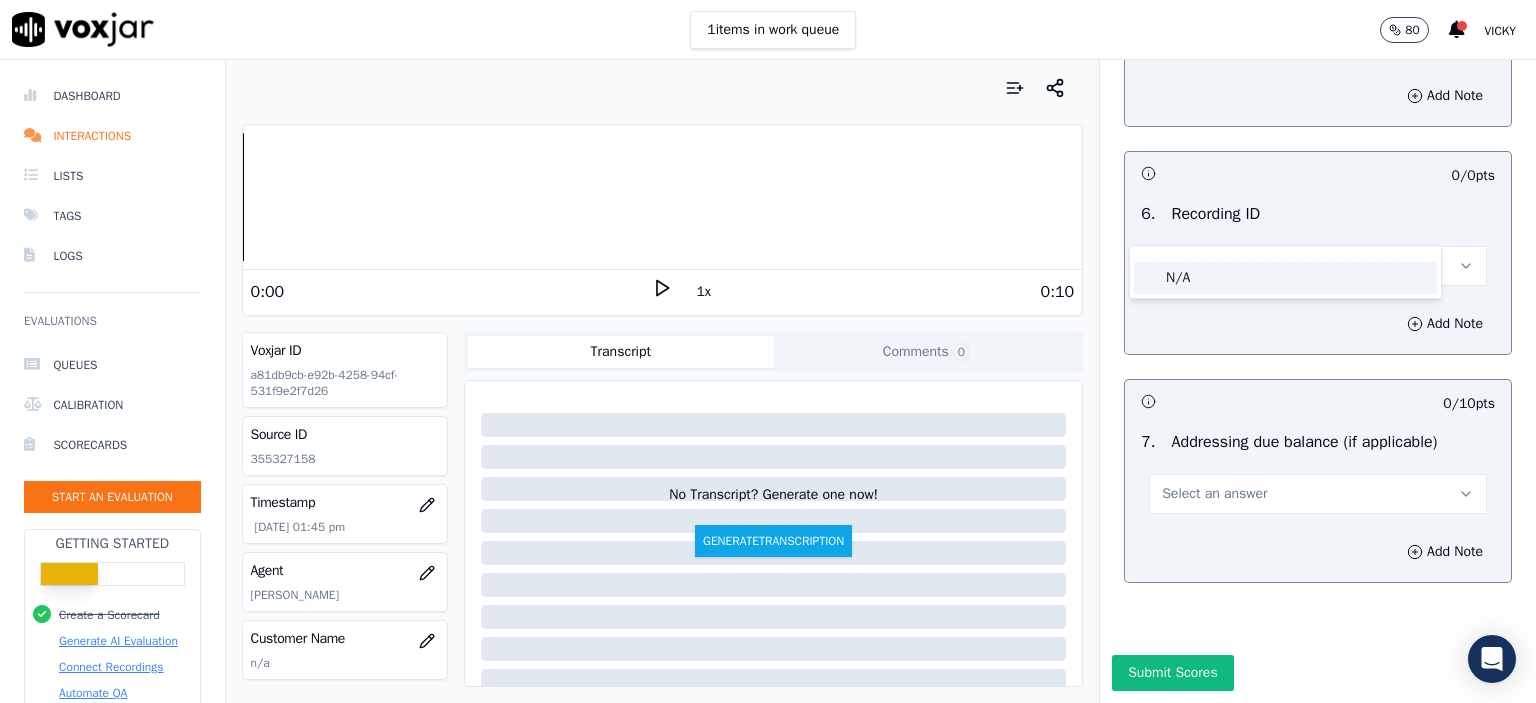 click on "N/A" 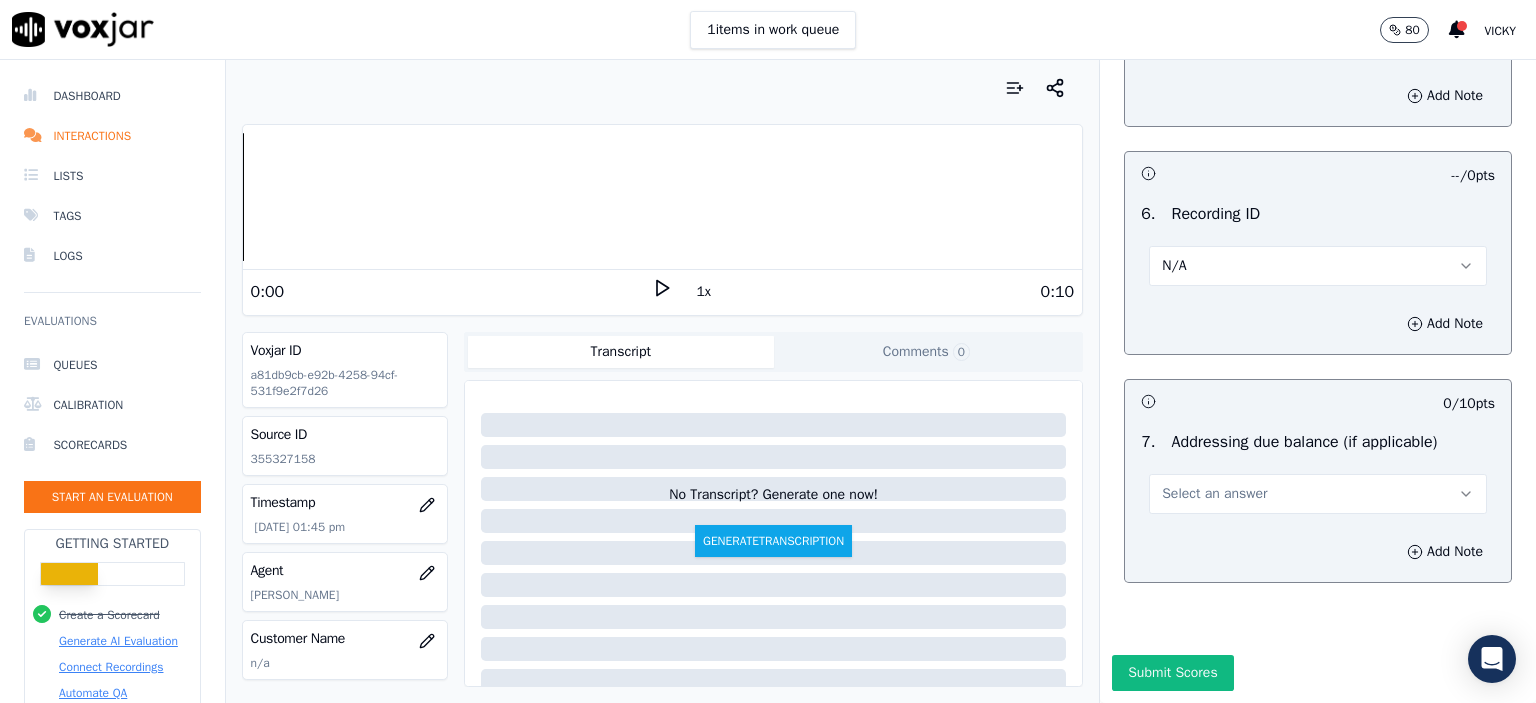 click on "Add Note" at bounding box center (1318, 324) 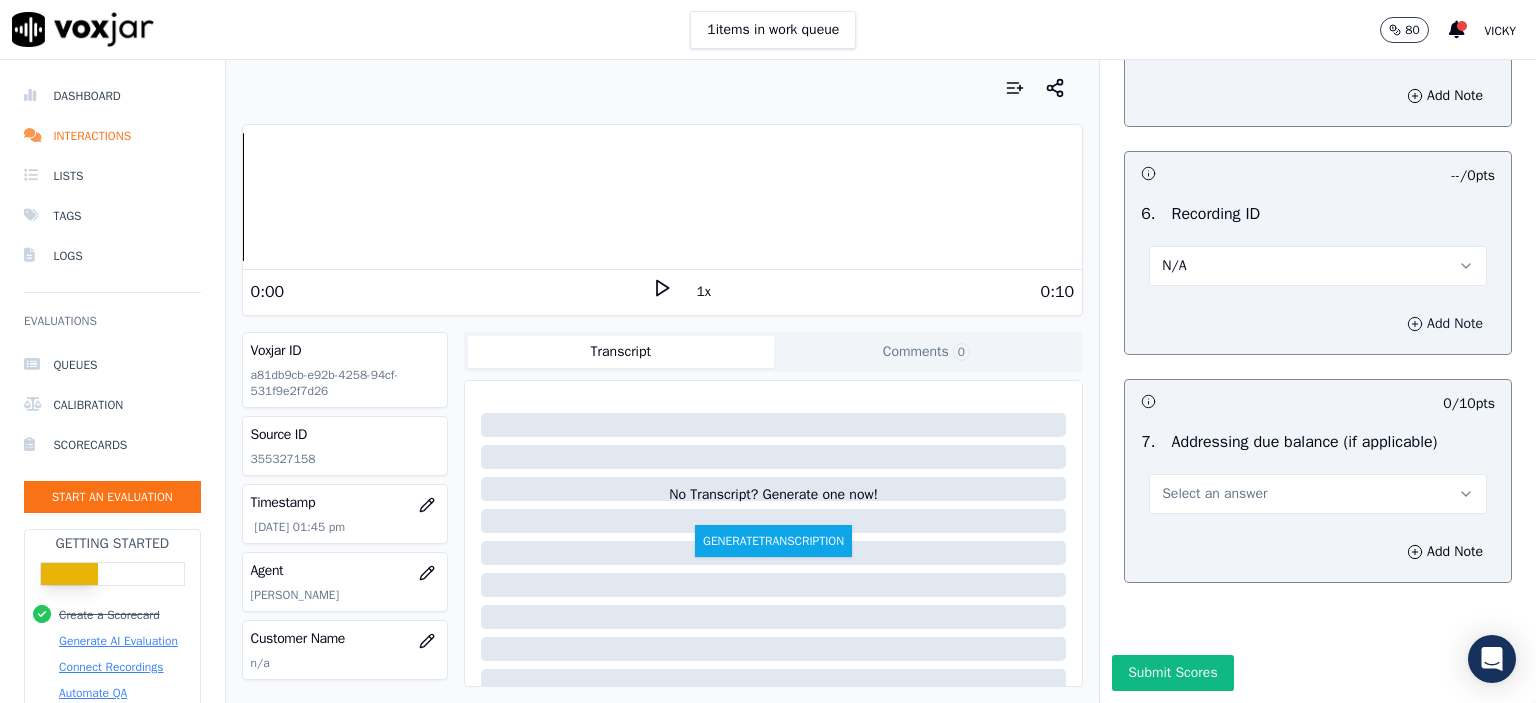 click 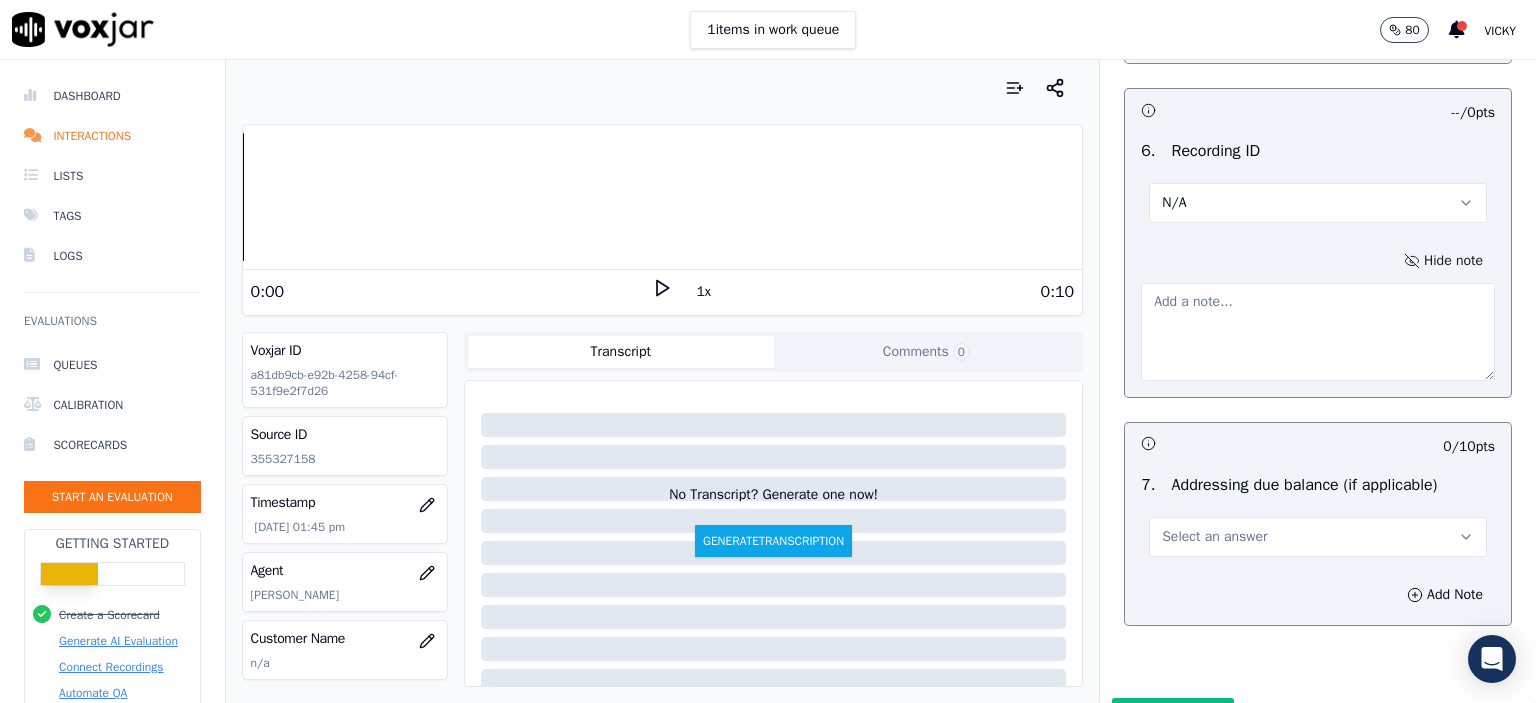 click at bounding box center [1318, 332] 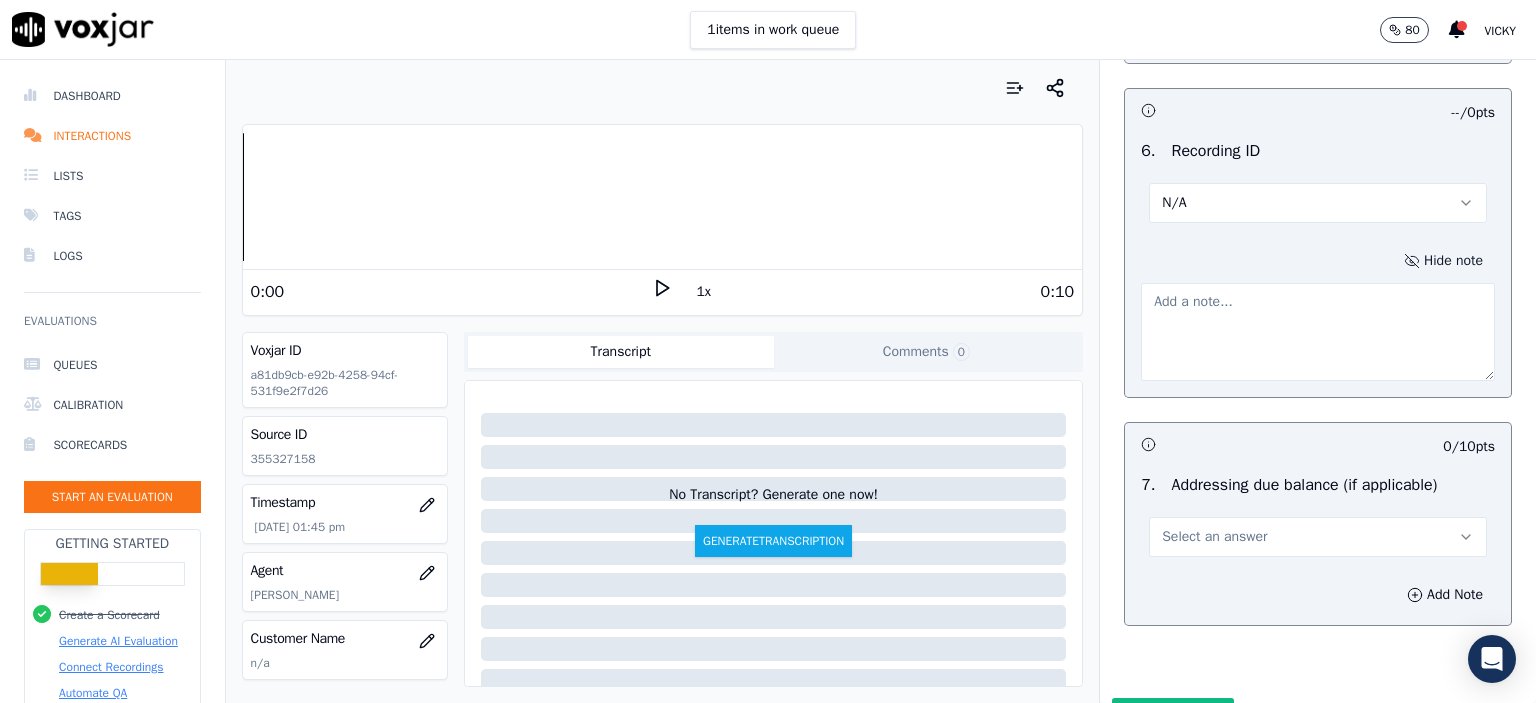 paste on "355327518" 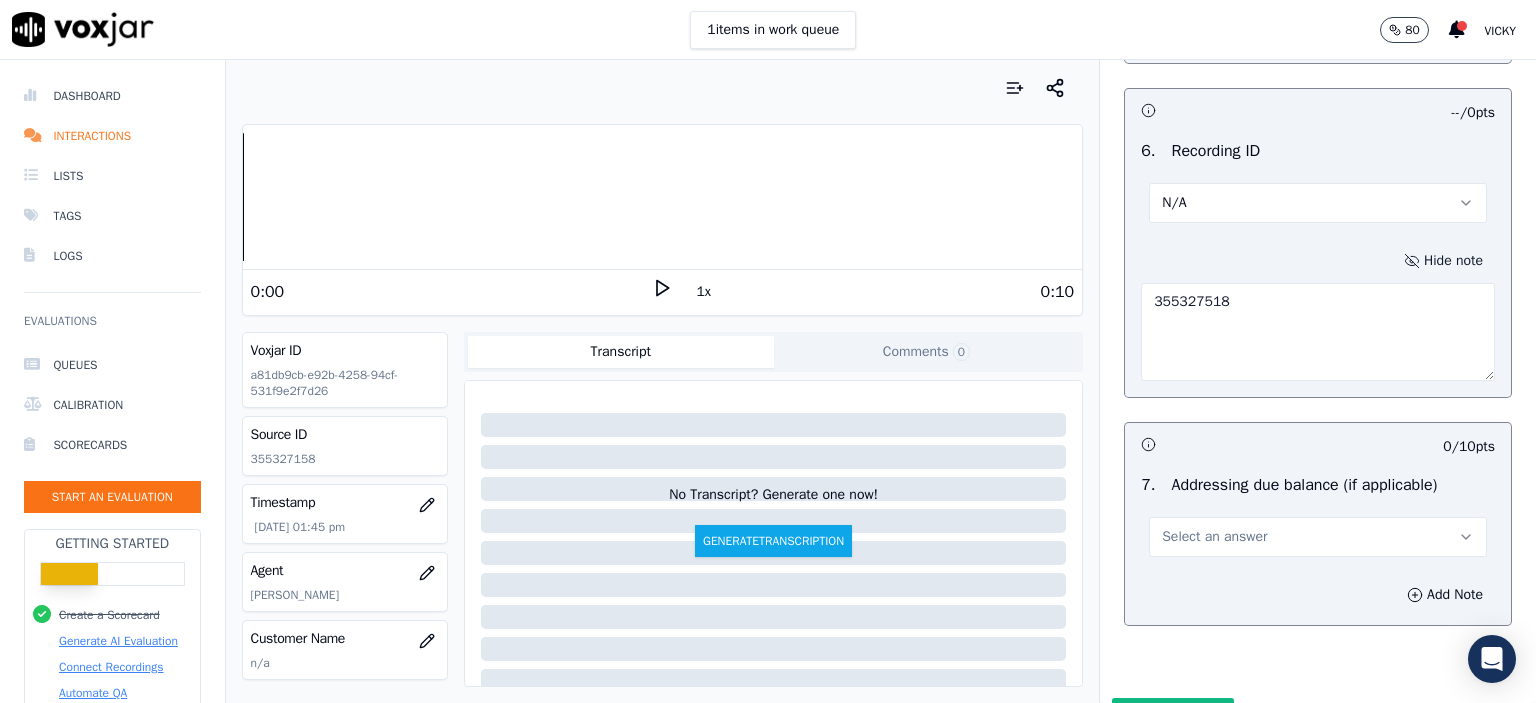 click on "355327158" 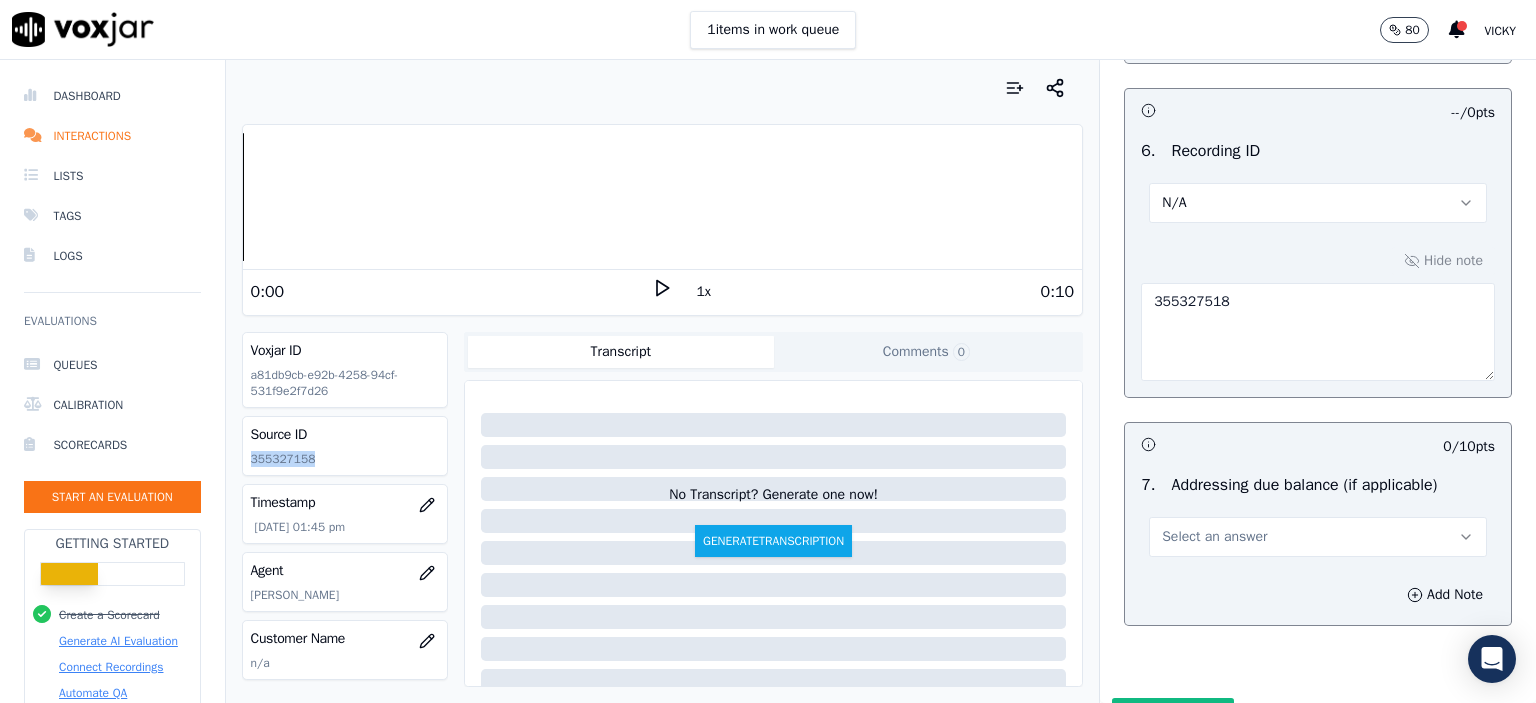 click on "355327158" 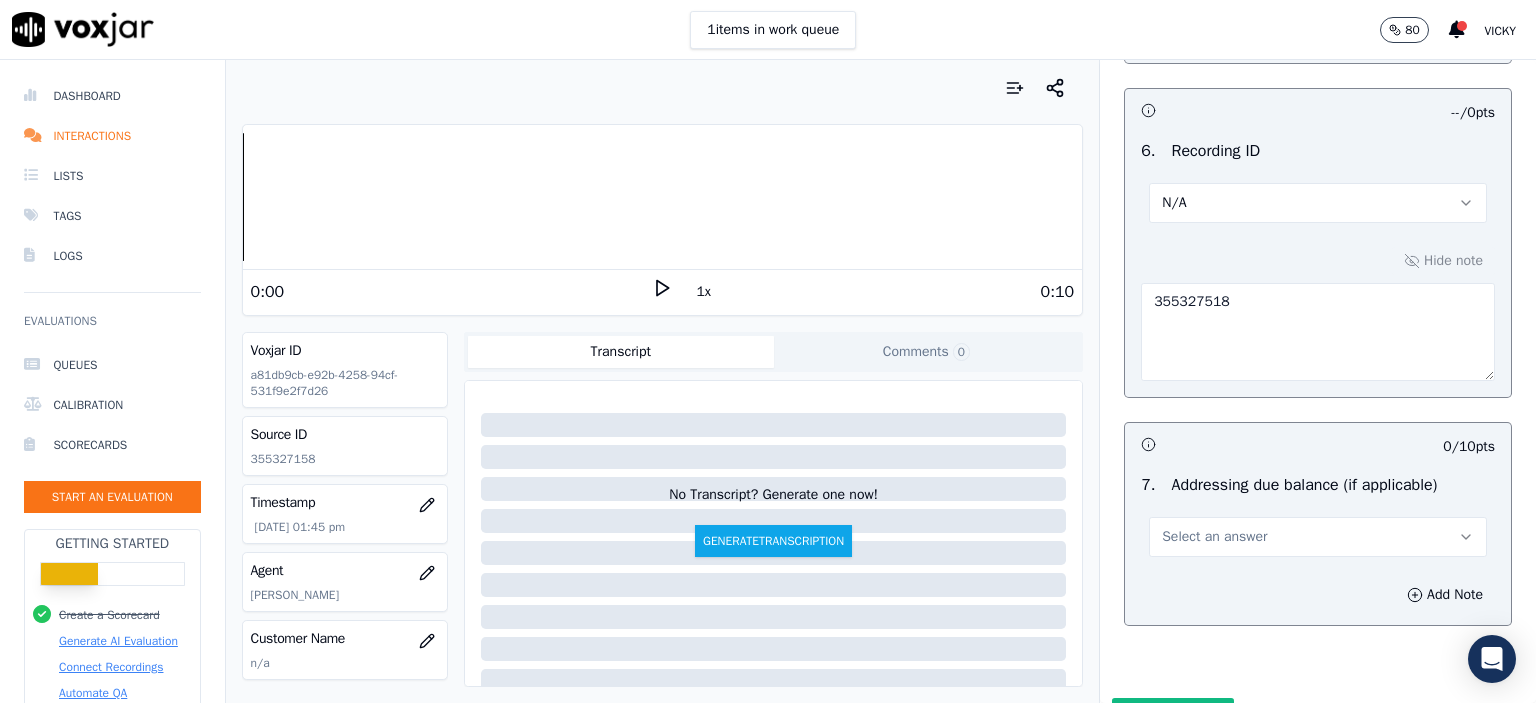 click on "355327518" at bounding box center (1318, 332) 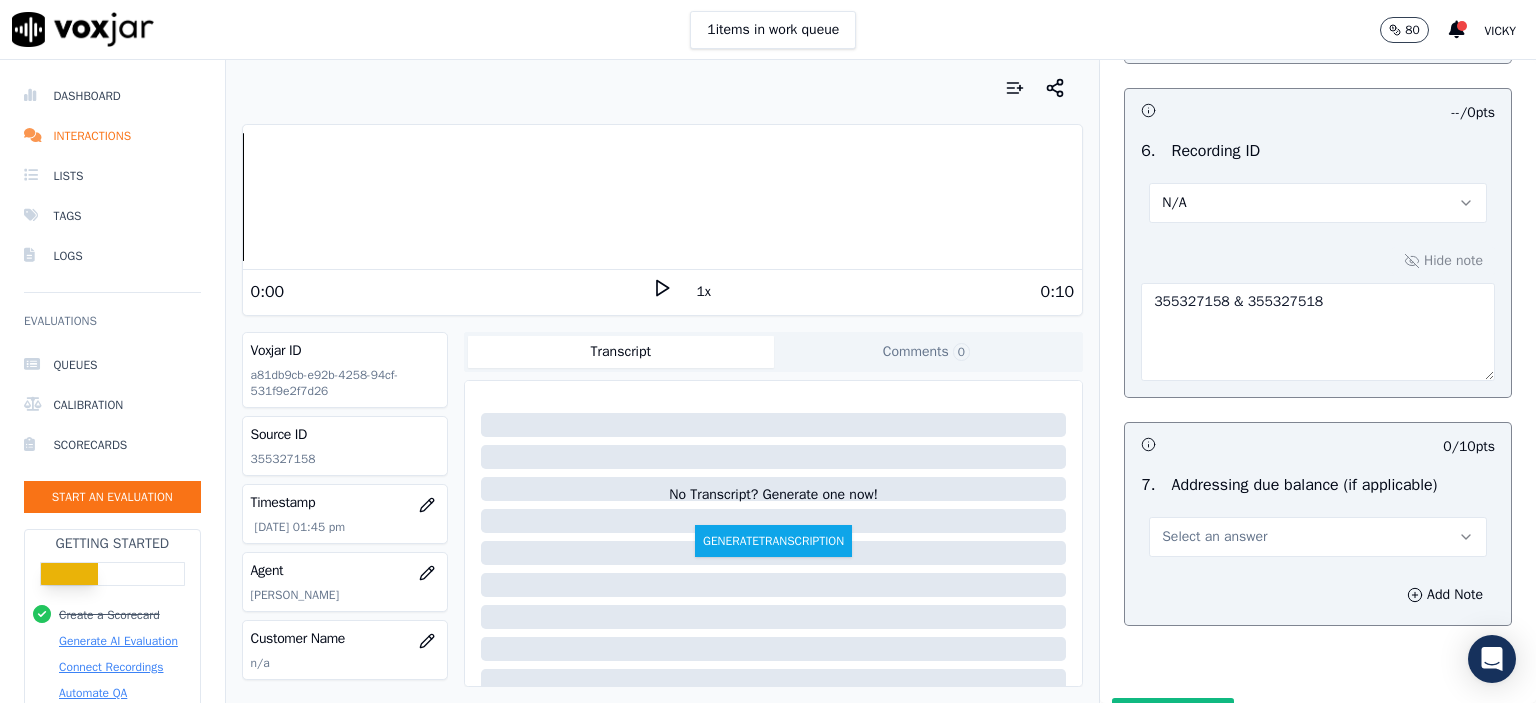 type on "355327158 & 355327518" 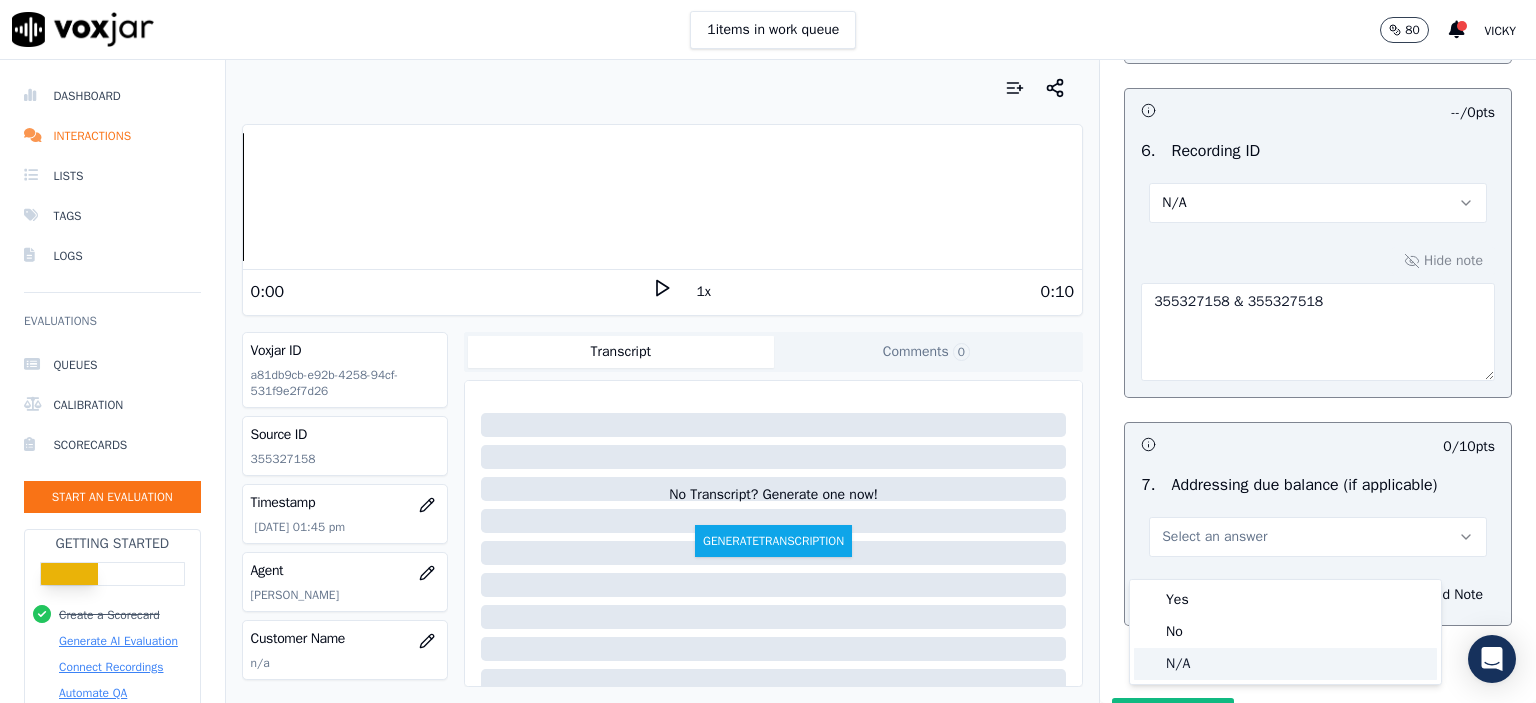 click on "N/A" 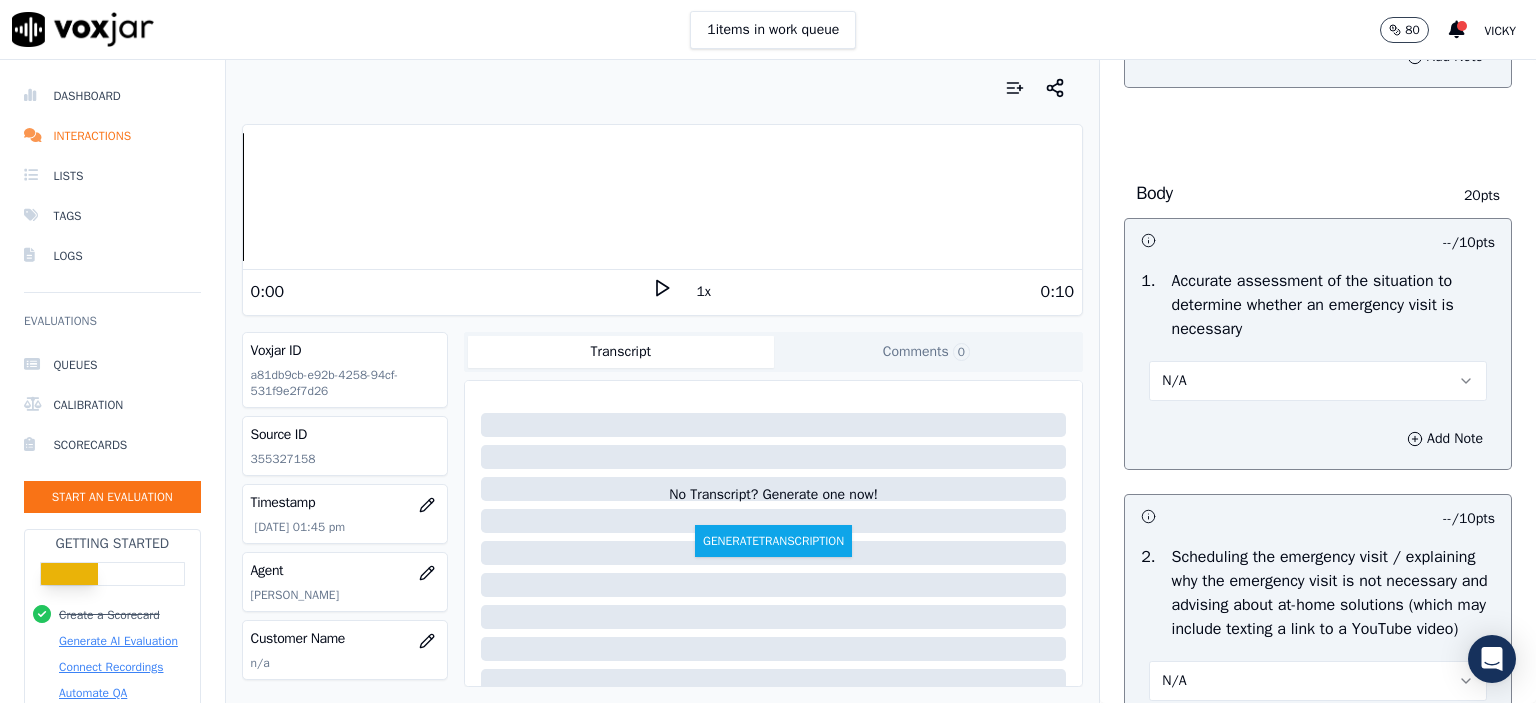 scroll, scrollTop: 700, scrollLeft: 0, axis: vertical 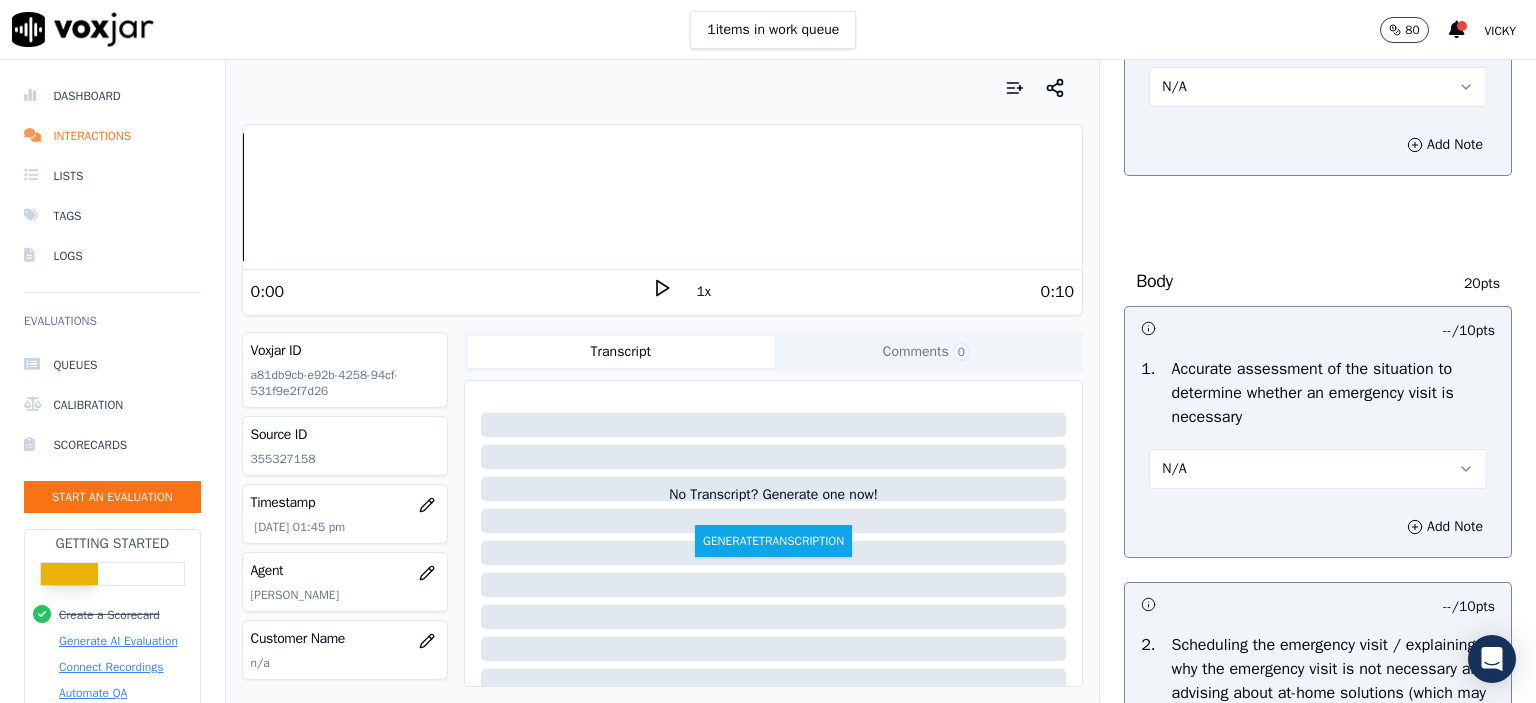 click on "N/A" at bounding box center (1318, 469) 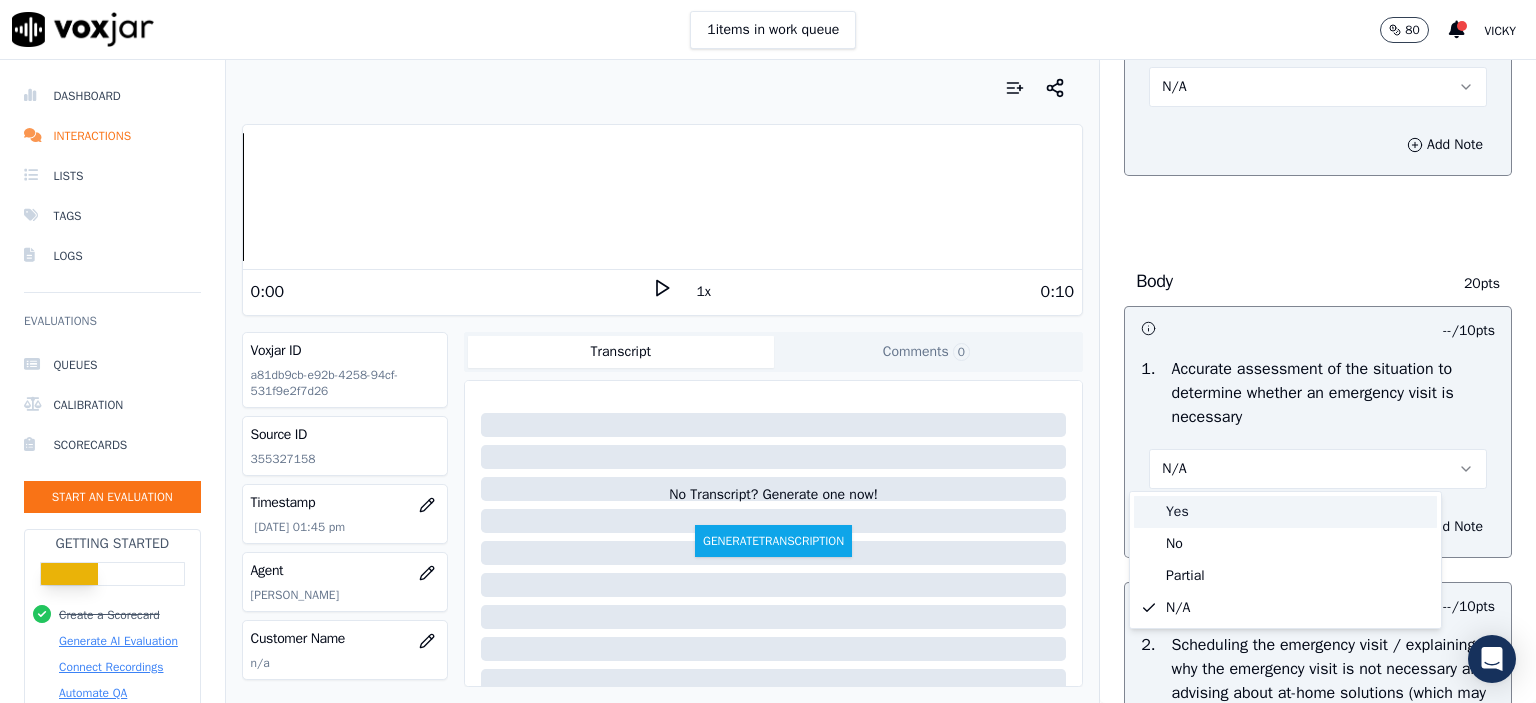 click on "Yes" at bounding box center [1285, 512] 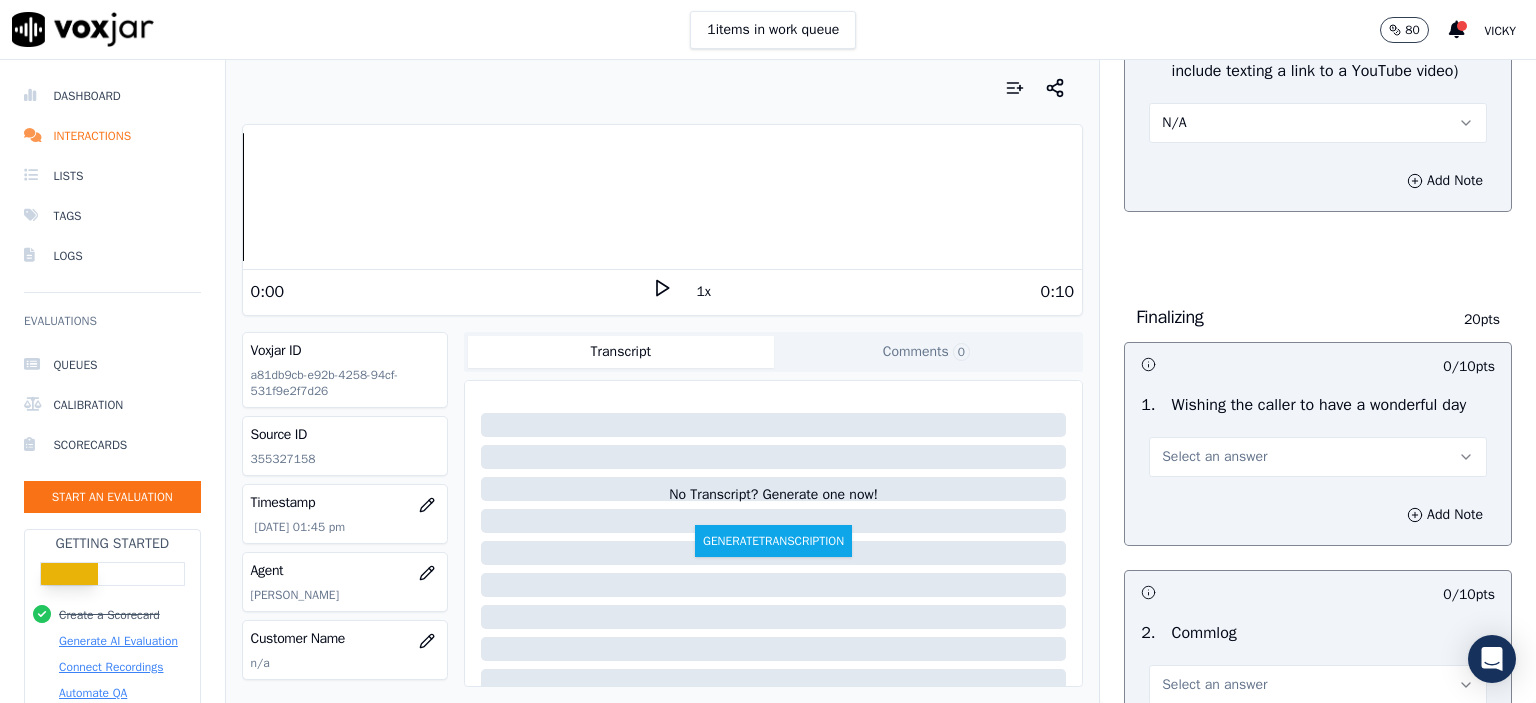scroll, scrollTop: 1400, scrollLeft: 0, axis: vertical 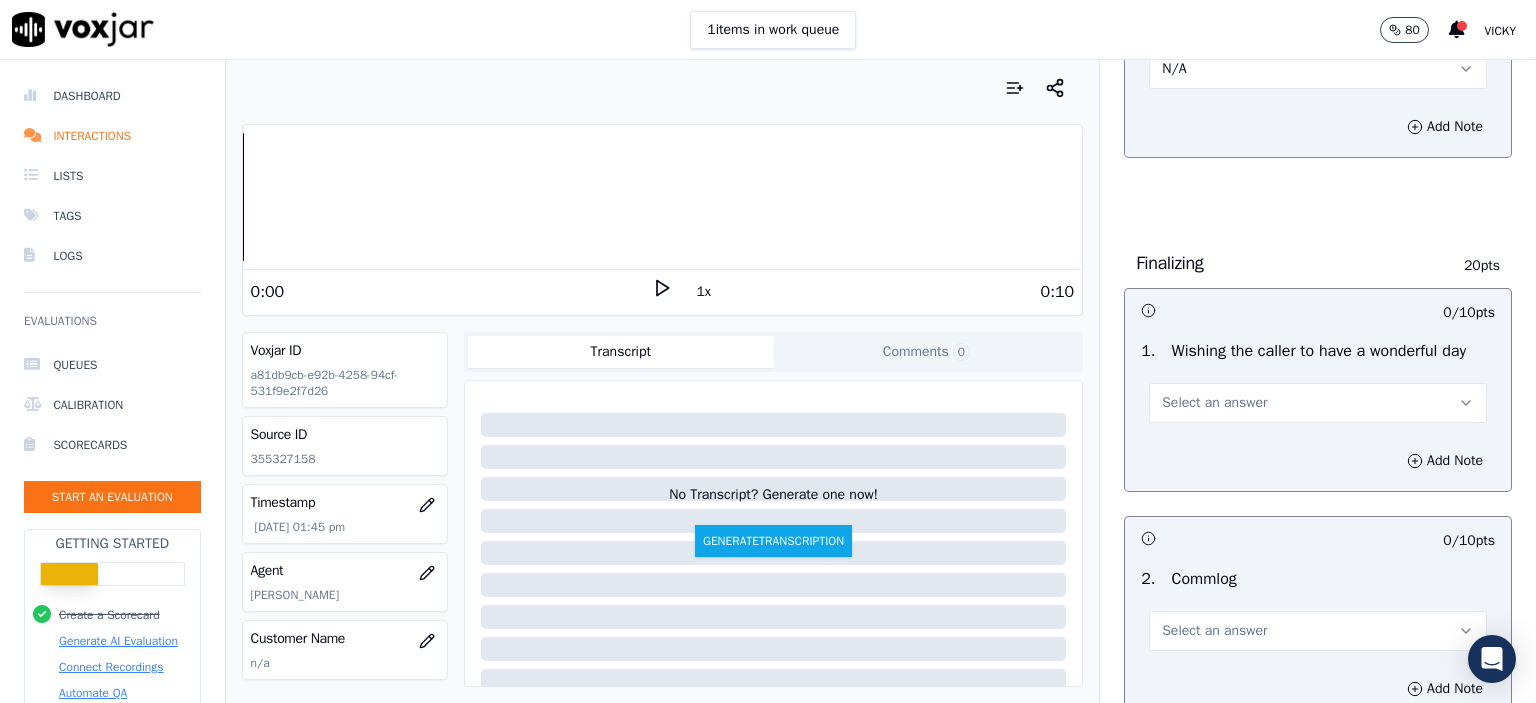 click on "Select an answer" at bounding box center (1318, 403) 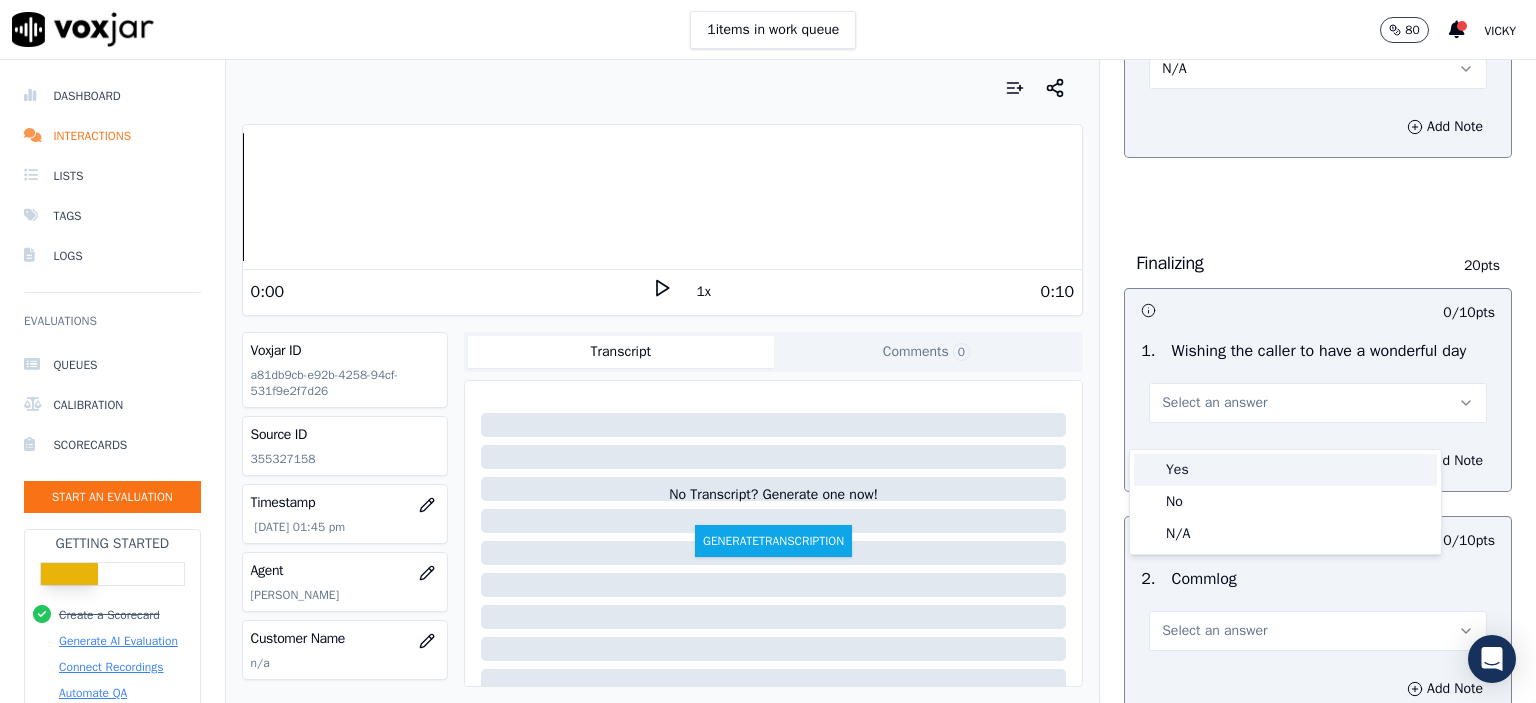 click on "Yes" at bounding box center [1285, 470] 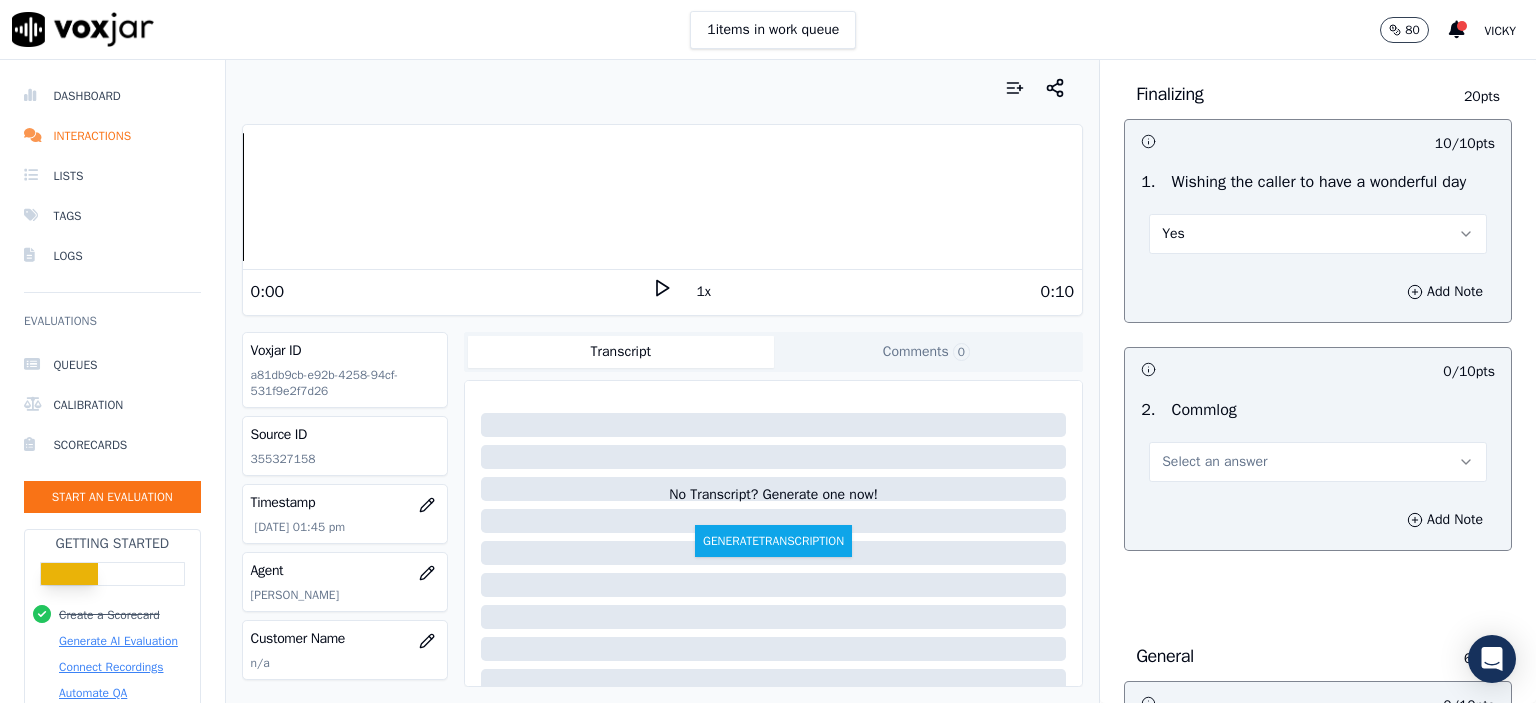 scroll, scrollTop: 1600, scrollLeft: 0, axis: vertical 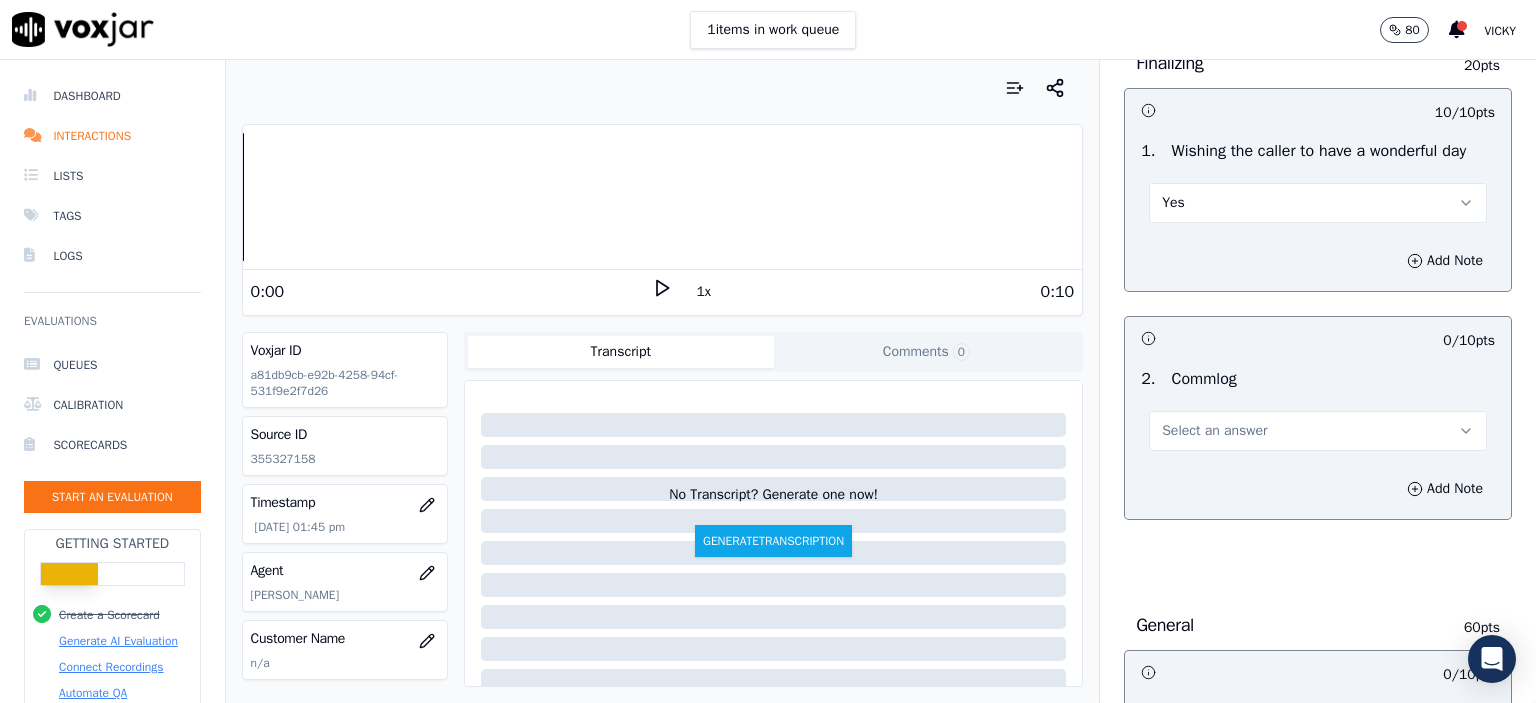 click on "Select an answer" at bounding box center [1214, 431] 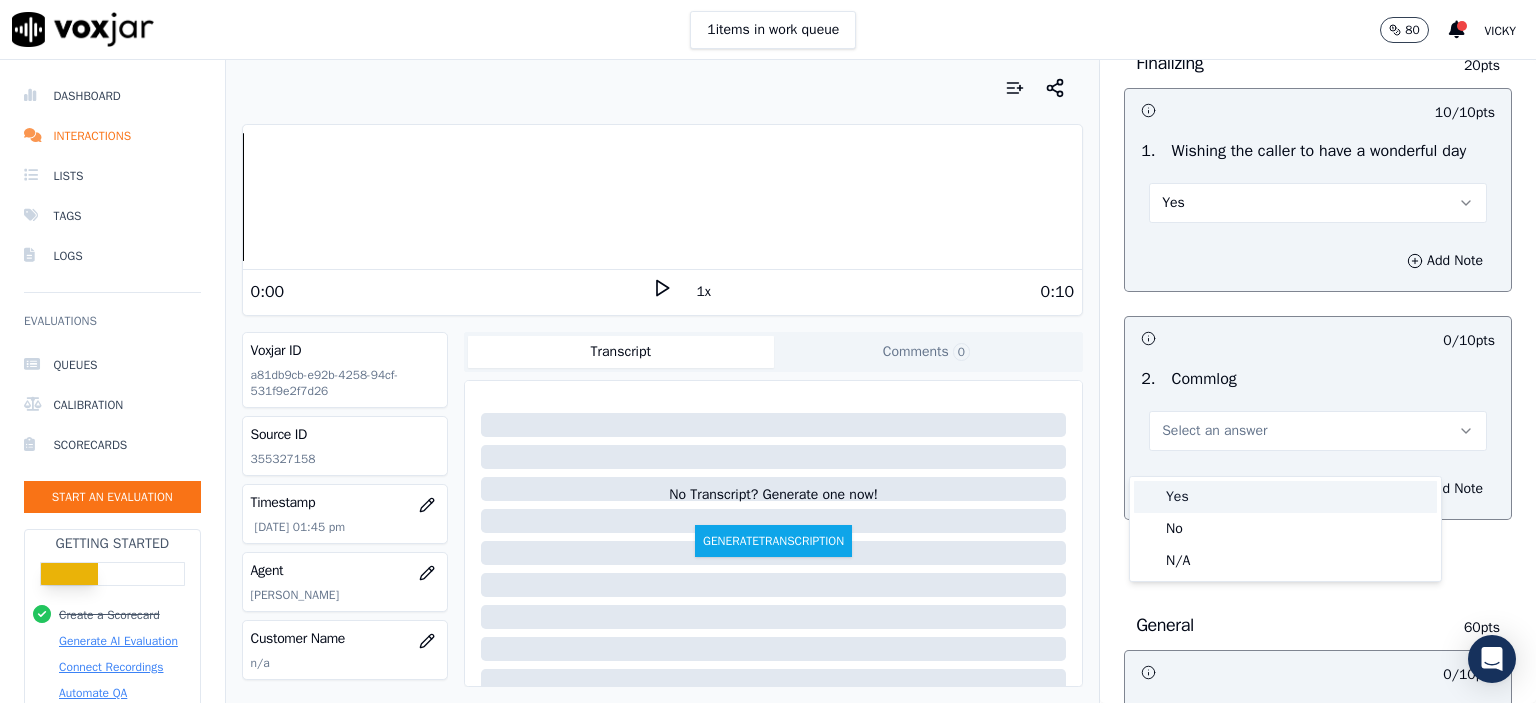 click on "Yes" at bounding box center [1285, 497] 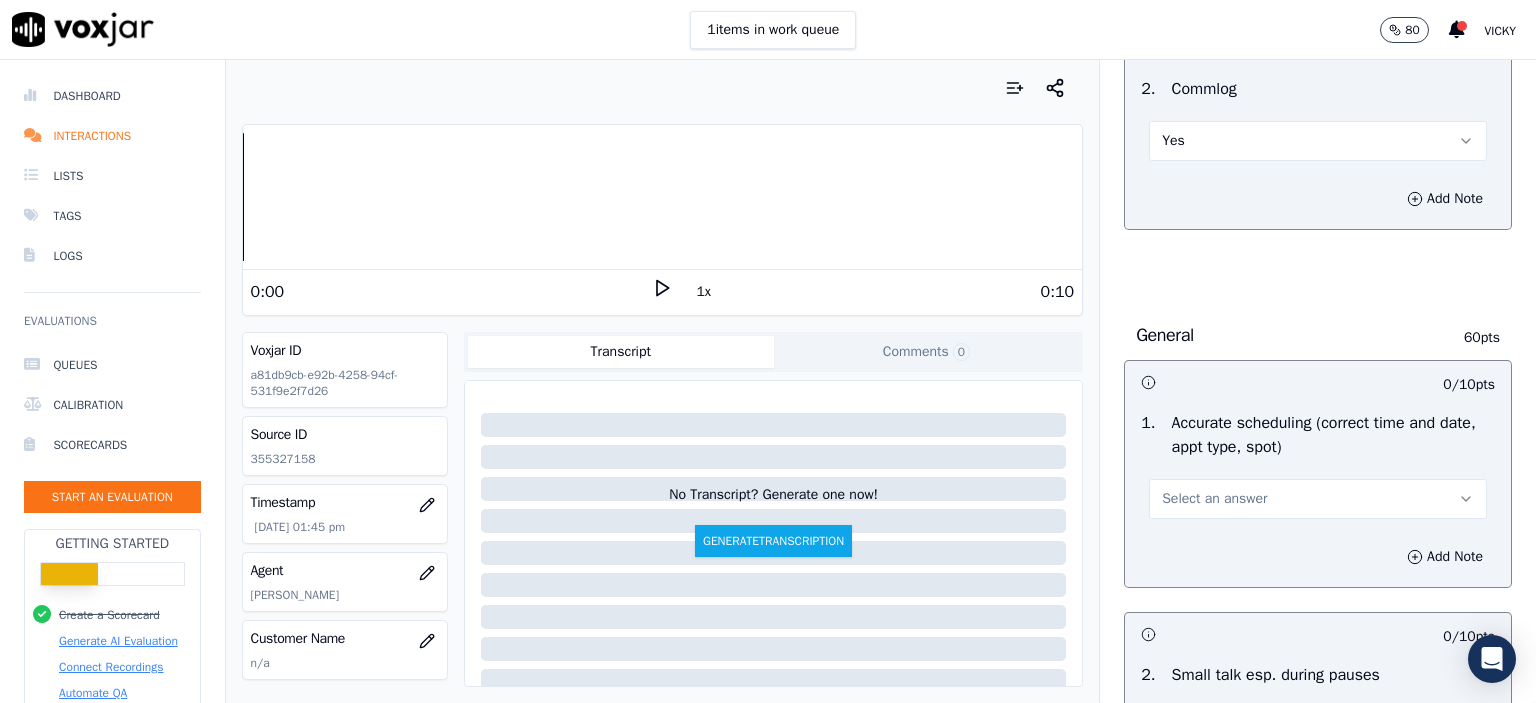 scroll, scrollTop: 2000, scrollLeft: 0, axis: vertical 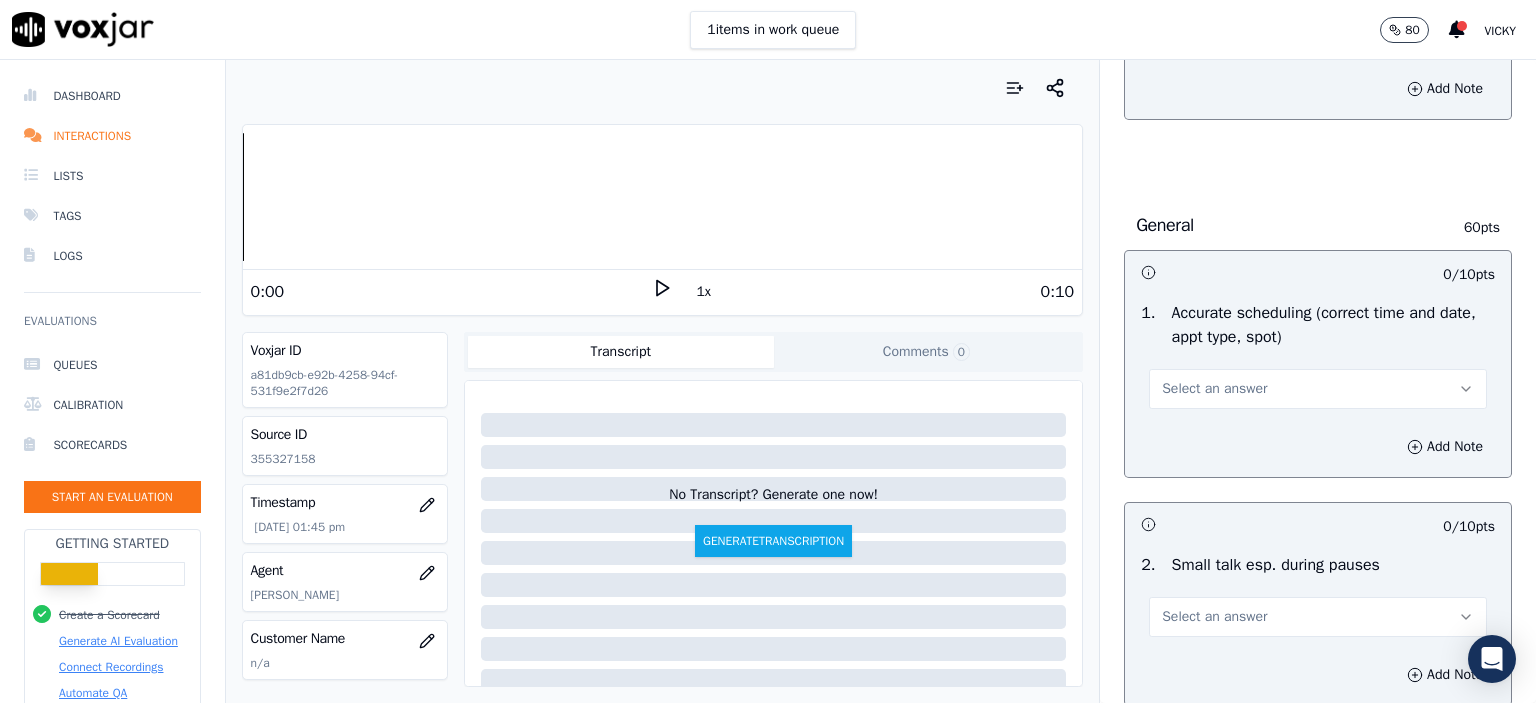 click on "Select an answer" at bounding box center (1214, 389) 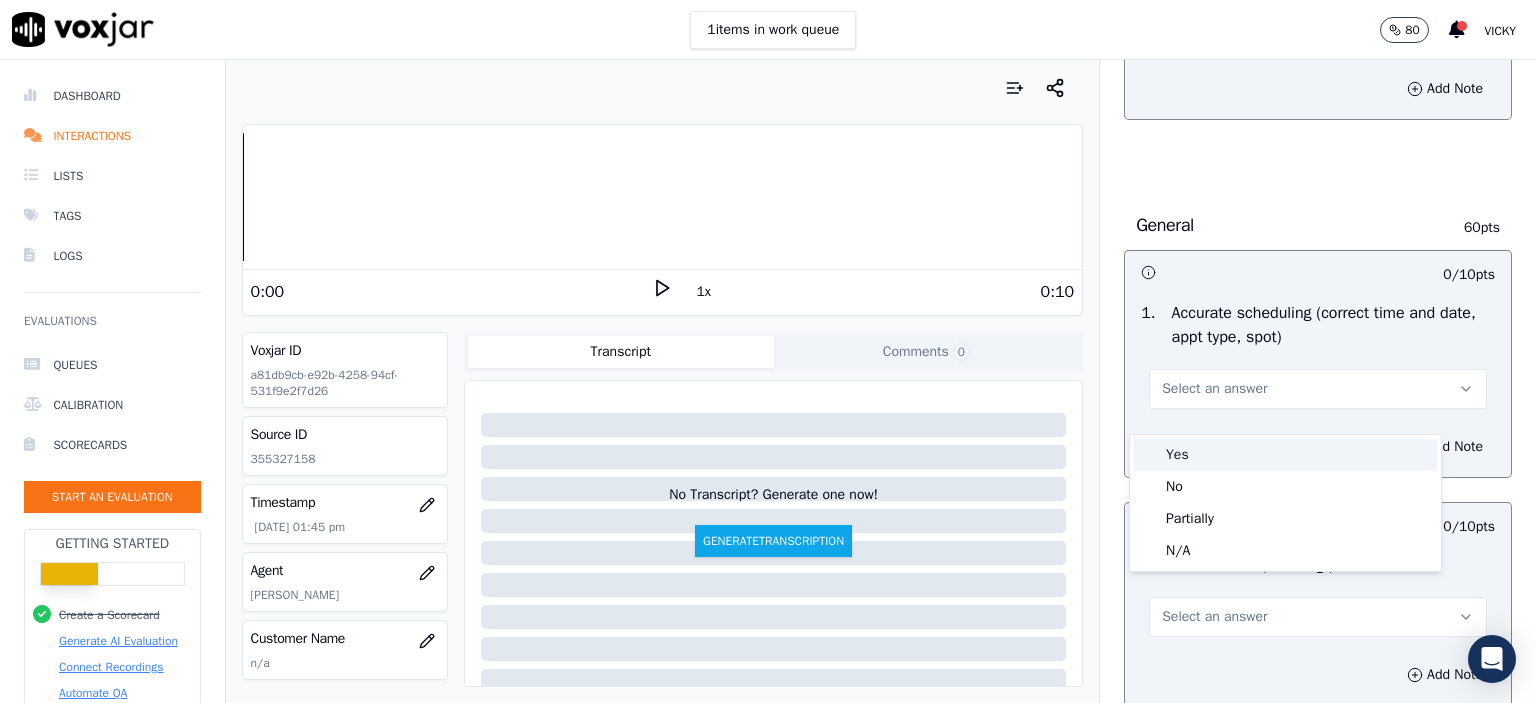 click on "Yes" at bounding box center (1285, 455) 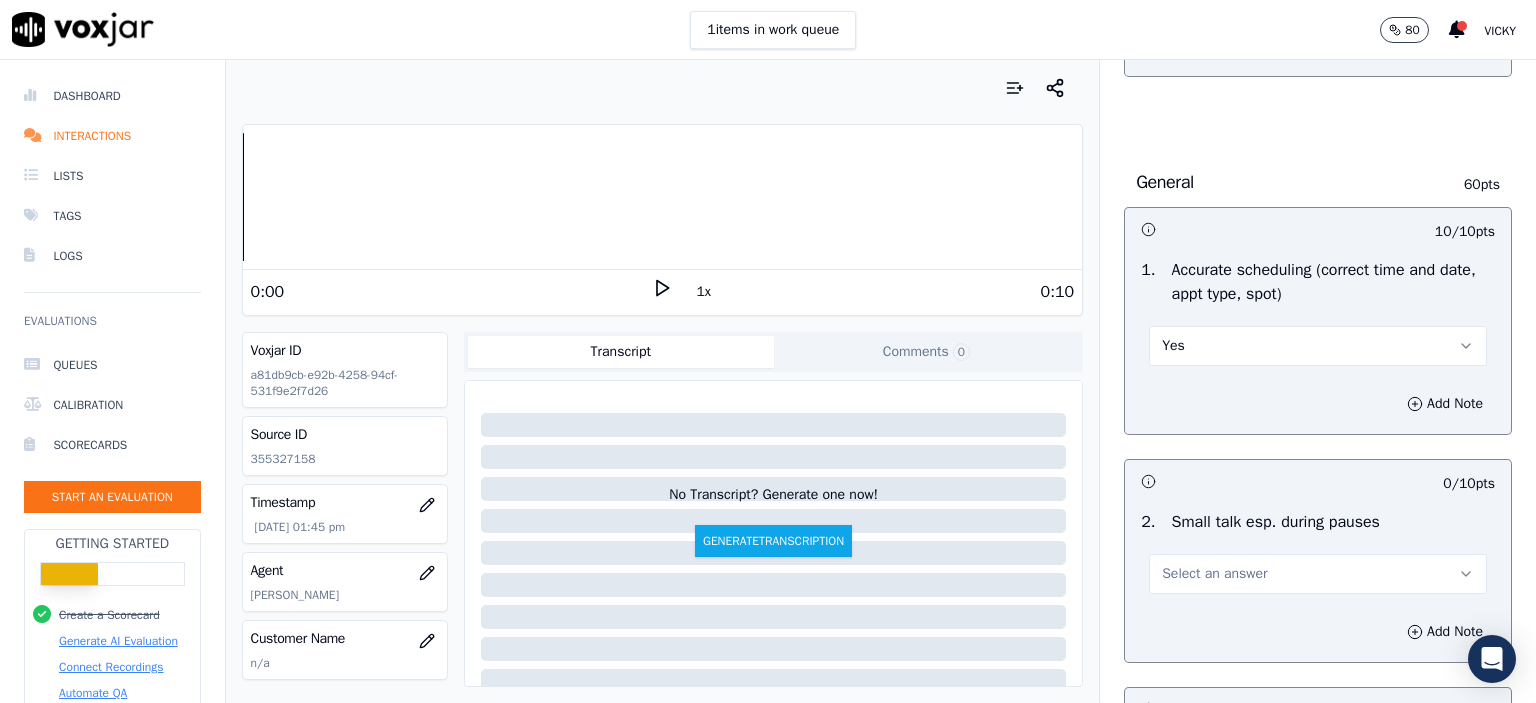 scroll, scrollTop: 2100, scrollLeft: 0, axis: vertical 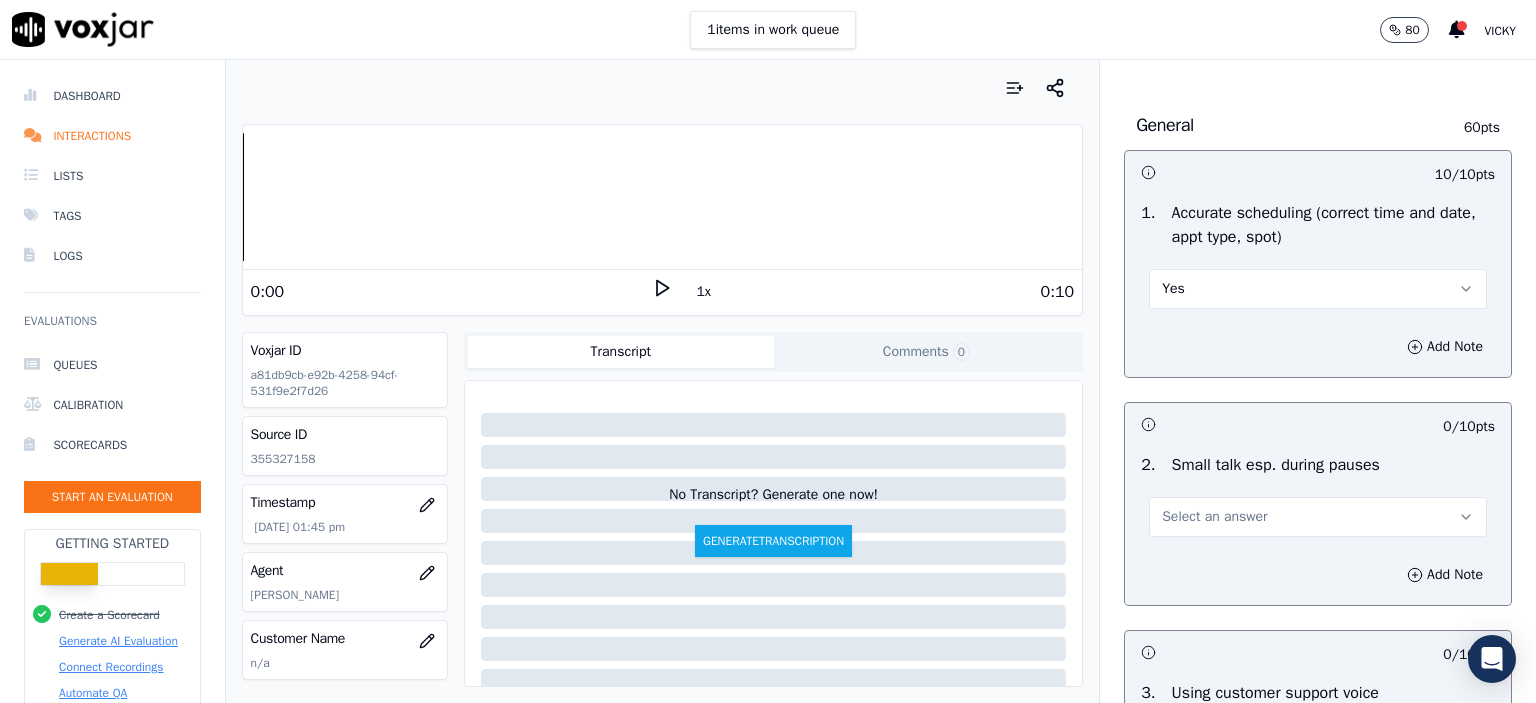 click on "Select an answer" at bounding box center [1318, 517] 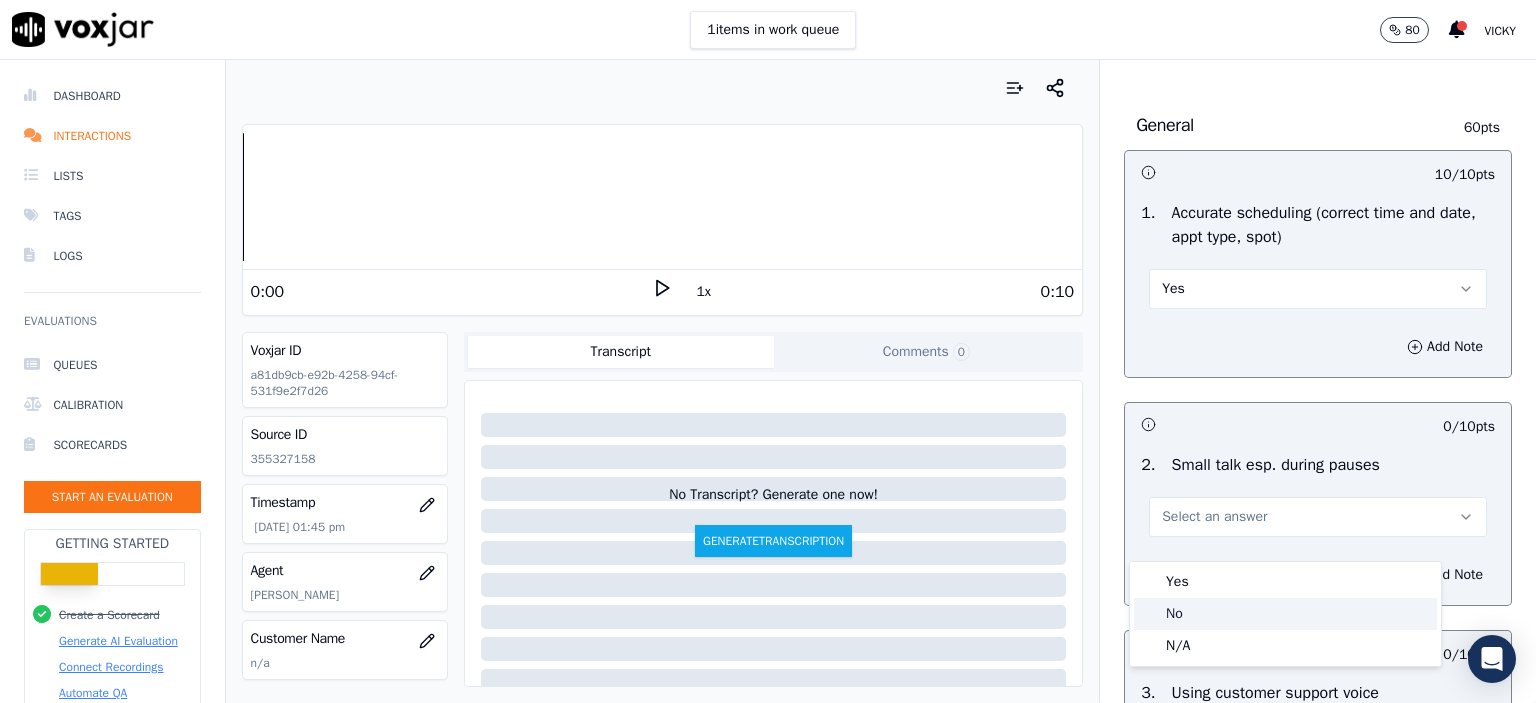 click on "No" 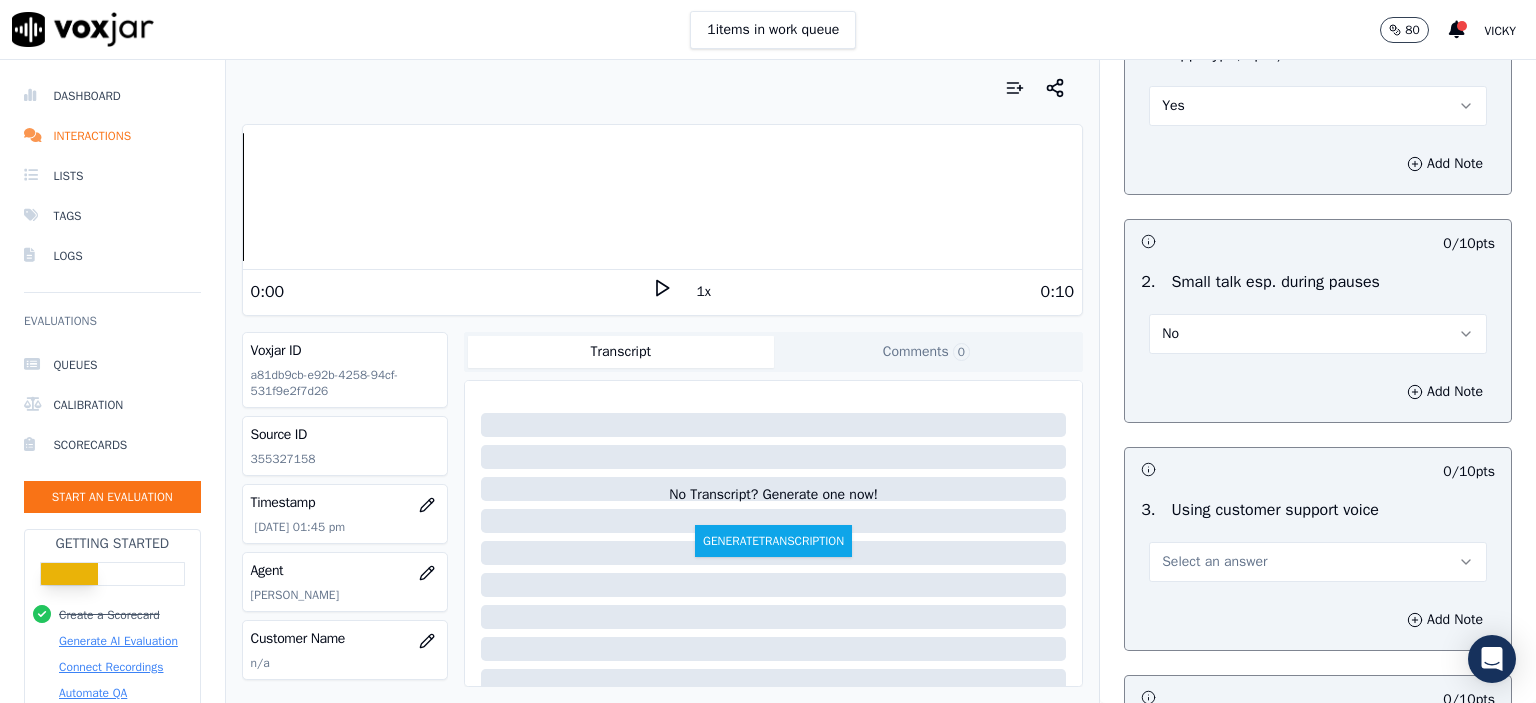 scroll, scrollTop: 2300, scrollLeft: 0, axis: vertical 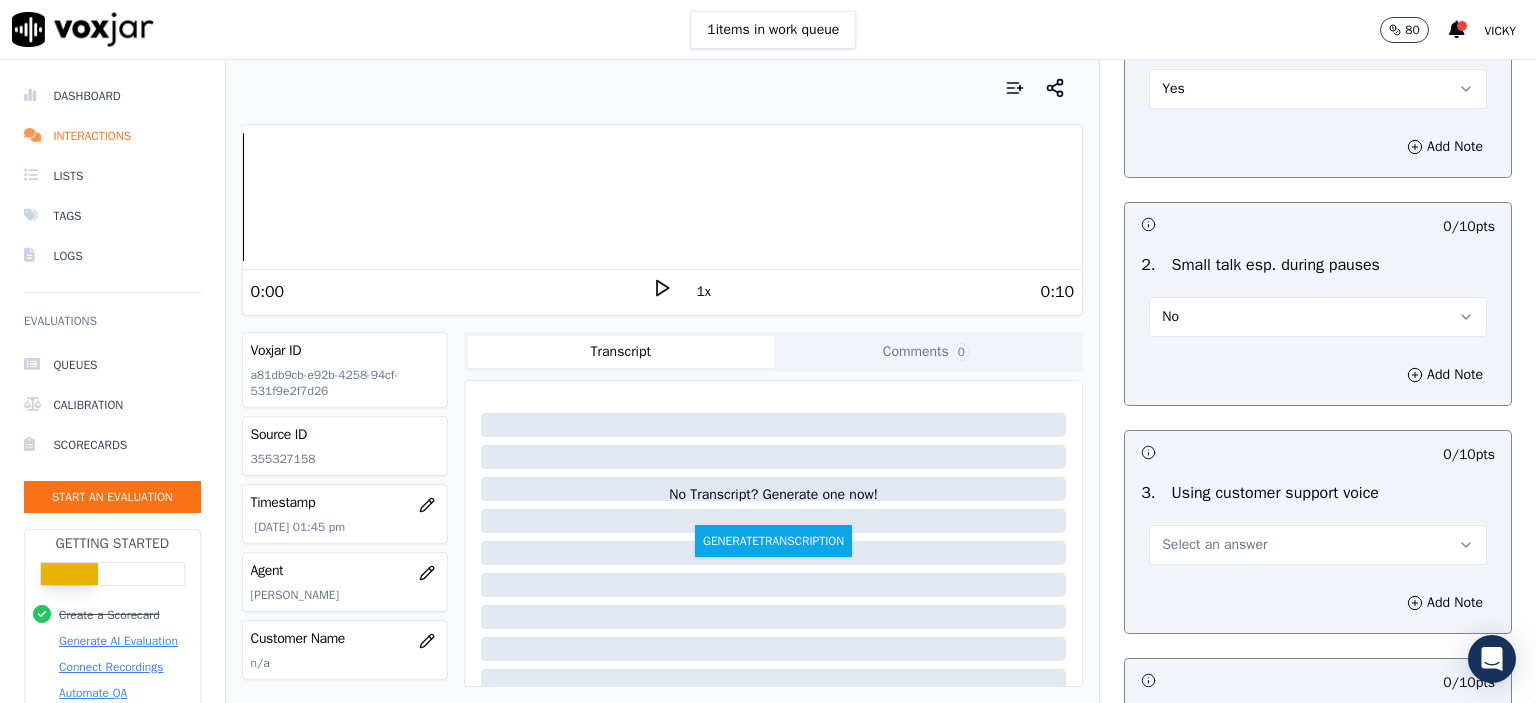 click on "Select an answer" at bounding box center [1214, 545] 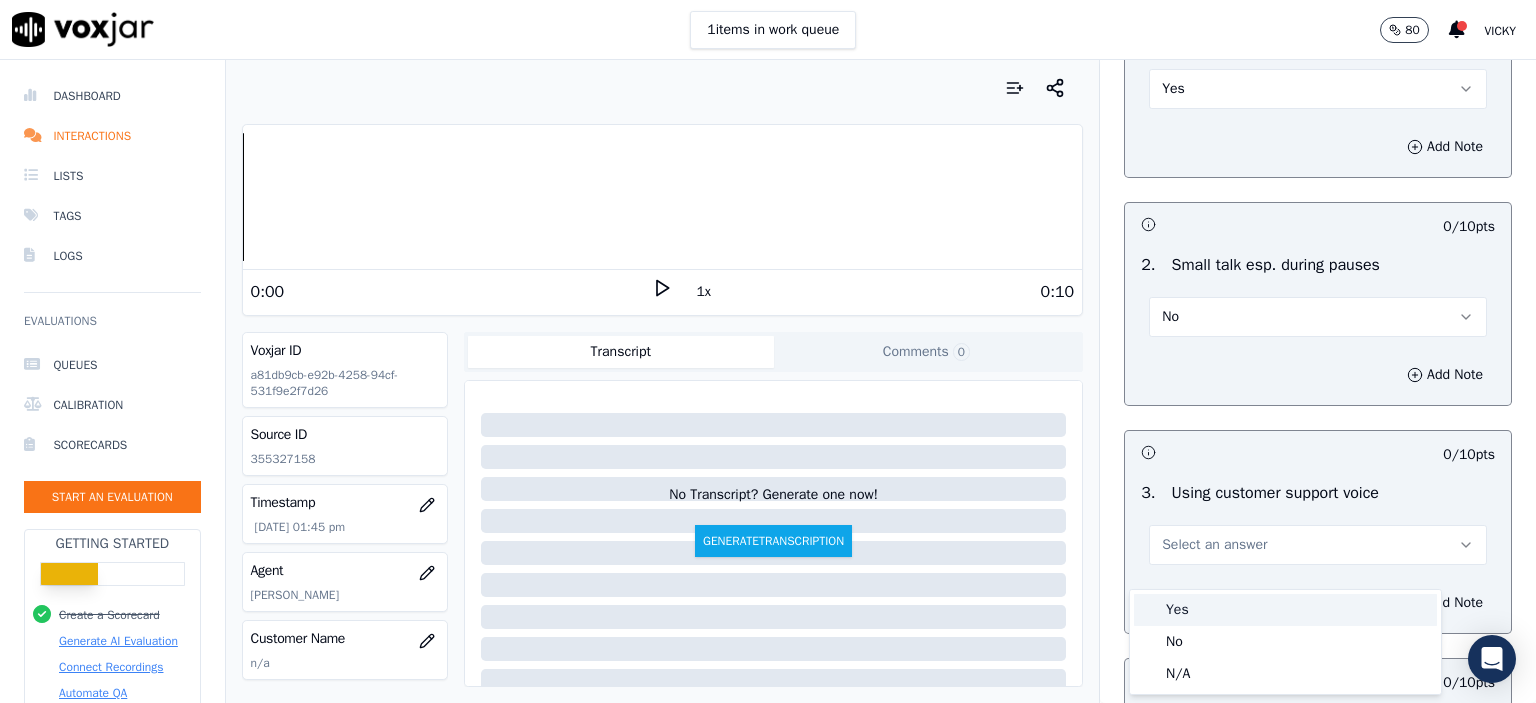 click on "Yes" at bounding box center (1285, 610) 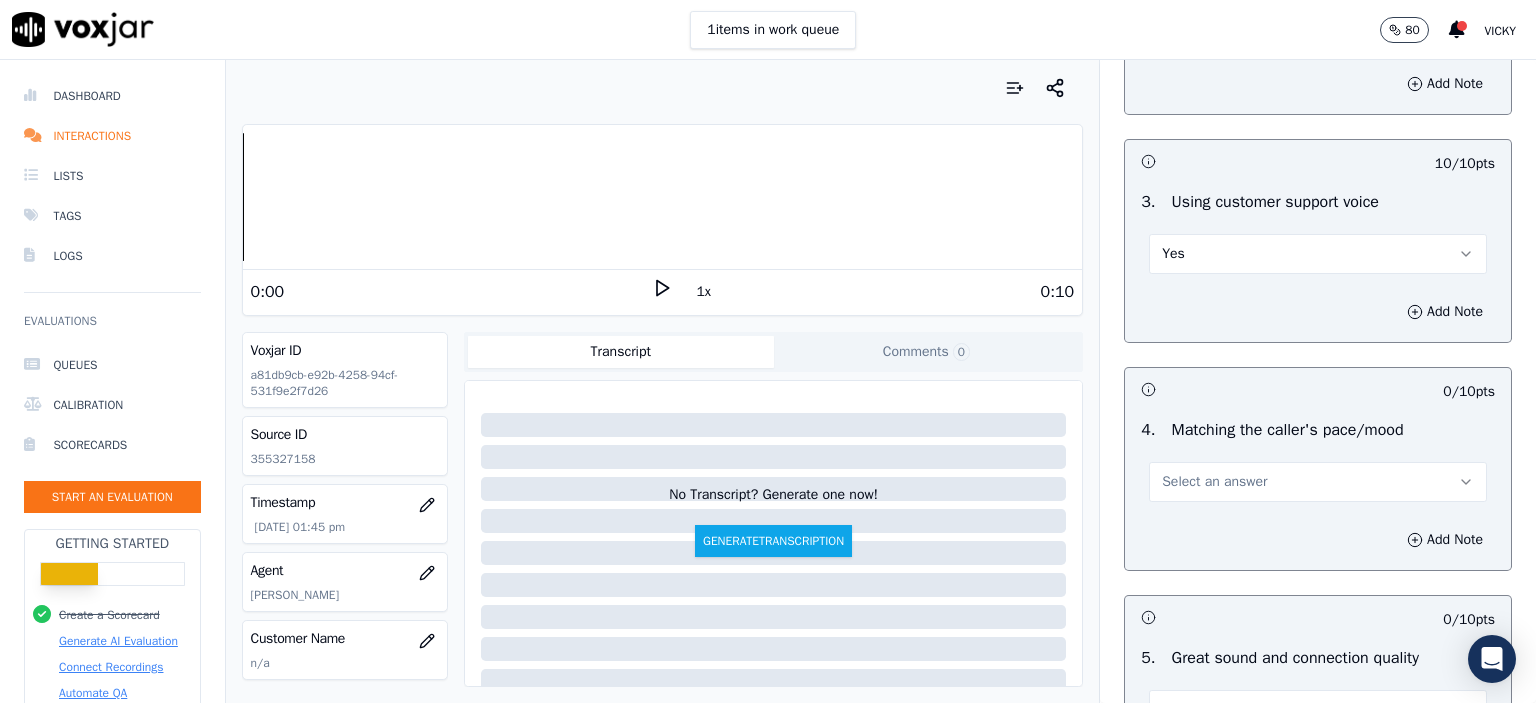 scroll, scrollTop: 2600, scrollLeft: 0, axis: vertical 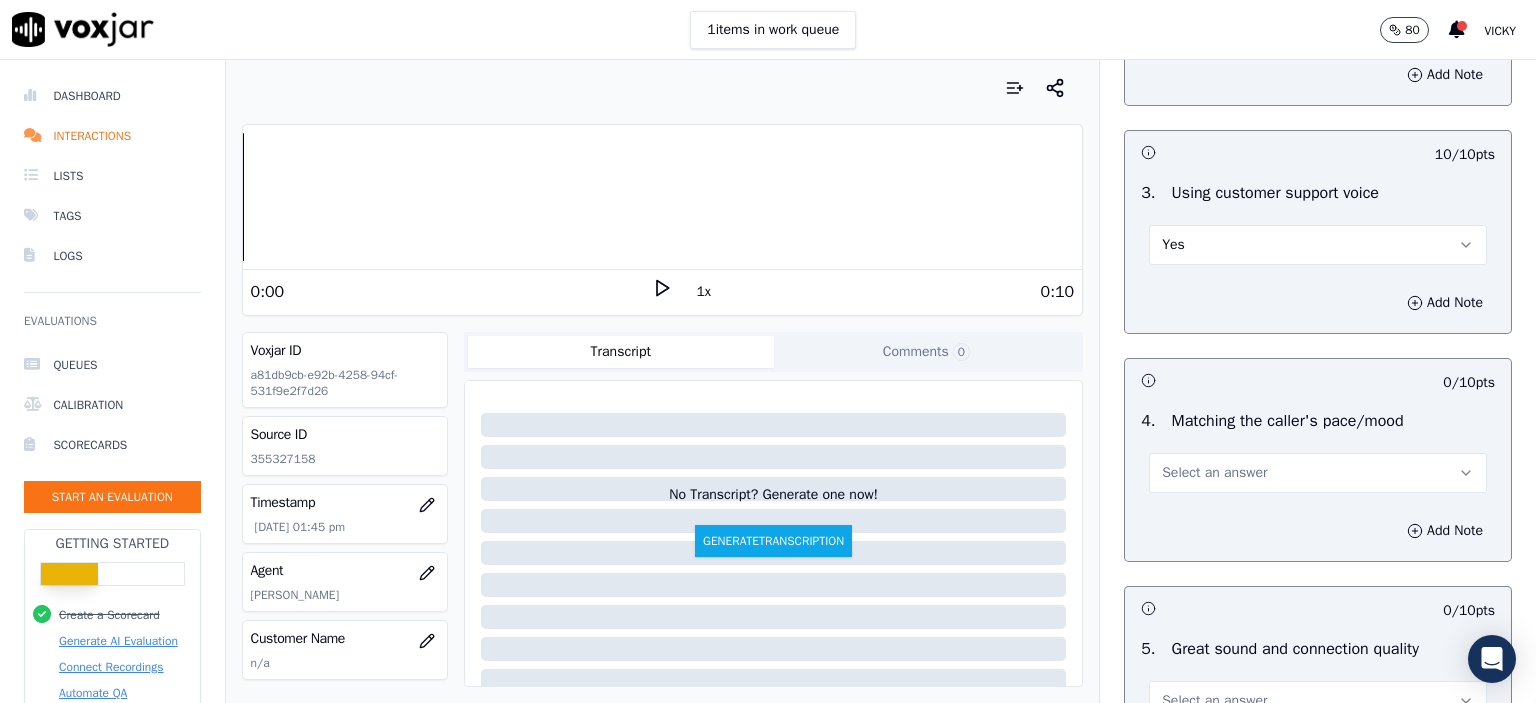 click on "Select an answer" at bounding box center [1318, 471] 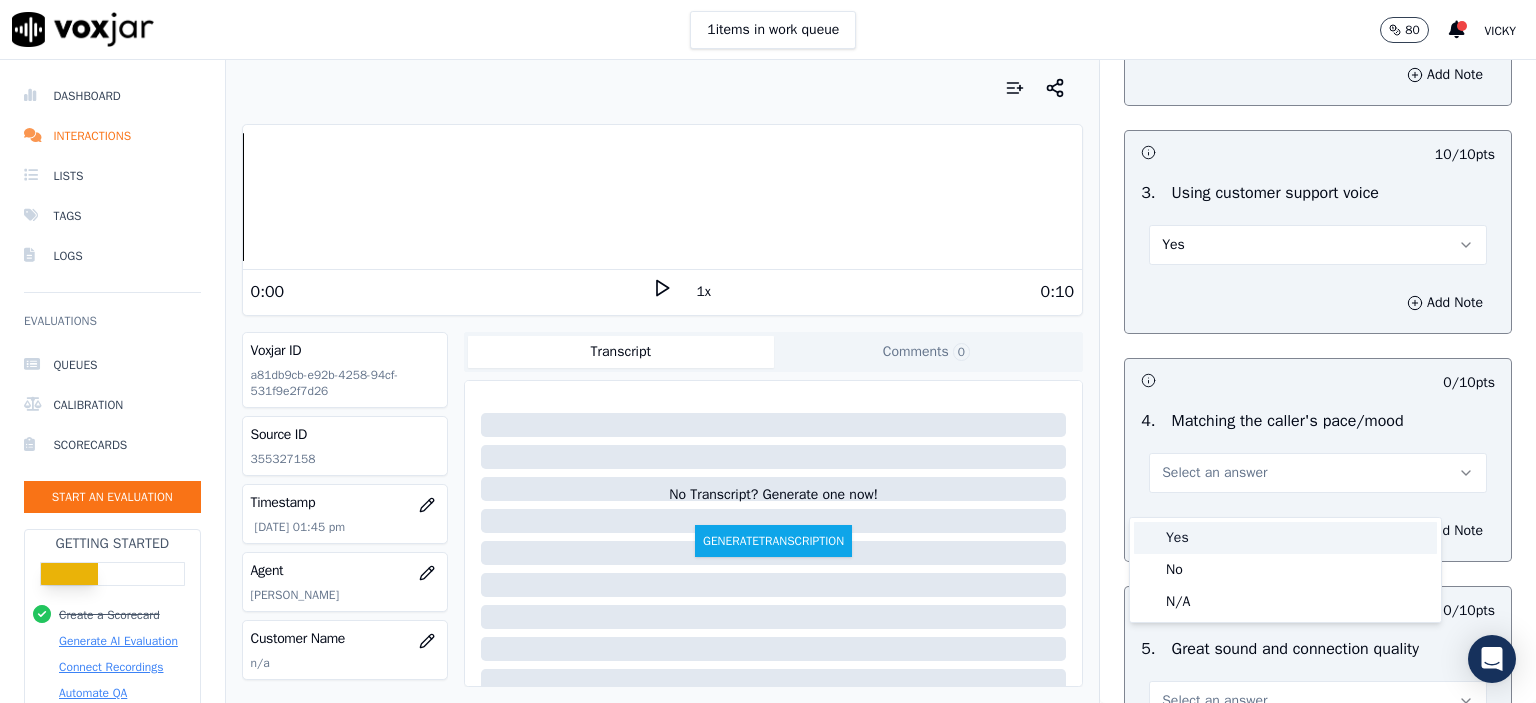 click on "Yes" at bounding box center (1285, 538) 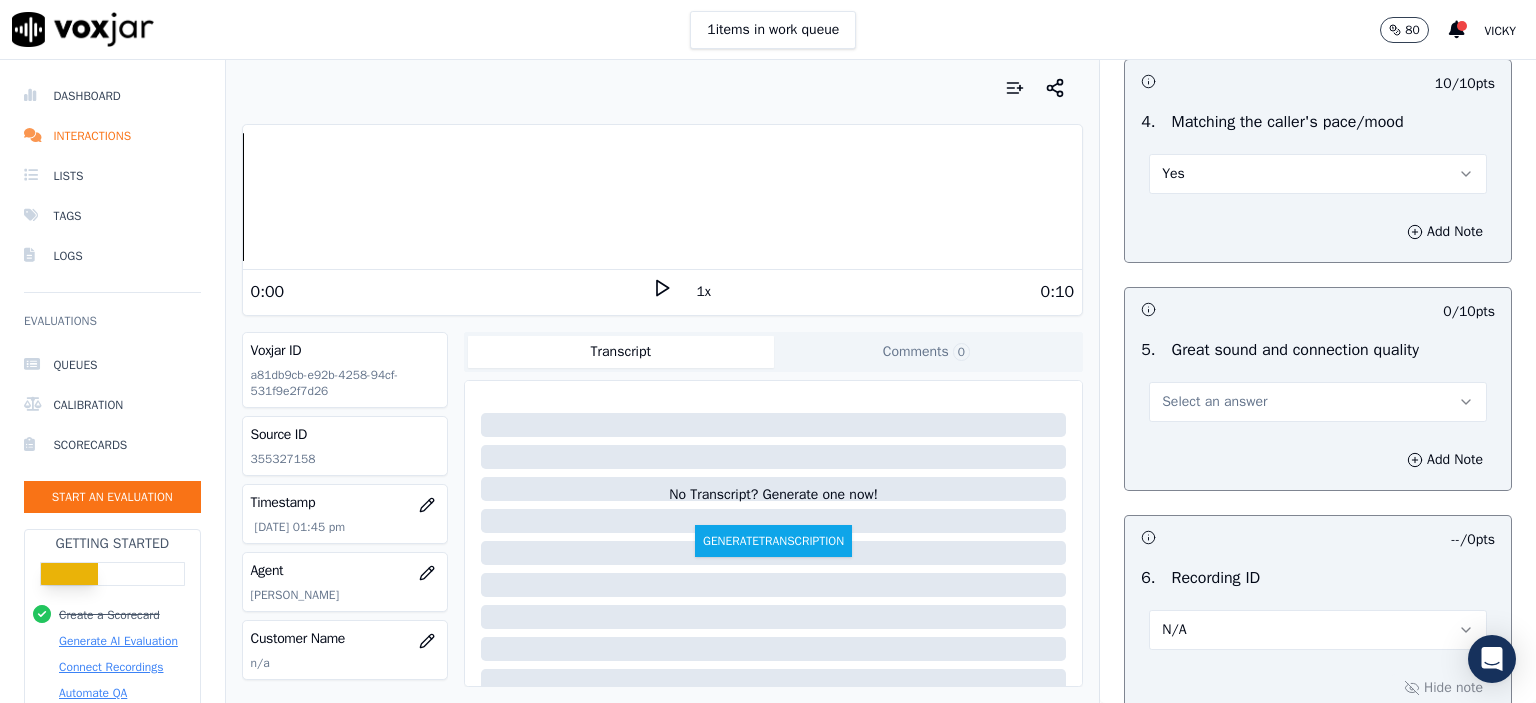 scroll, scrollTop: 2900, scrollLeft: 0, axis: vertical 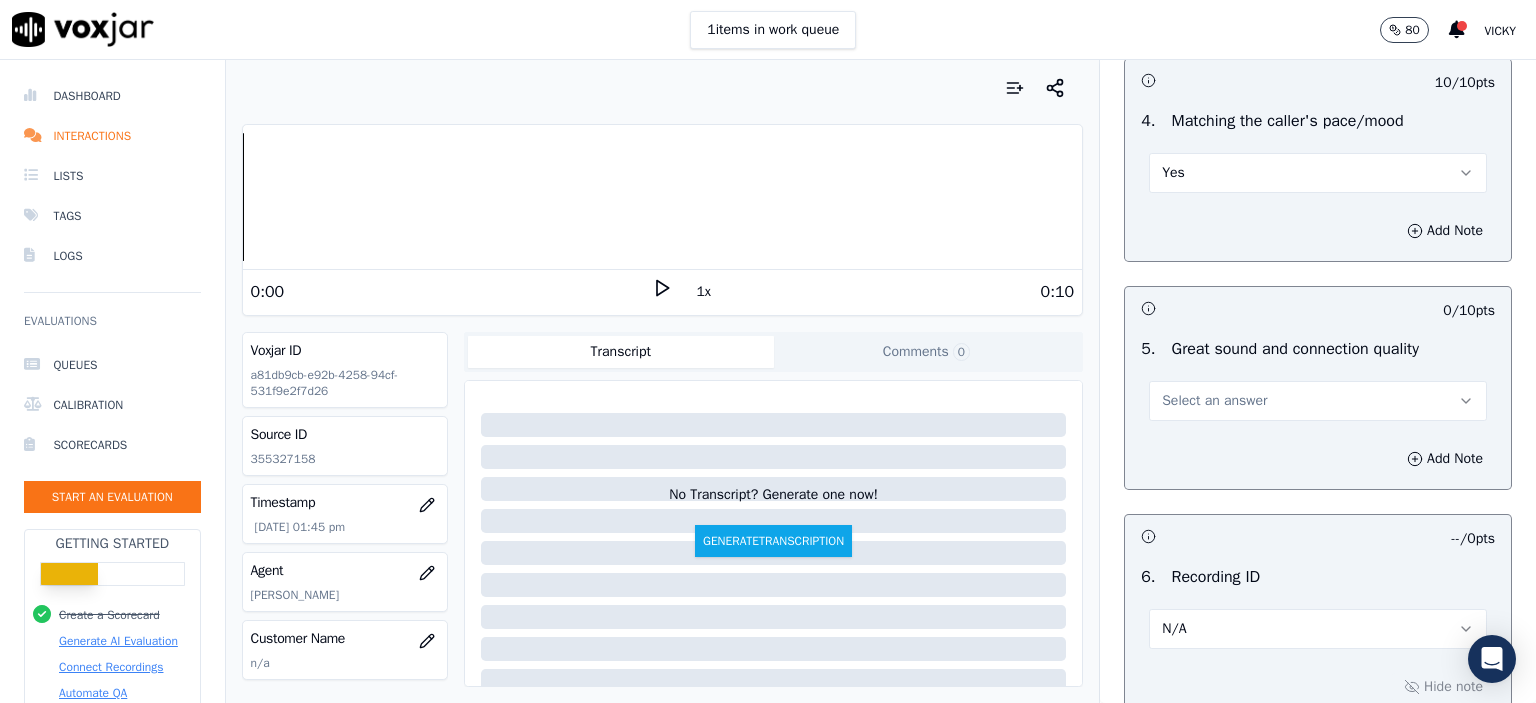 click on "Select an answer" at bounding box center (1318, 401) 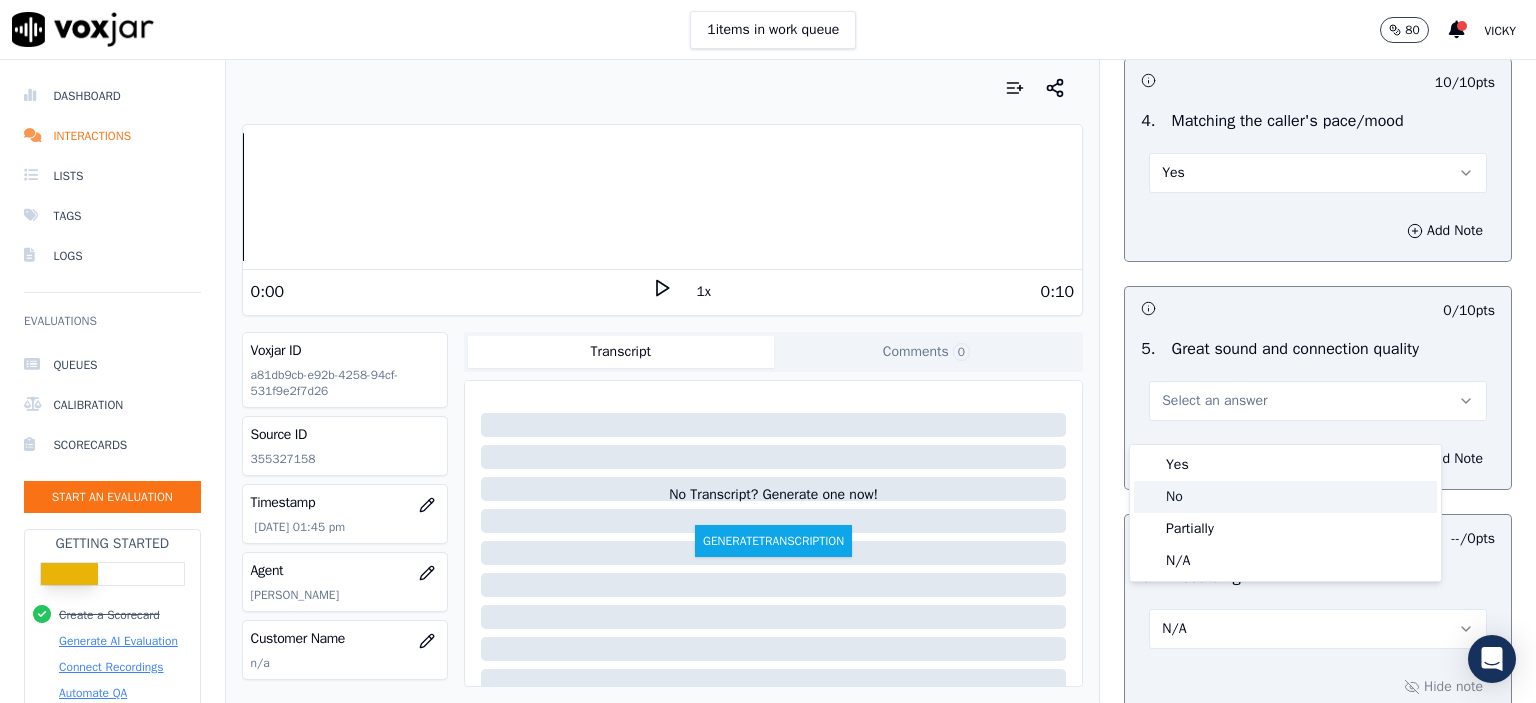 click on "No" 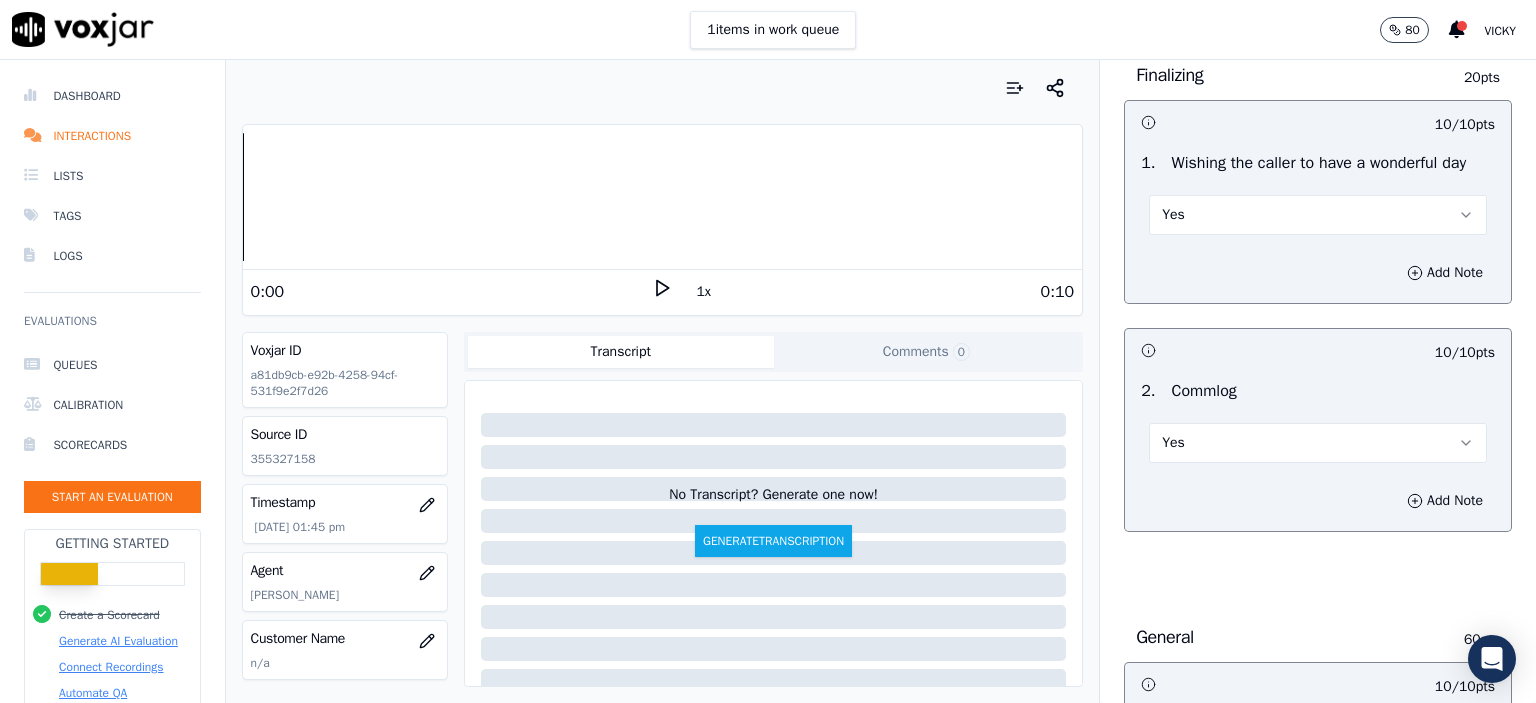 scroll, scrollTop: 3432, scrollLeft: 0, axis: vertical 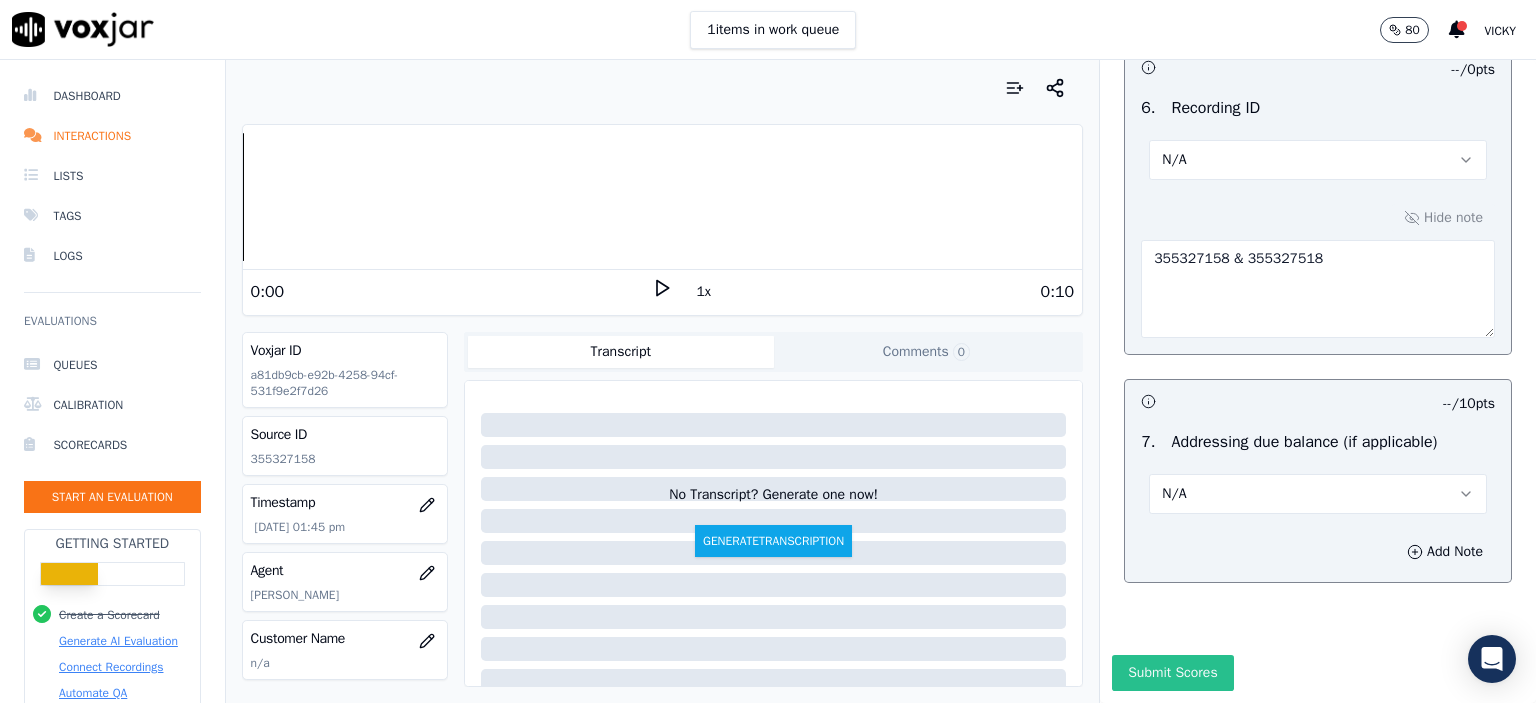 click on "Submit Scores" at bounding box center [1172, 673] 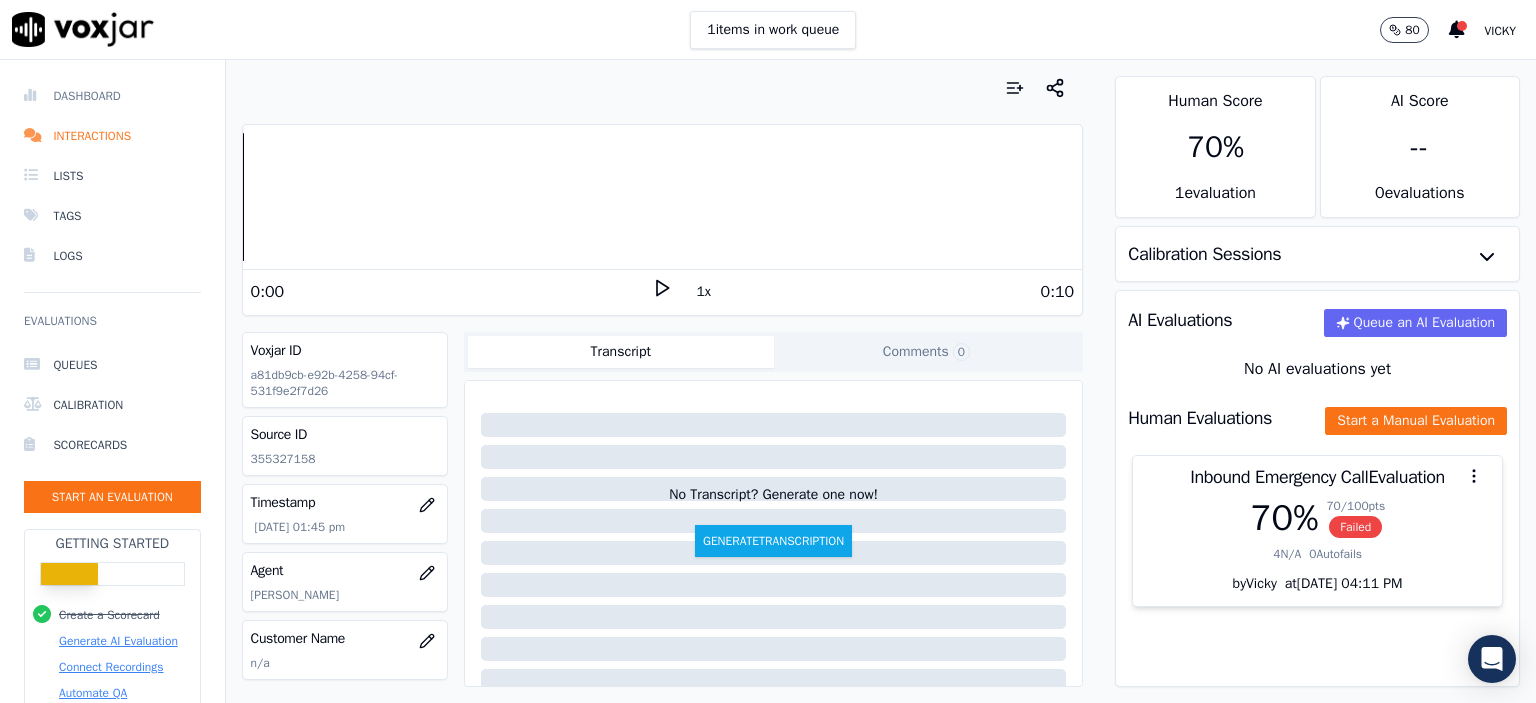 click on "Dashboard" at bounding box center [112, 96] 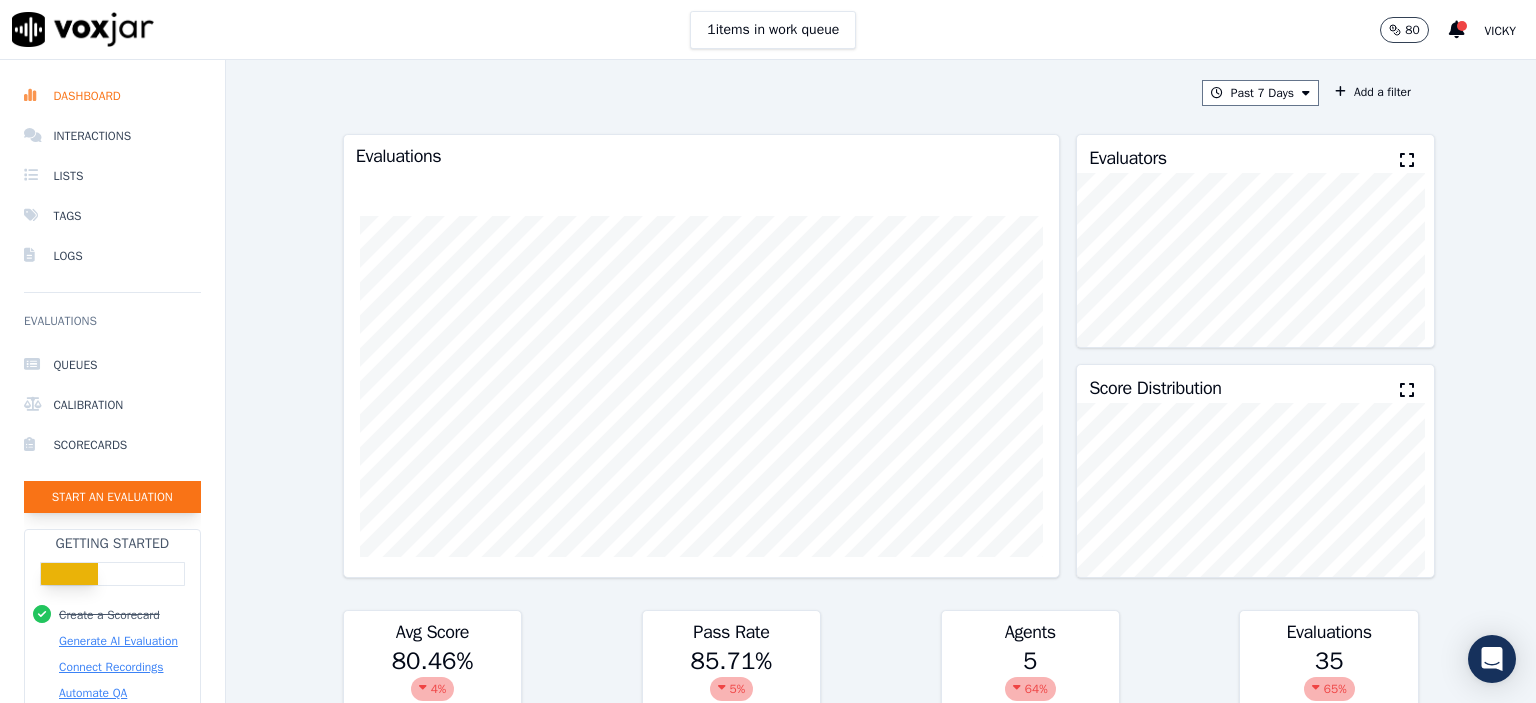 click on "Start an Evaluation" 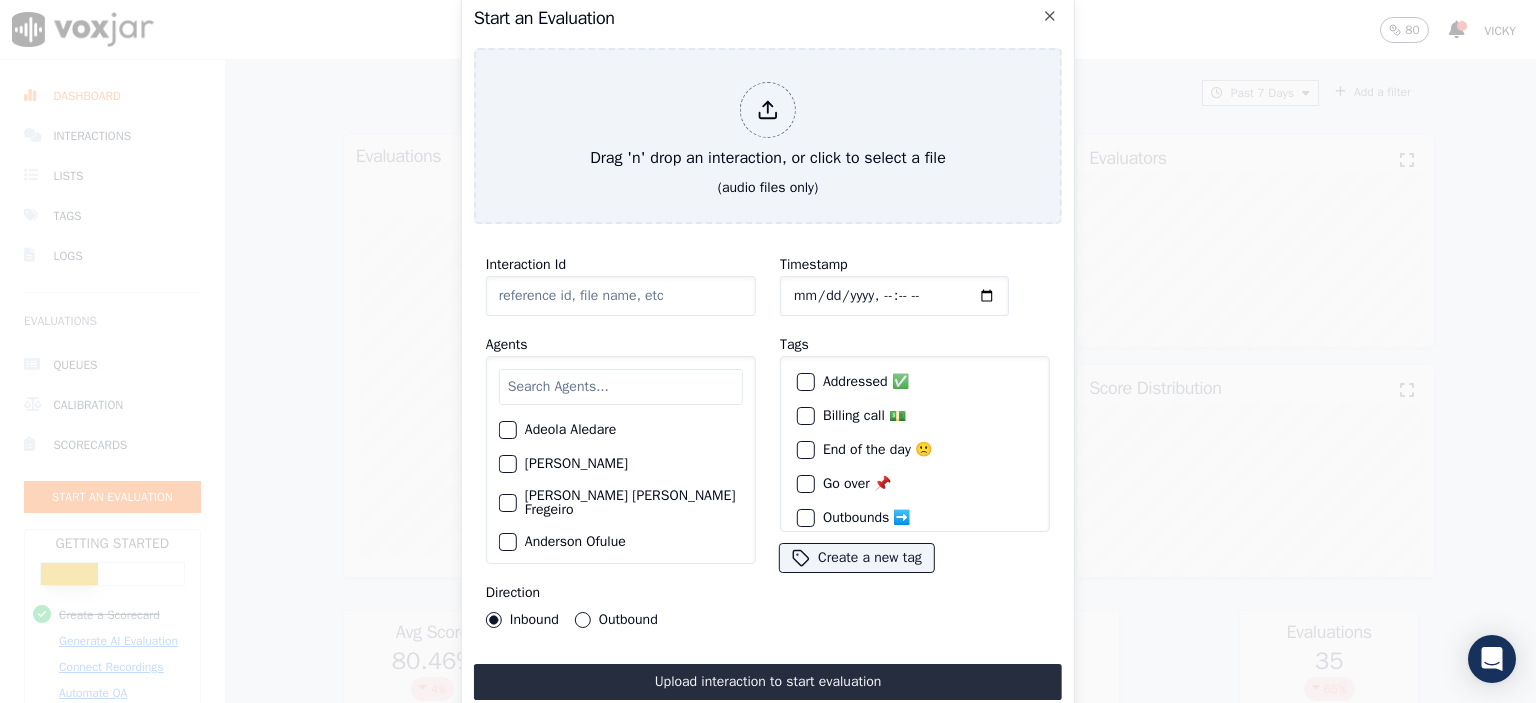 click on "Interaction Id" 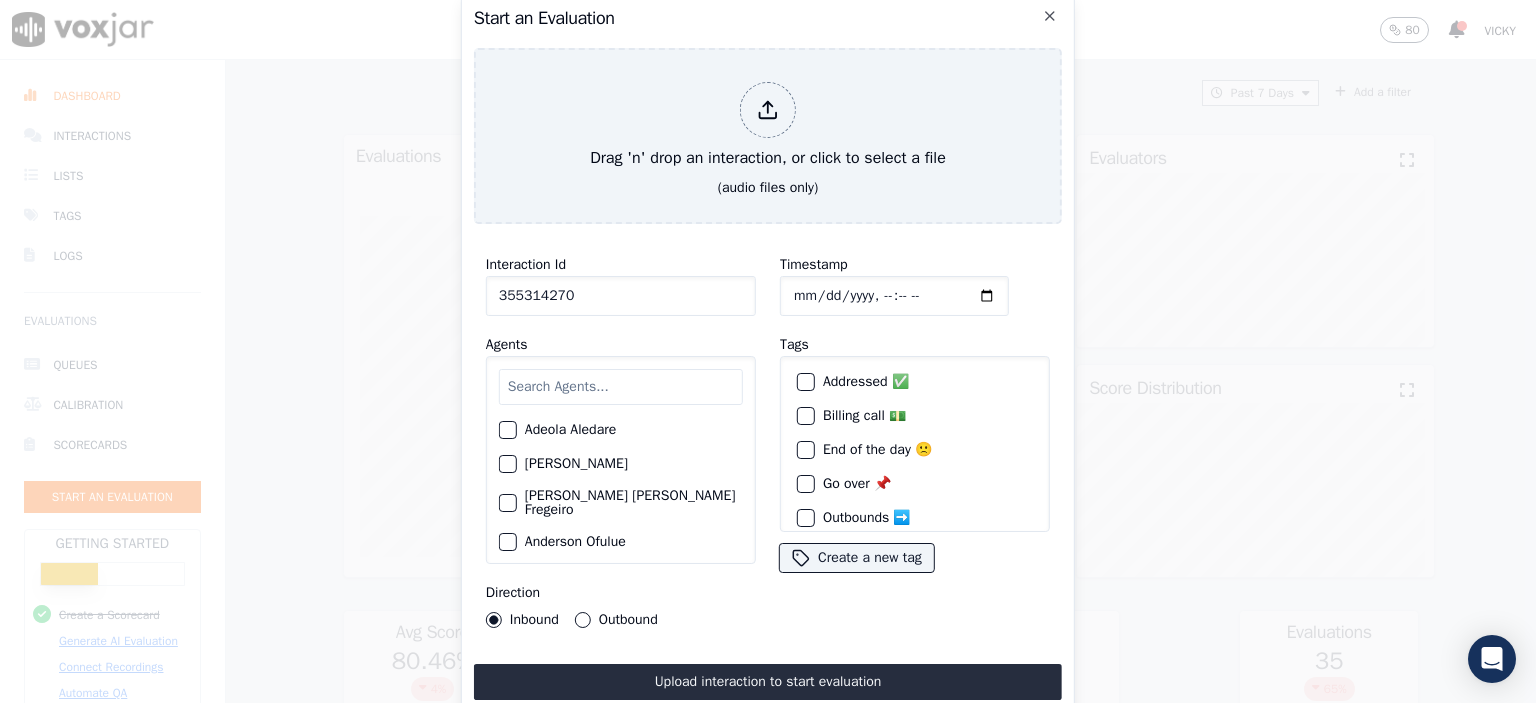 type on "355314270" 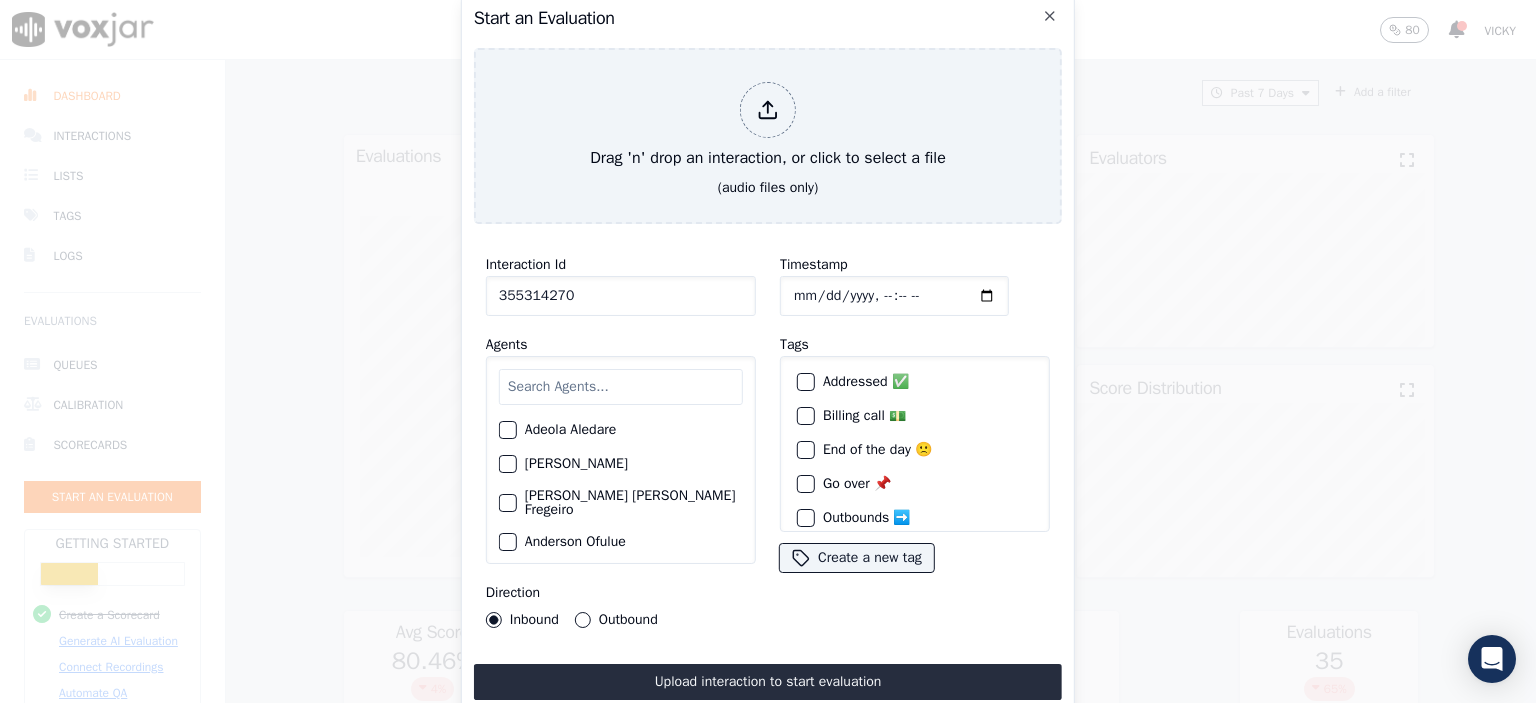 type on "[DATE]T12:19" 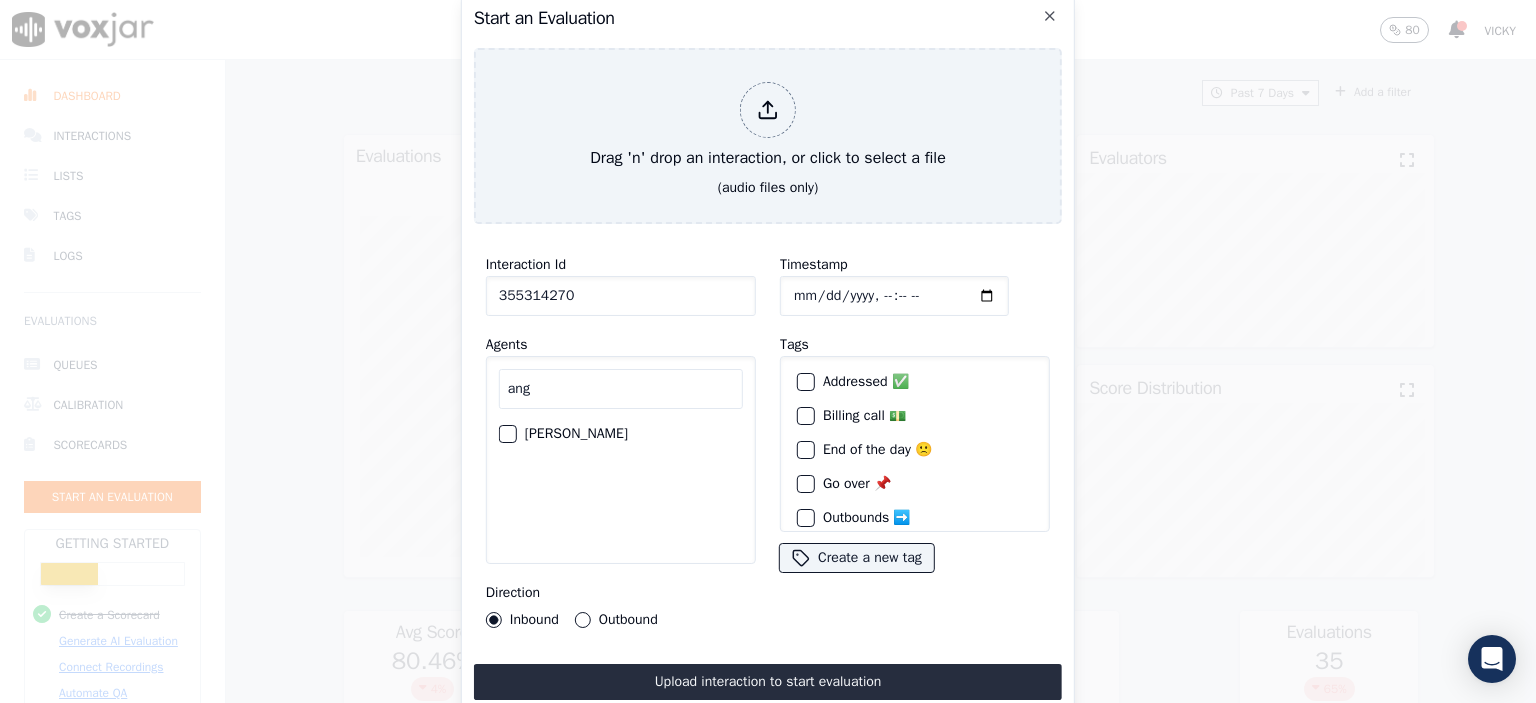 type on "ang" 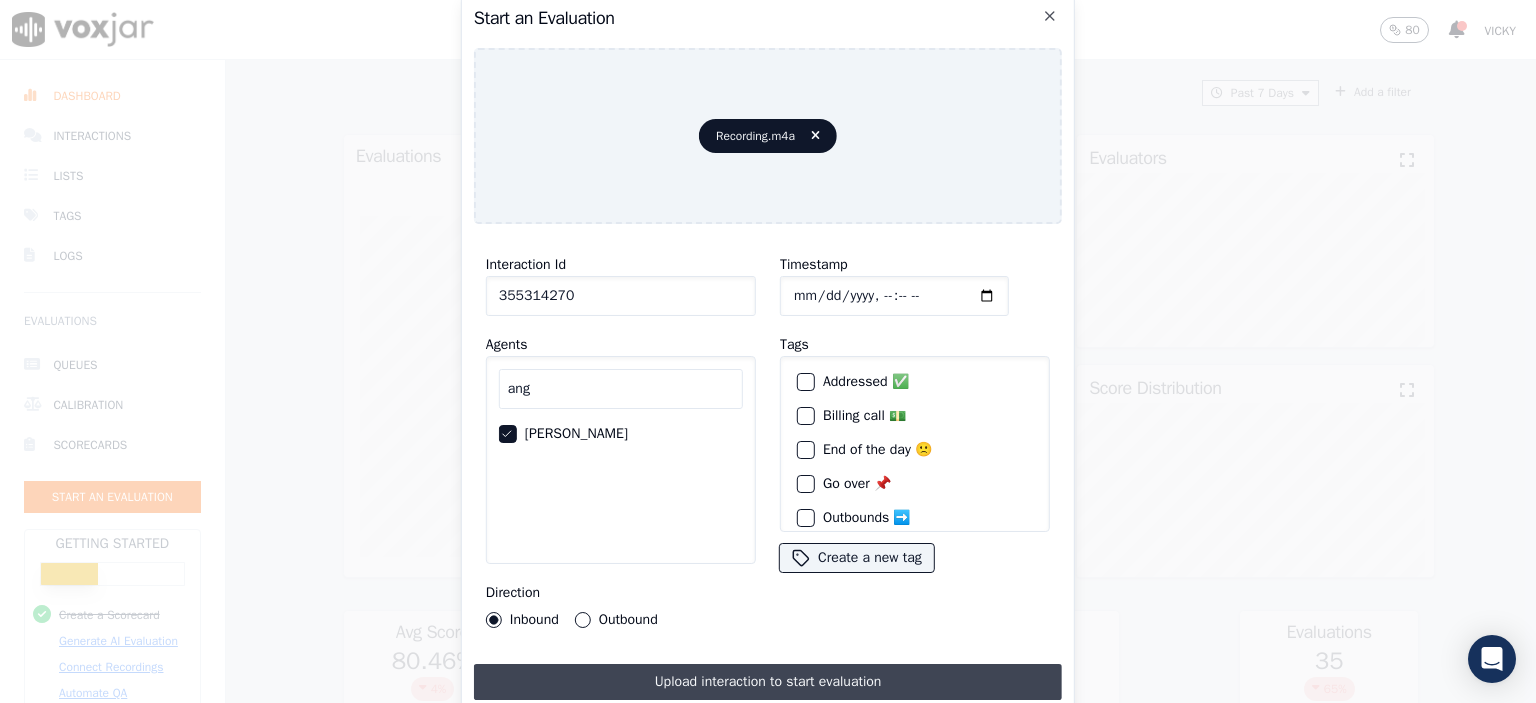 click on "Upload interaction to start evaluation" at bounding box center (768, 682) 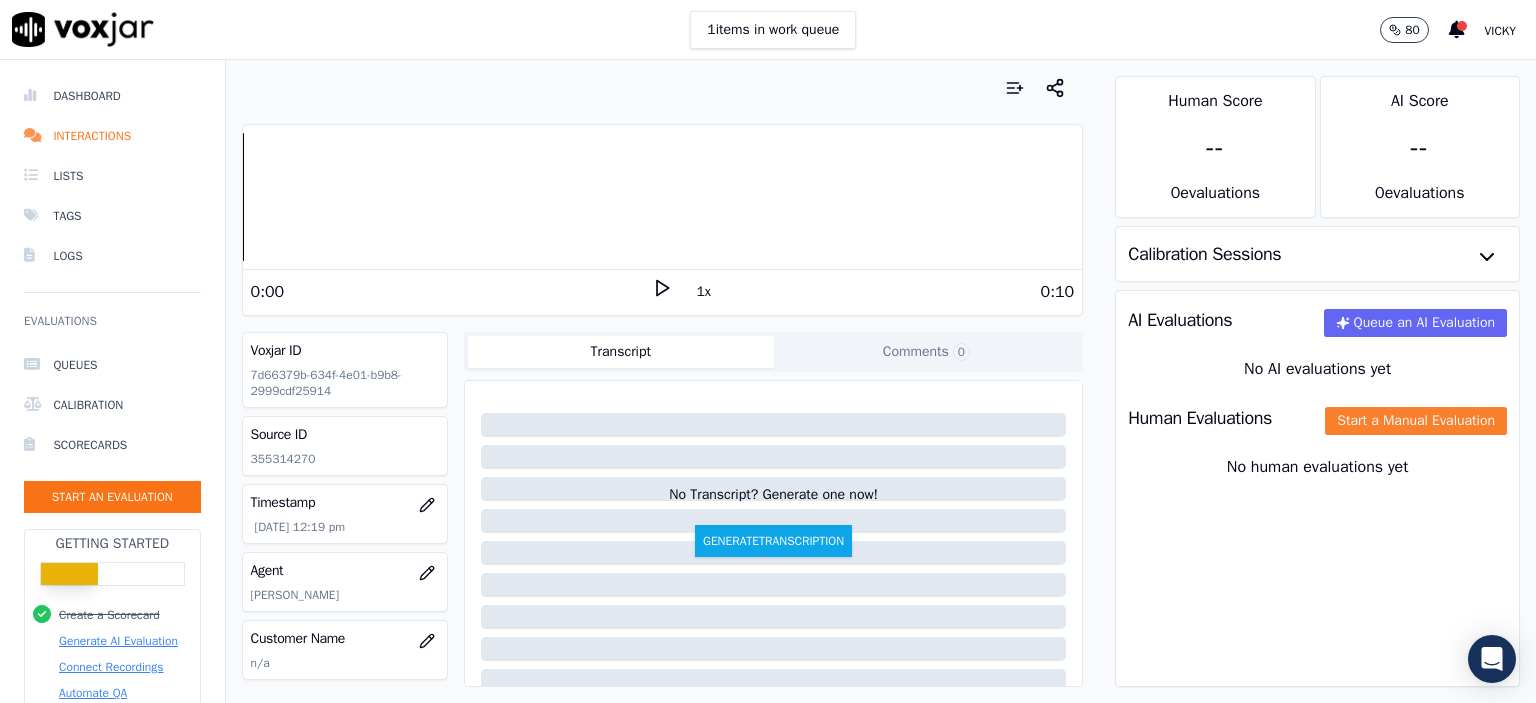 click on "Start a Manual Evaluation" 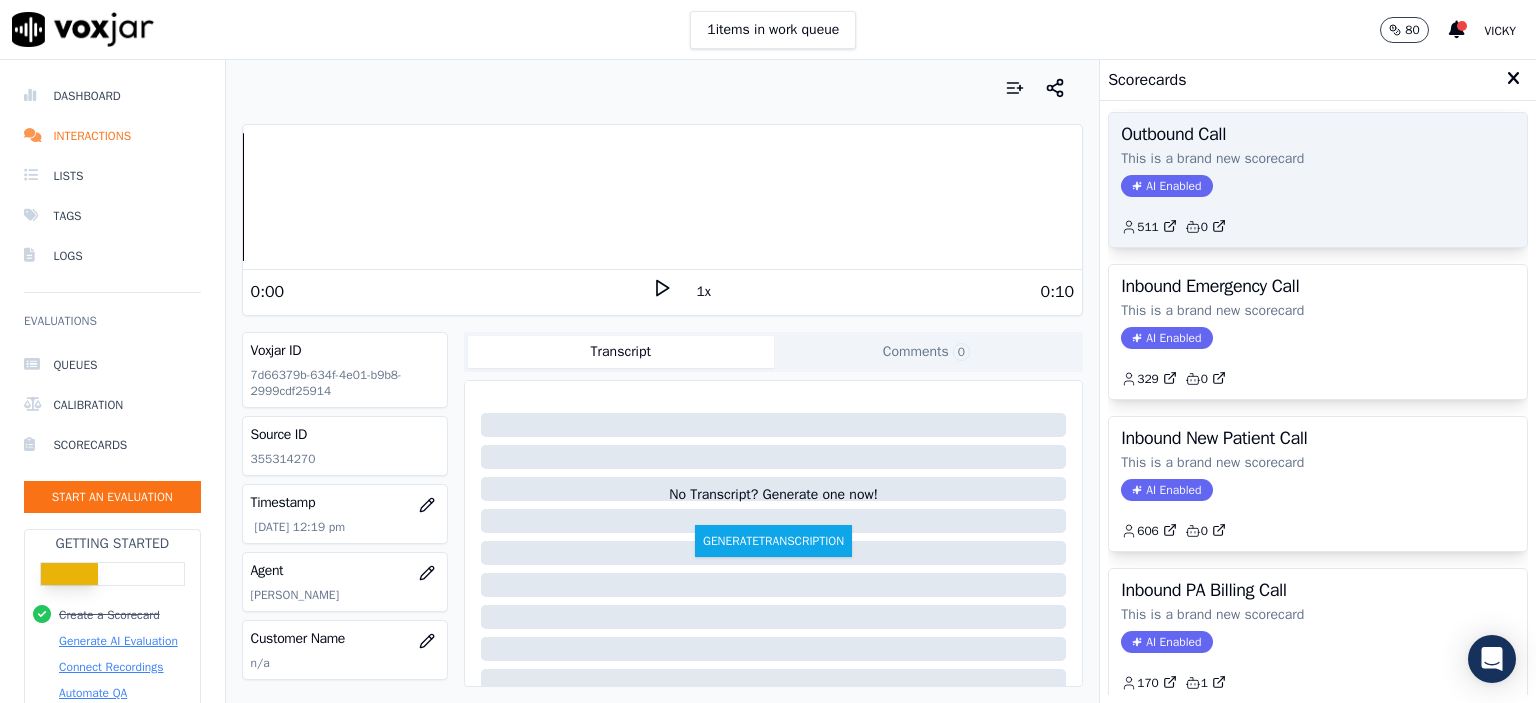 scroll, scrollTop: 300, scrollLeft: 0, axis: vertical 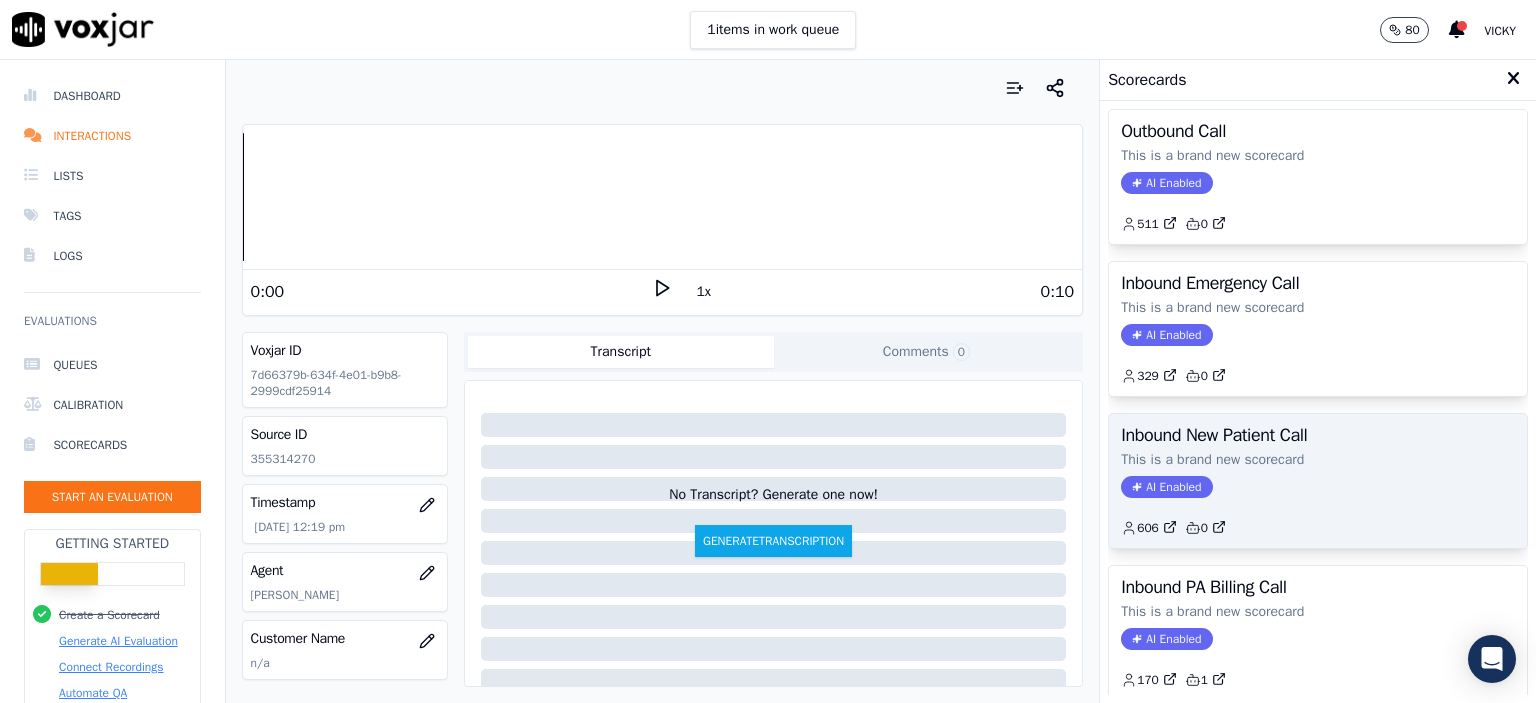 click on "This is a brand new scorecard" 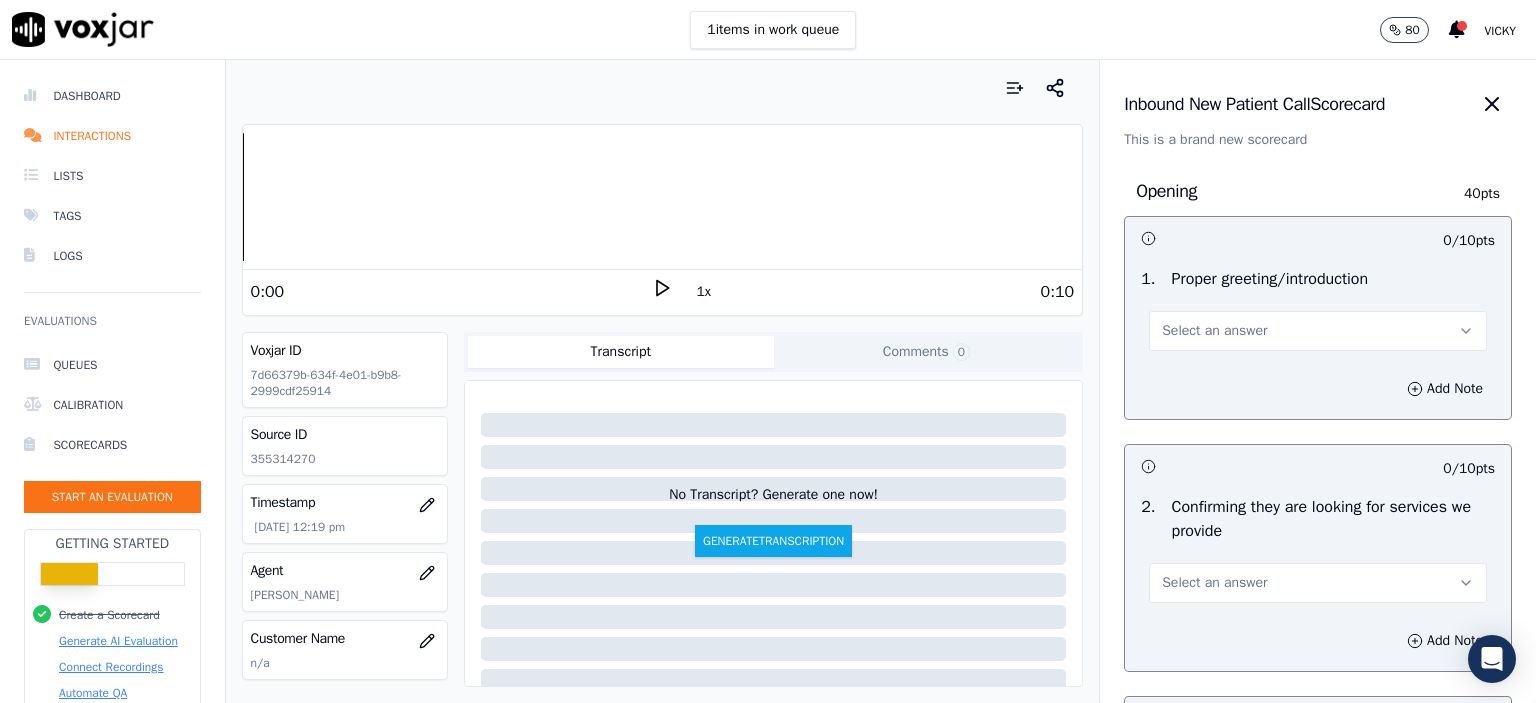 click on "Select an answer" at bounding box center (1318, 331) 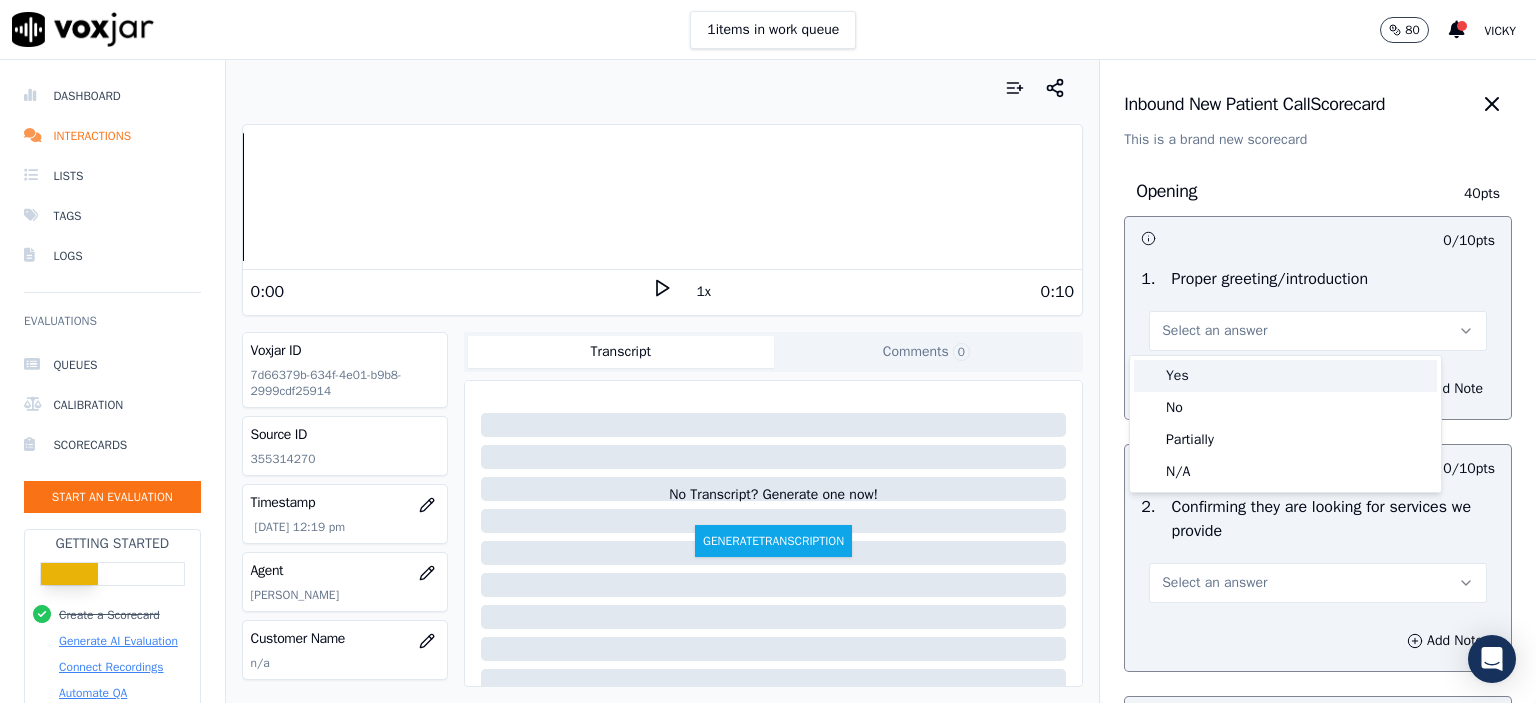 click on "Yes" at bounding box center [1285, 376] 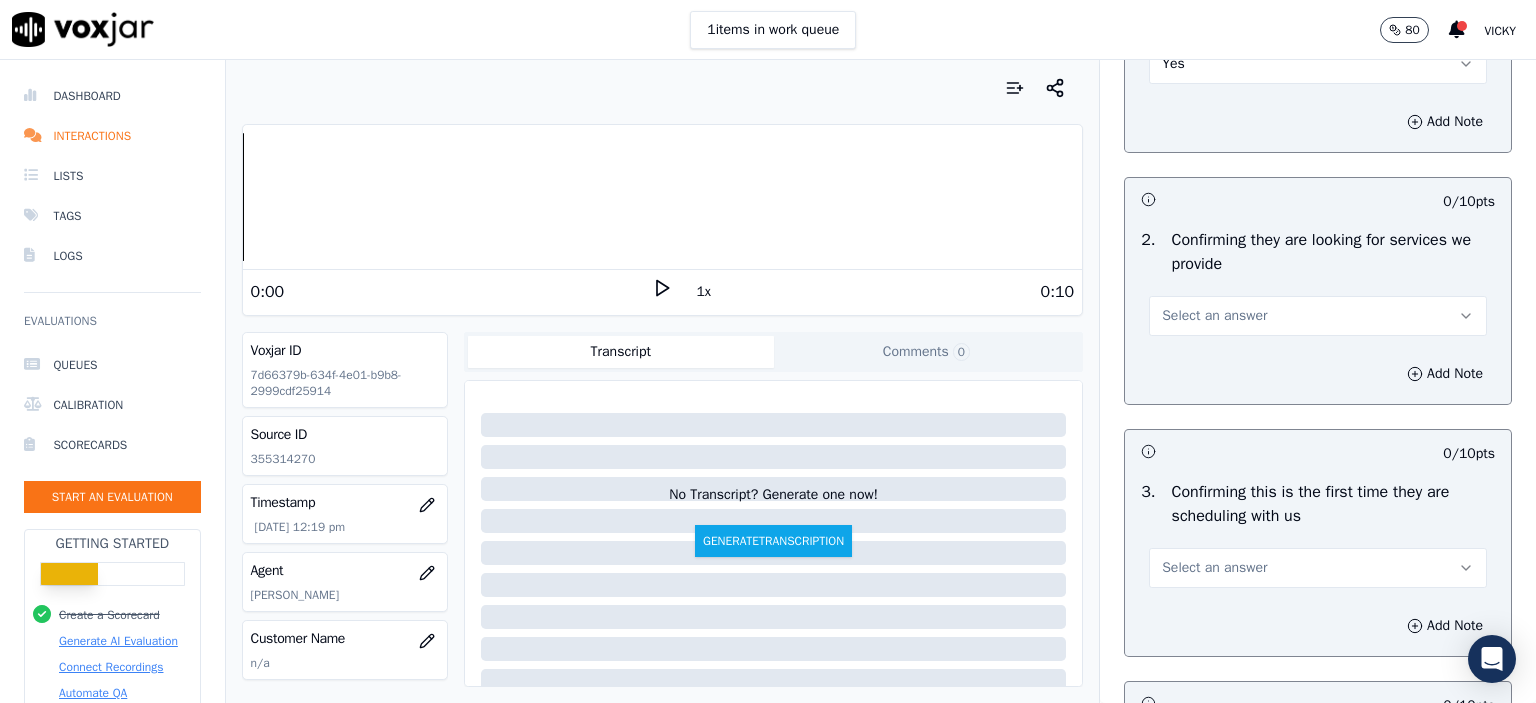 scroll, scrollTop: 300, scrollLeft: 0, axis: vertical 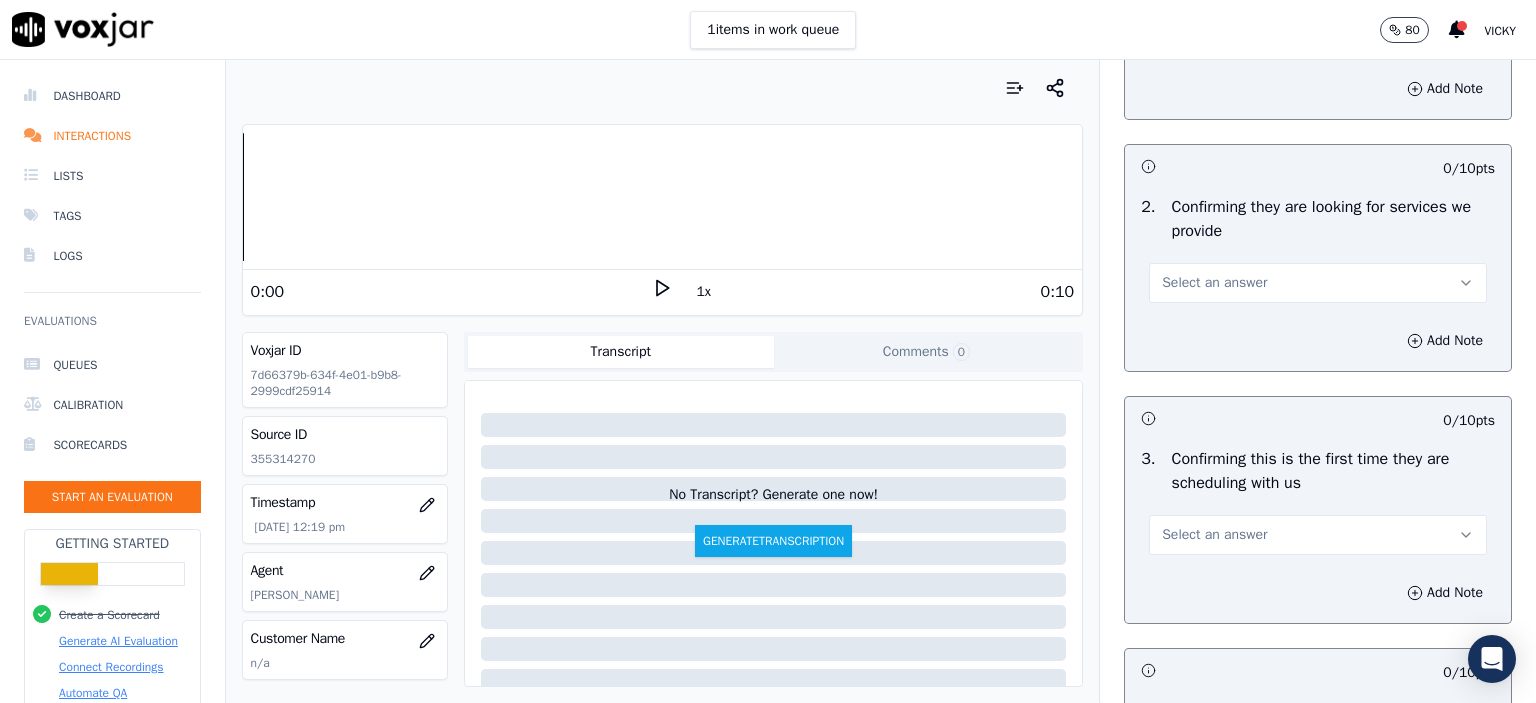 click on "Select an answer" at bounding box center [1318, 283] 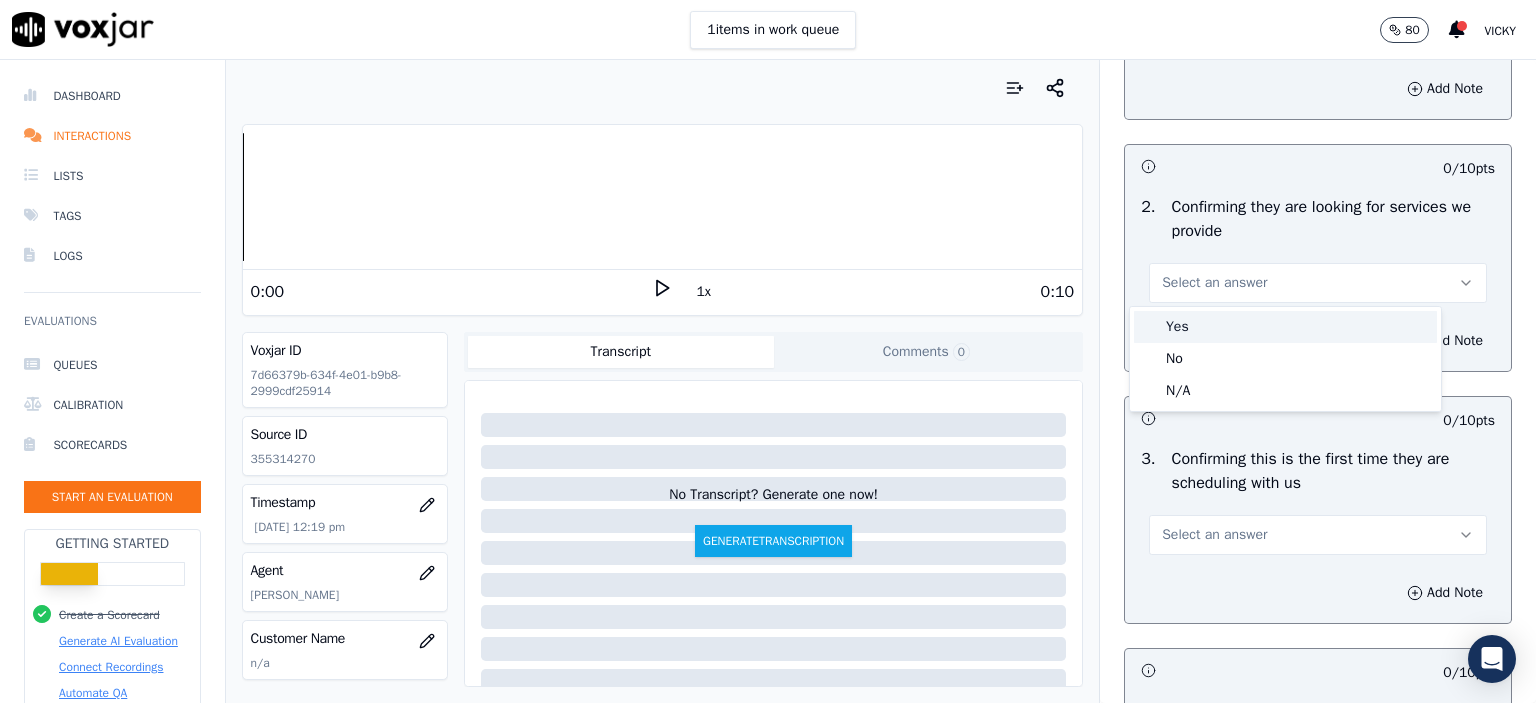 click on "Yes" at bounding box center (1285, 327) 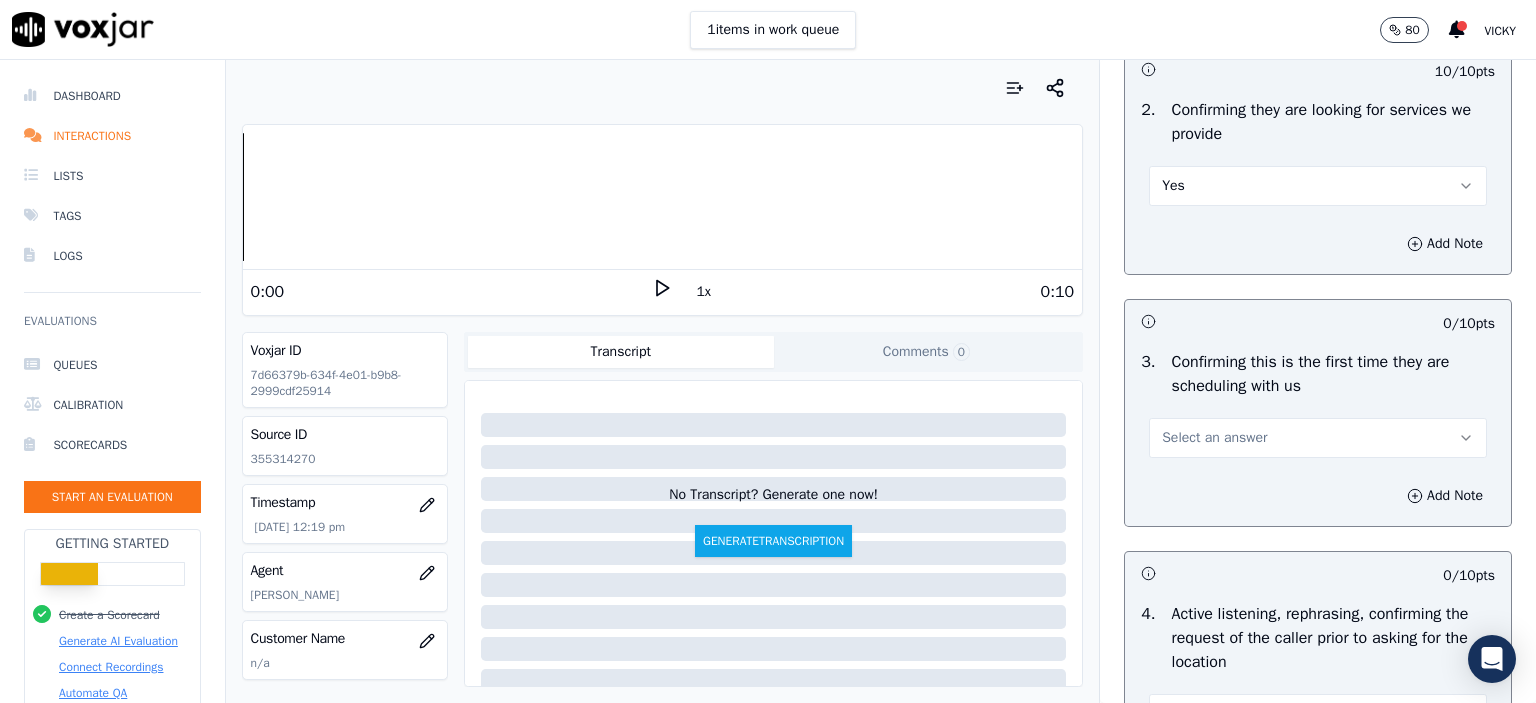 scroll, scrollTop: 400, scrollLeft: 0, axis: vertical 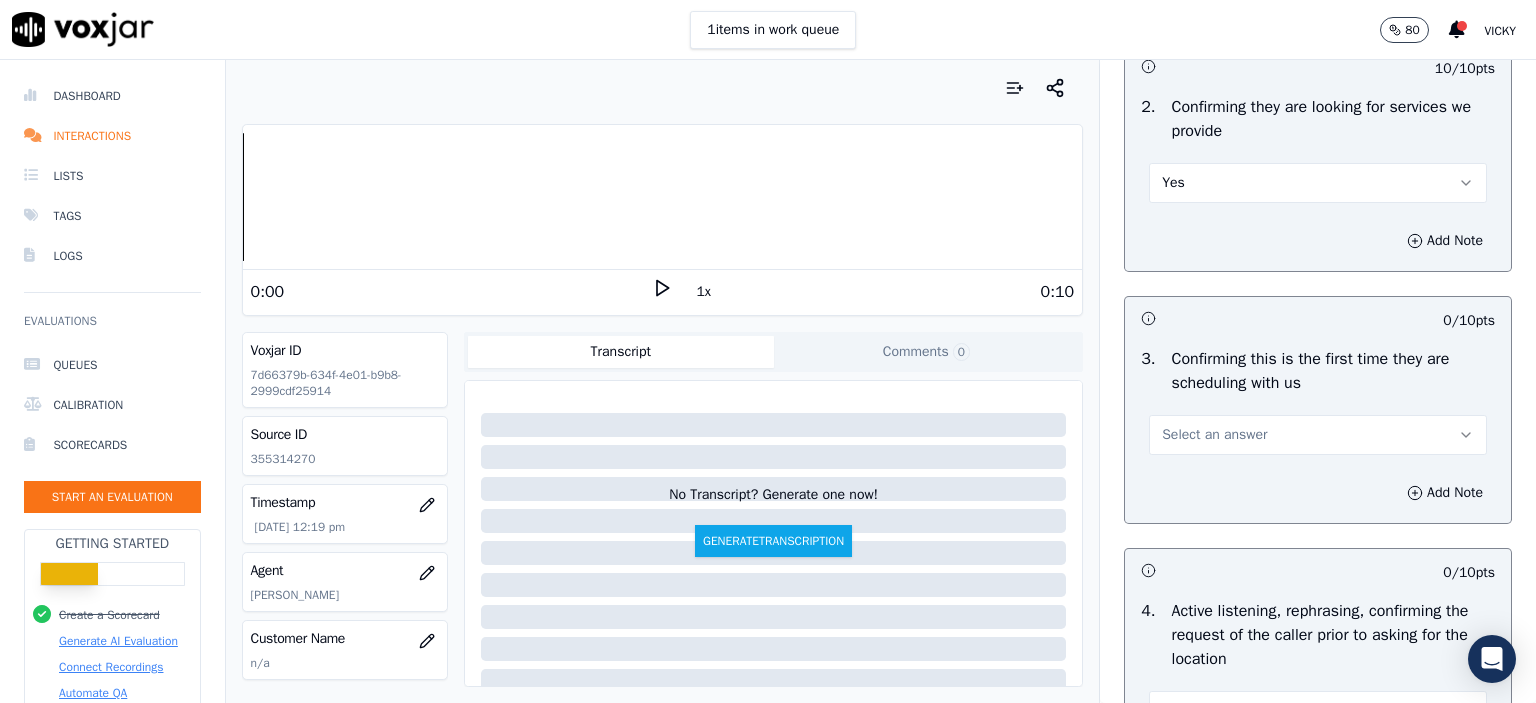 click on "Select an answer" at bounding box center [1318, 435] 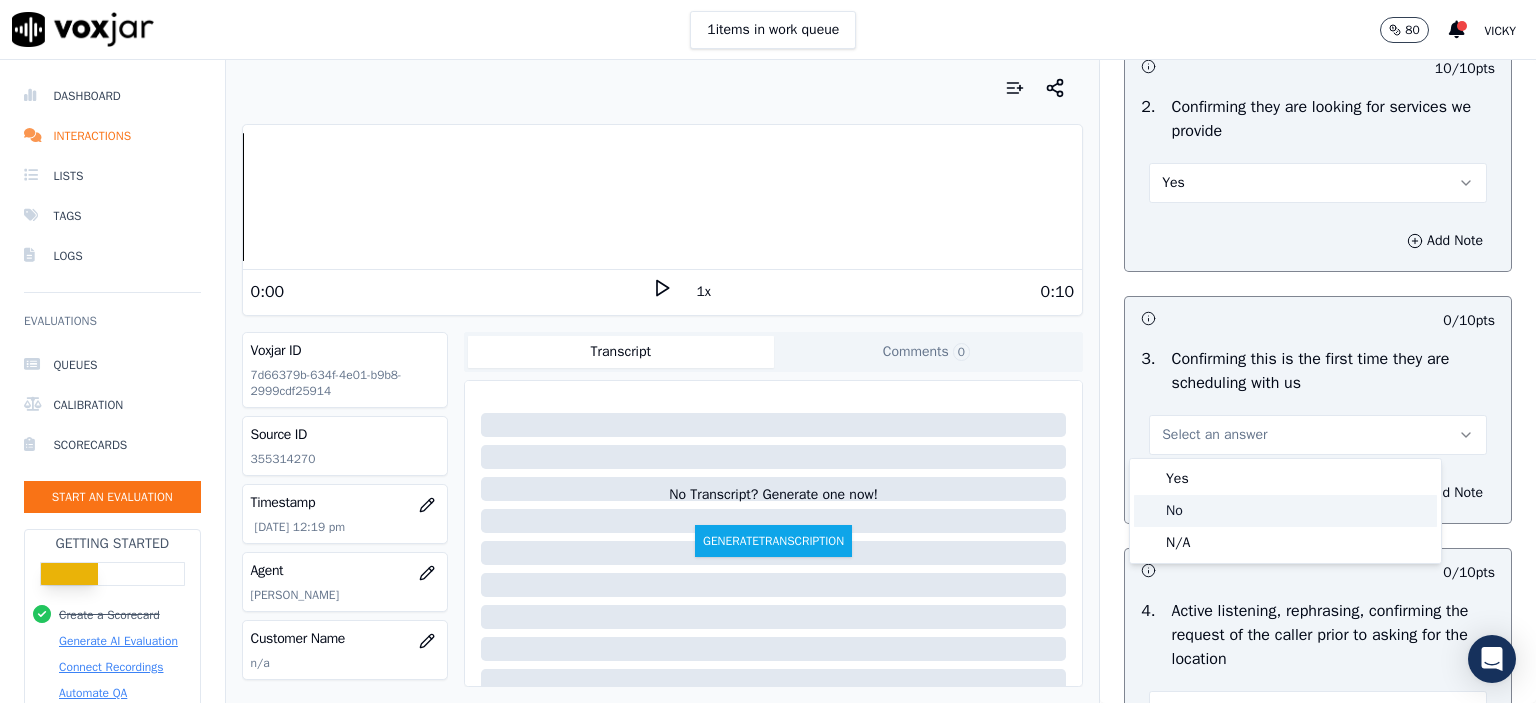 click on "No" 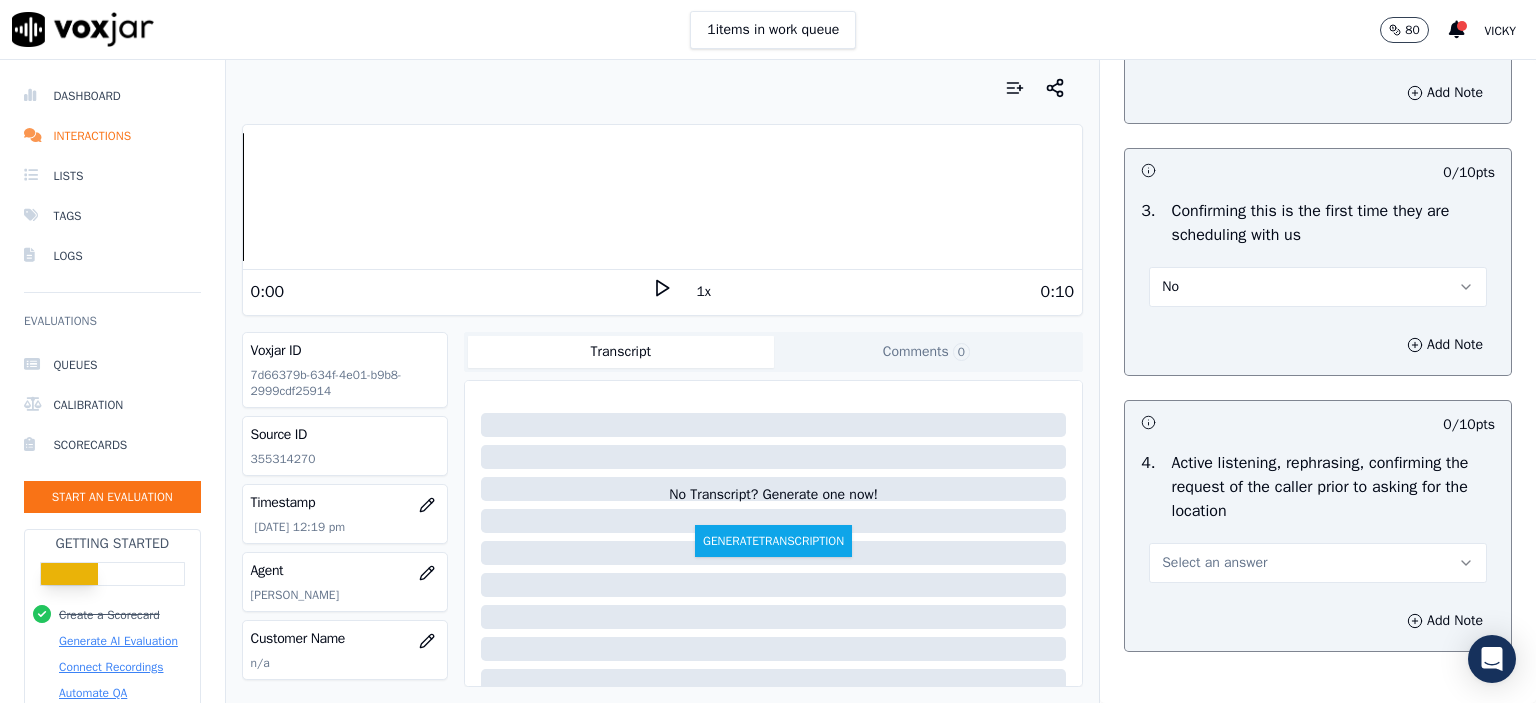 scroll, scrollTop: 600, scrollLeft: 0, axis: vertical 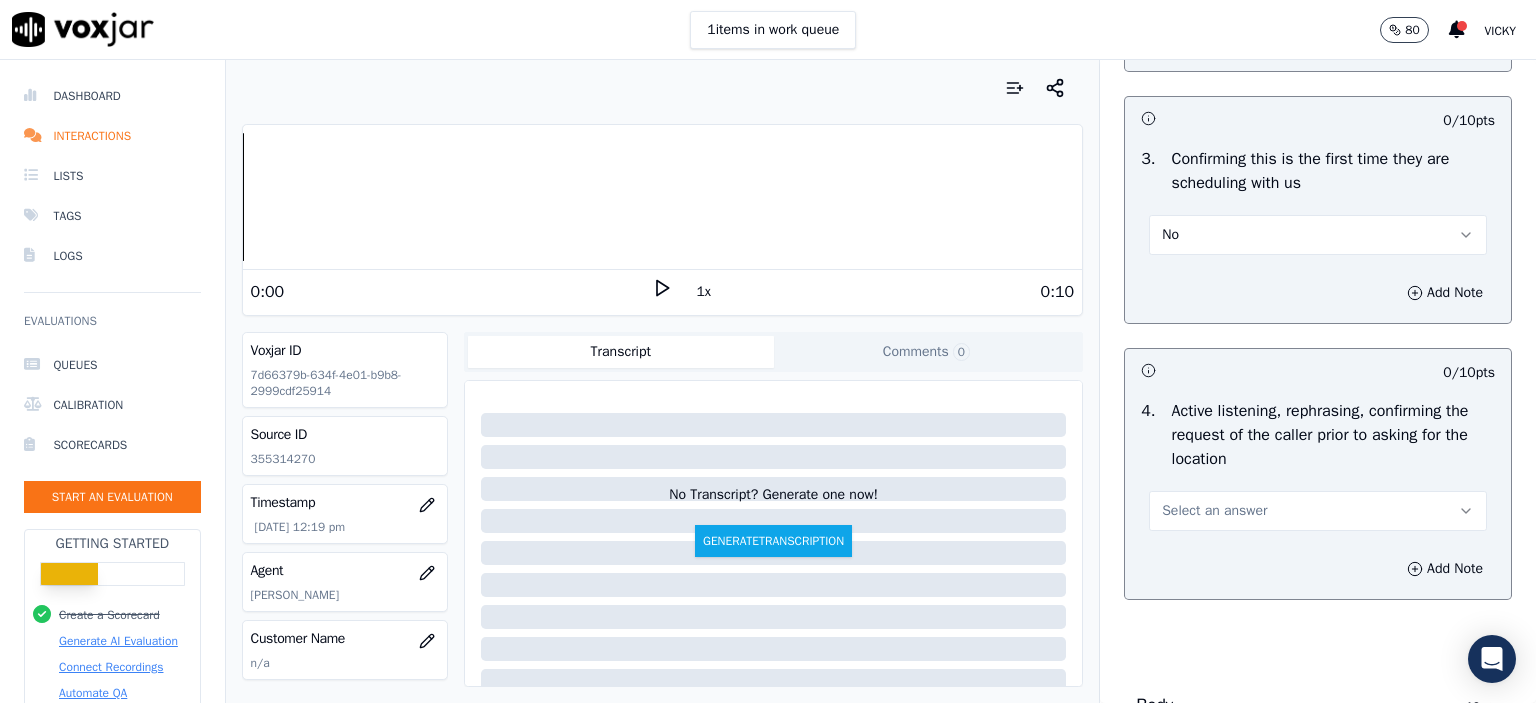 click on "Select an answer" at bounding box center [1318, 511] 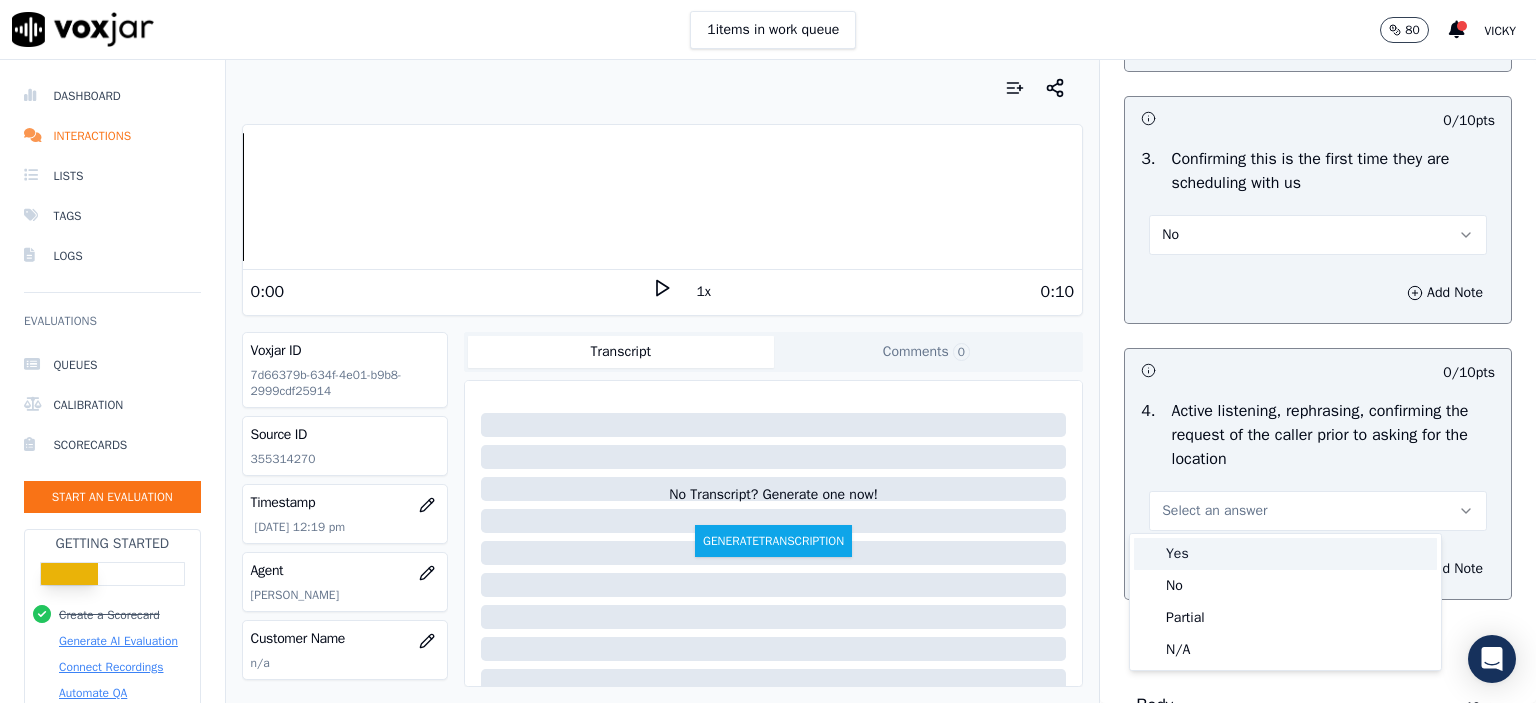 click on "Yes" at bounding box center (1285, 554) 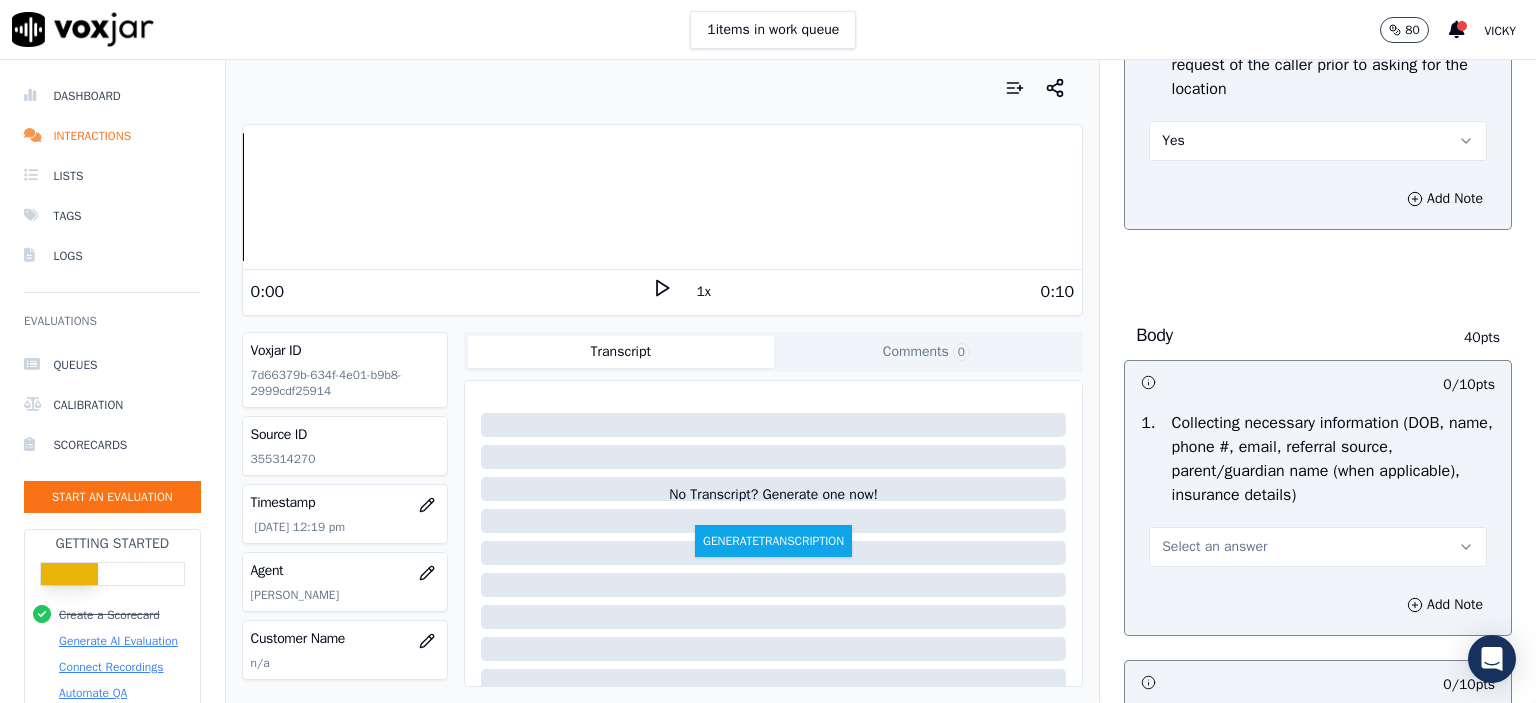 scroll, scrollTop: 1000, scrollLeft: 0, axis: vertical 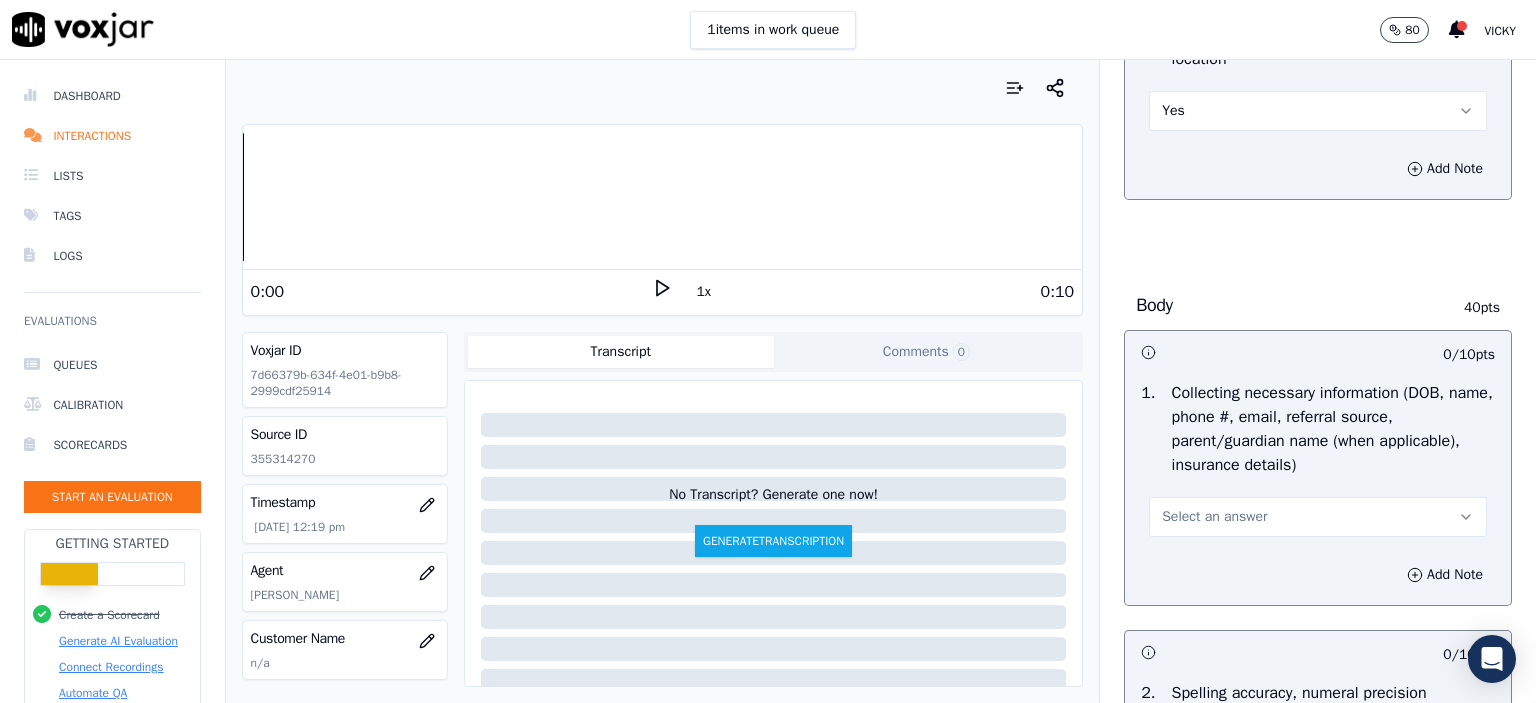 click on "Select an answer" at bounding box center (1318, 517) 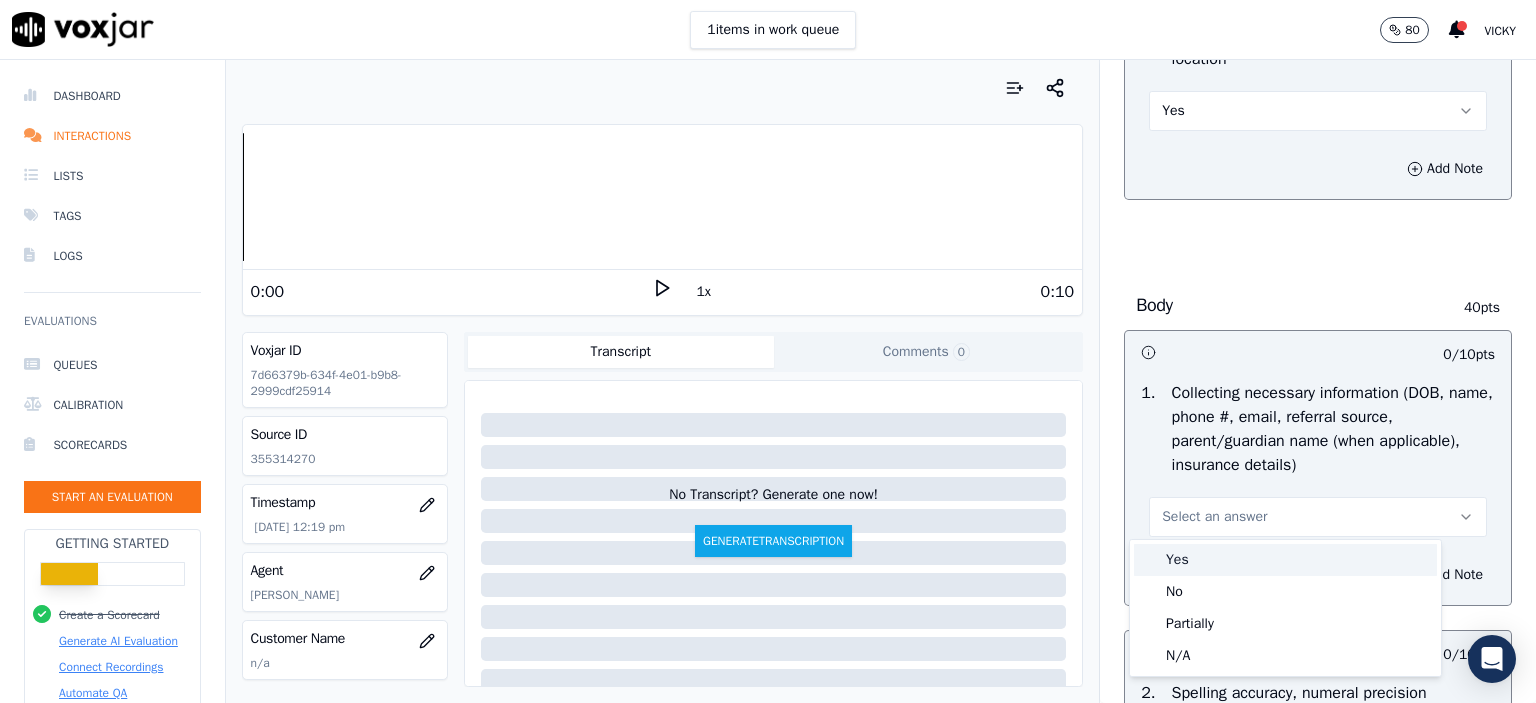 click on "Yes" at bounding box center (1285, 560) 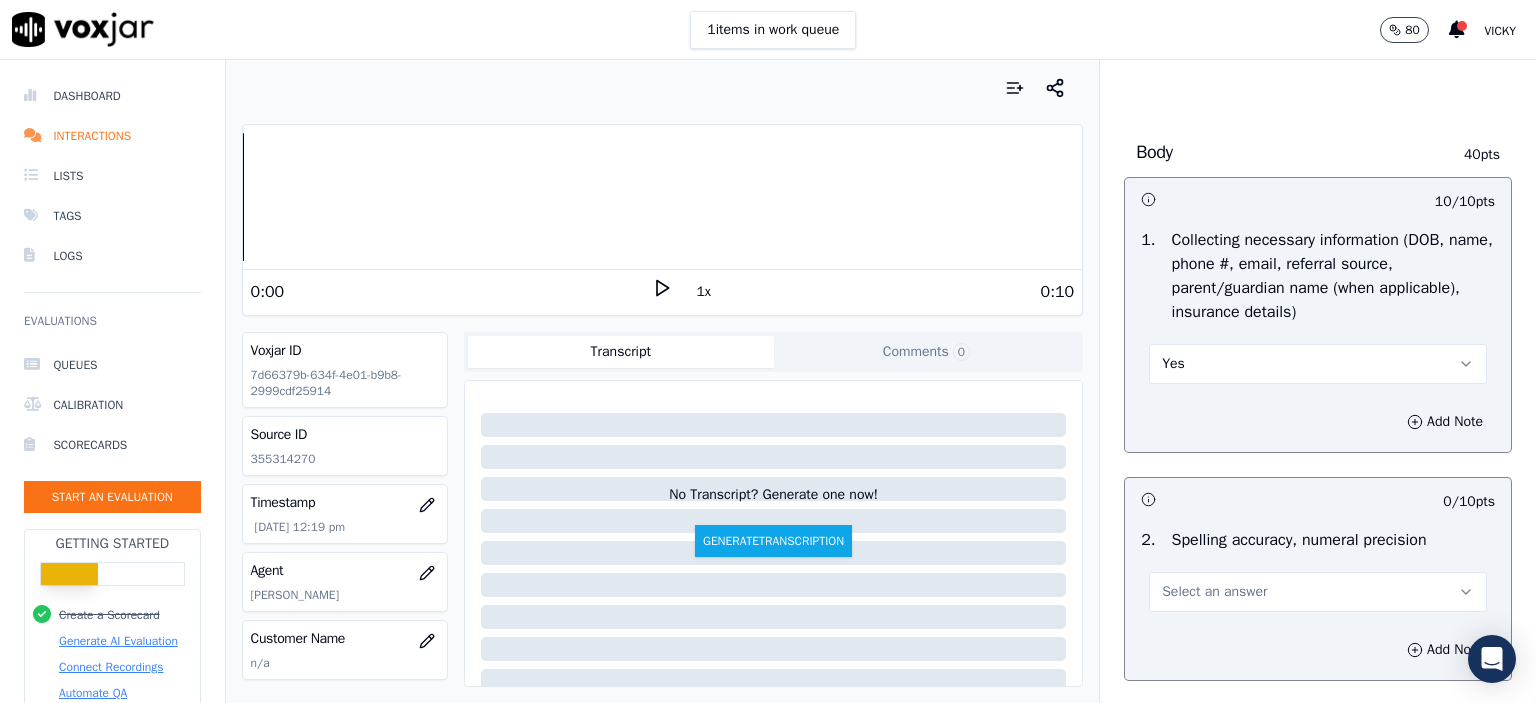 scroll, scrollTop: 1200, scrollLeft: 0, axis: vertical 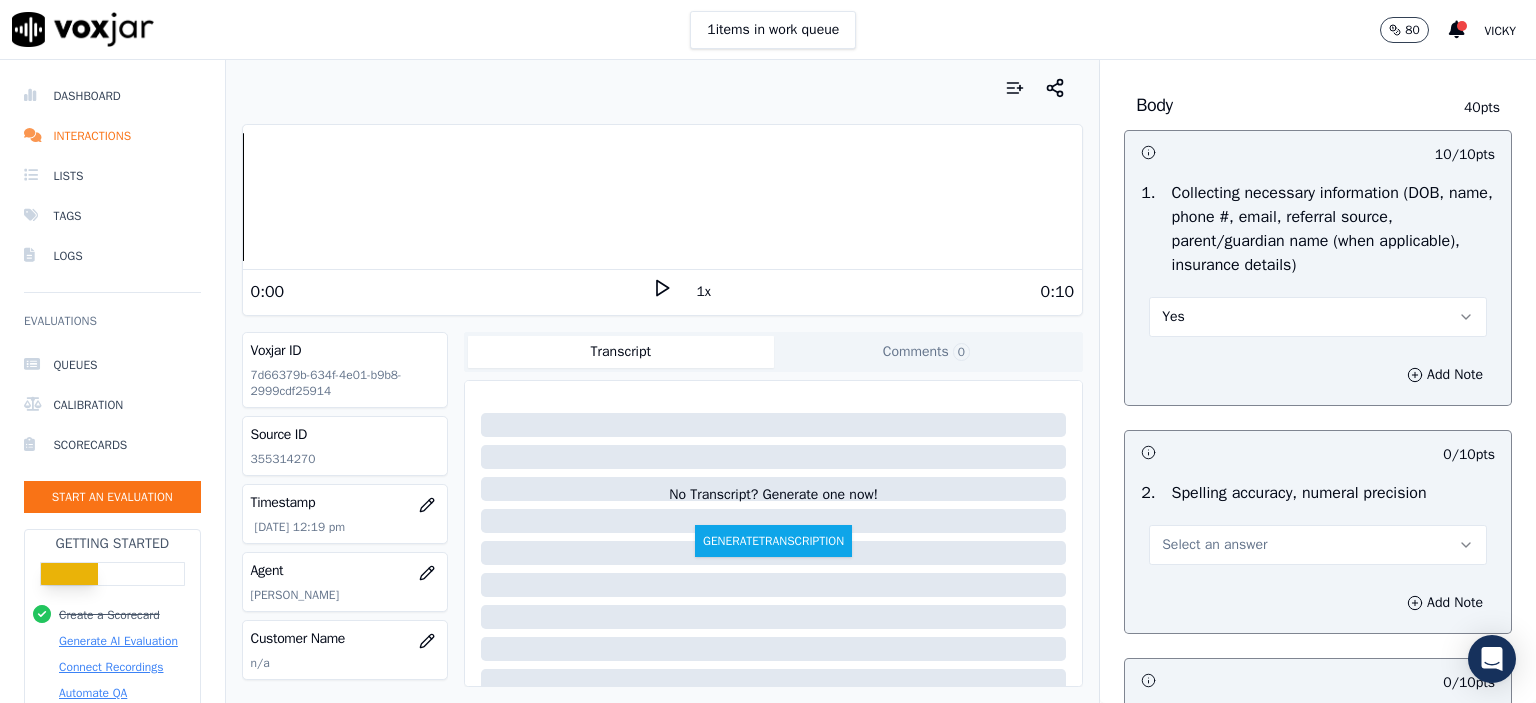 click on "Select an answer" at bounding box center [1318, 545] 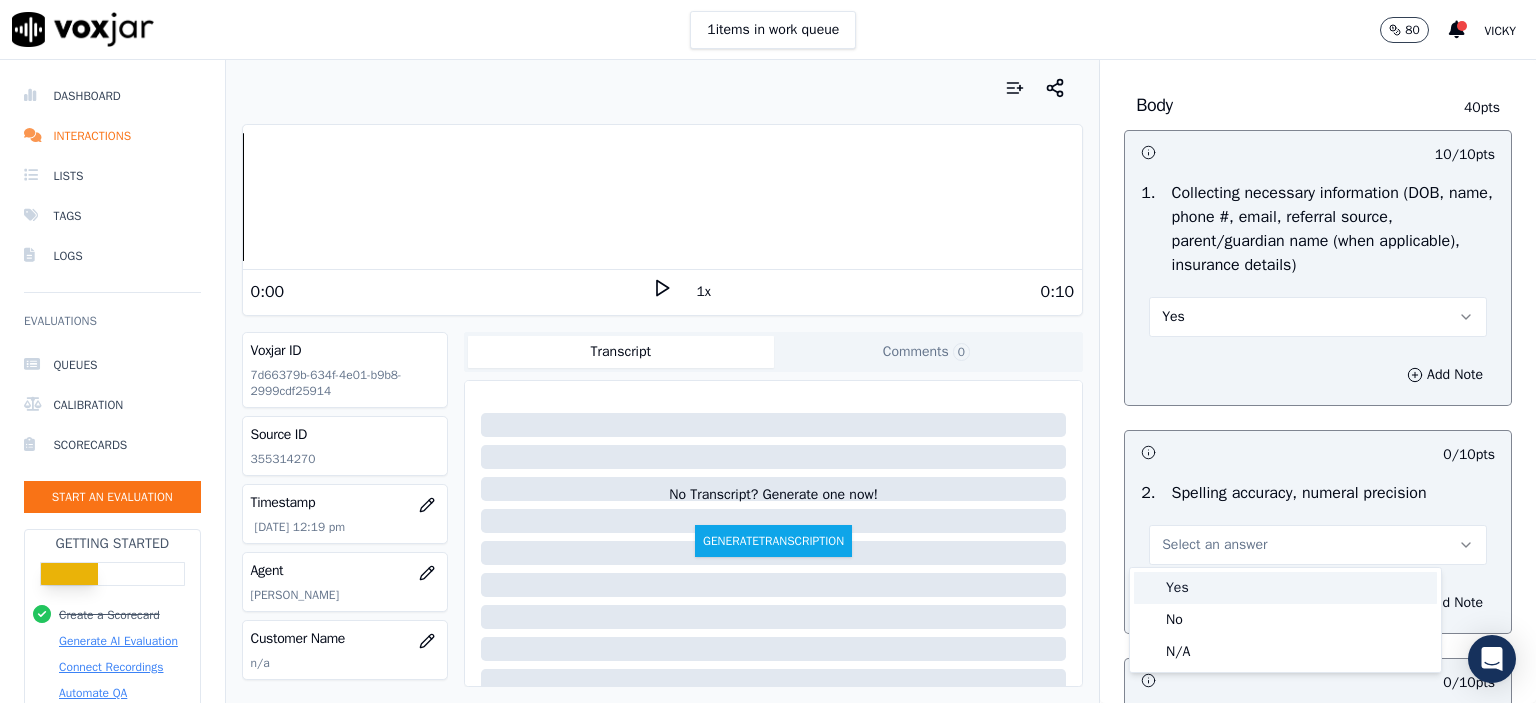 click on "Yes" at bounding box center [1285, 588] 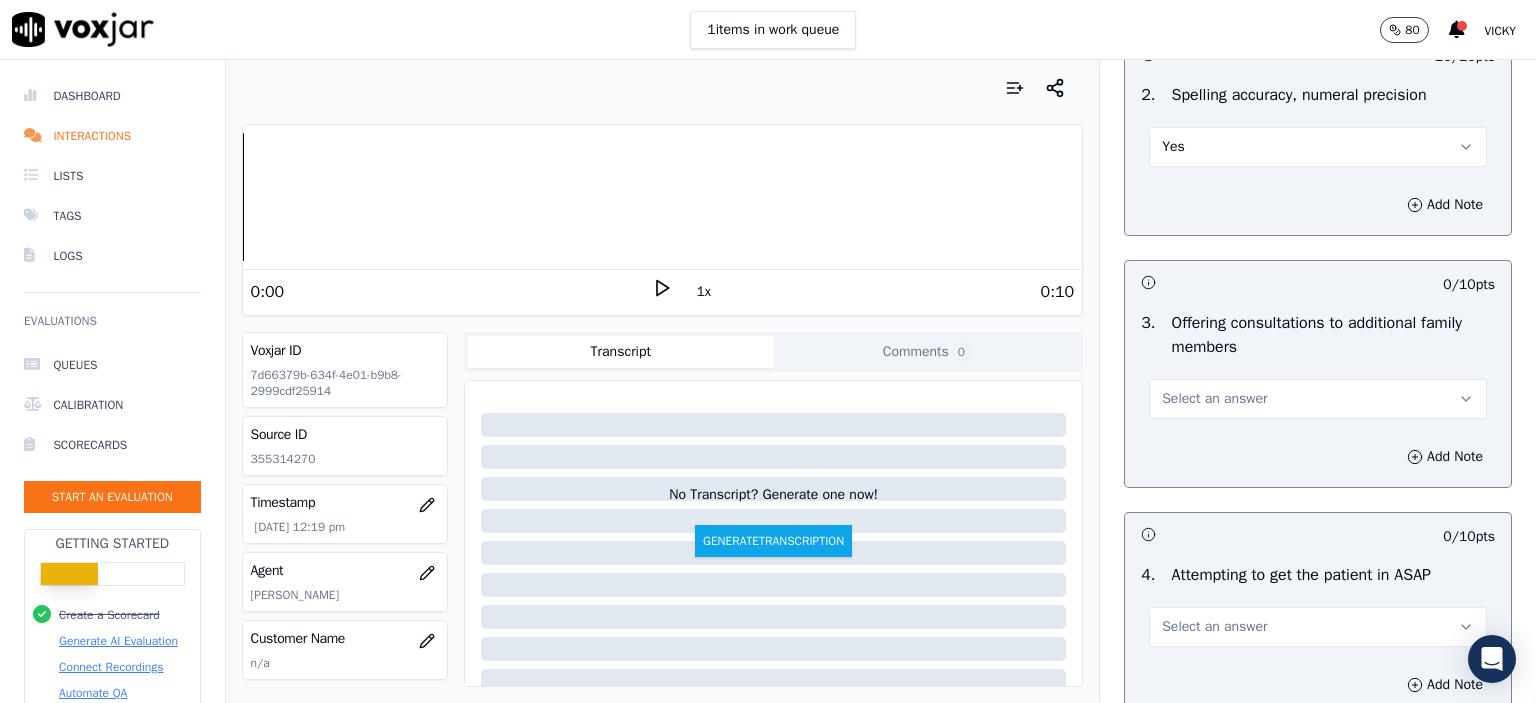 scroll, scrollTop: 1600, scrollLeft: 0, axis: vertical 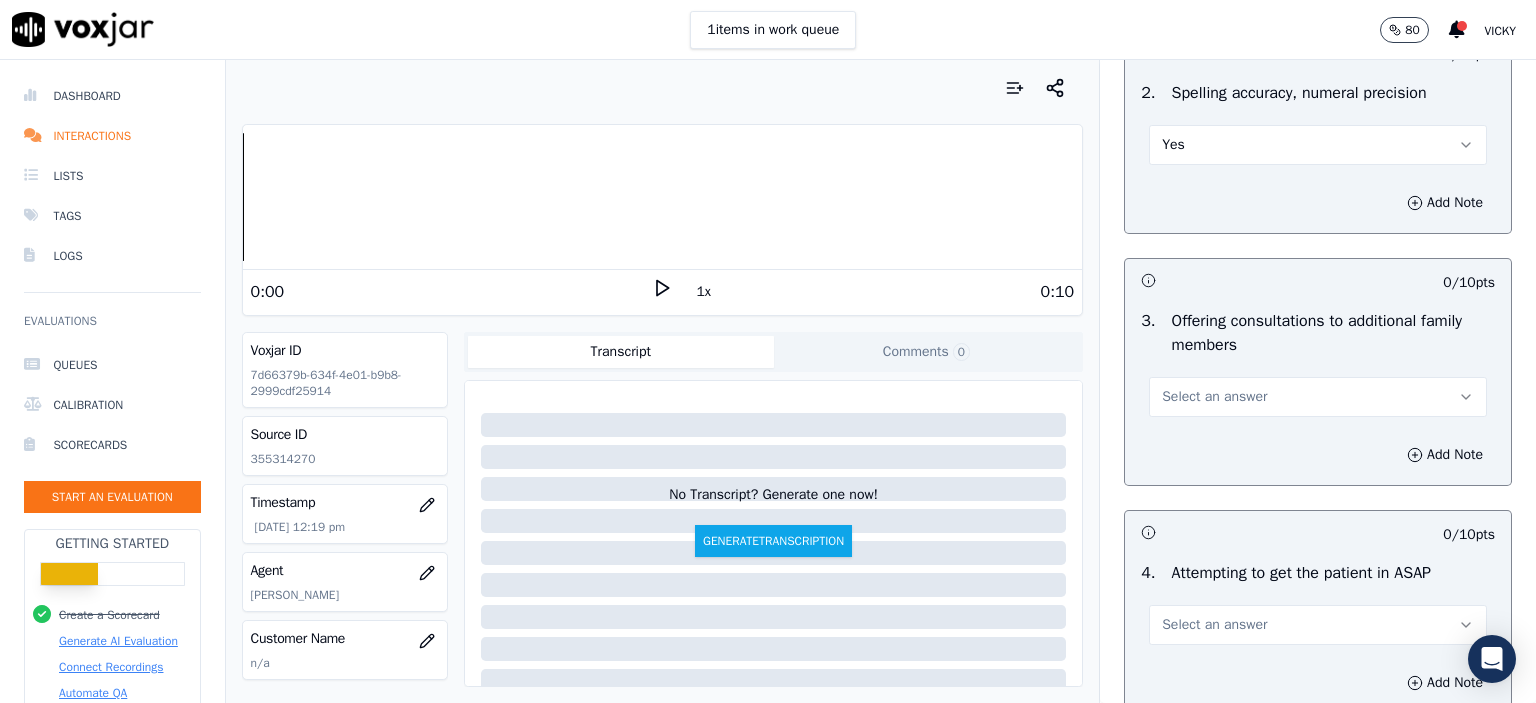 click on "3 .   Offering consultations to additional family members    Select an answer" at bounding box center [1318, 363] 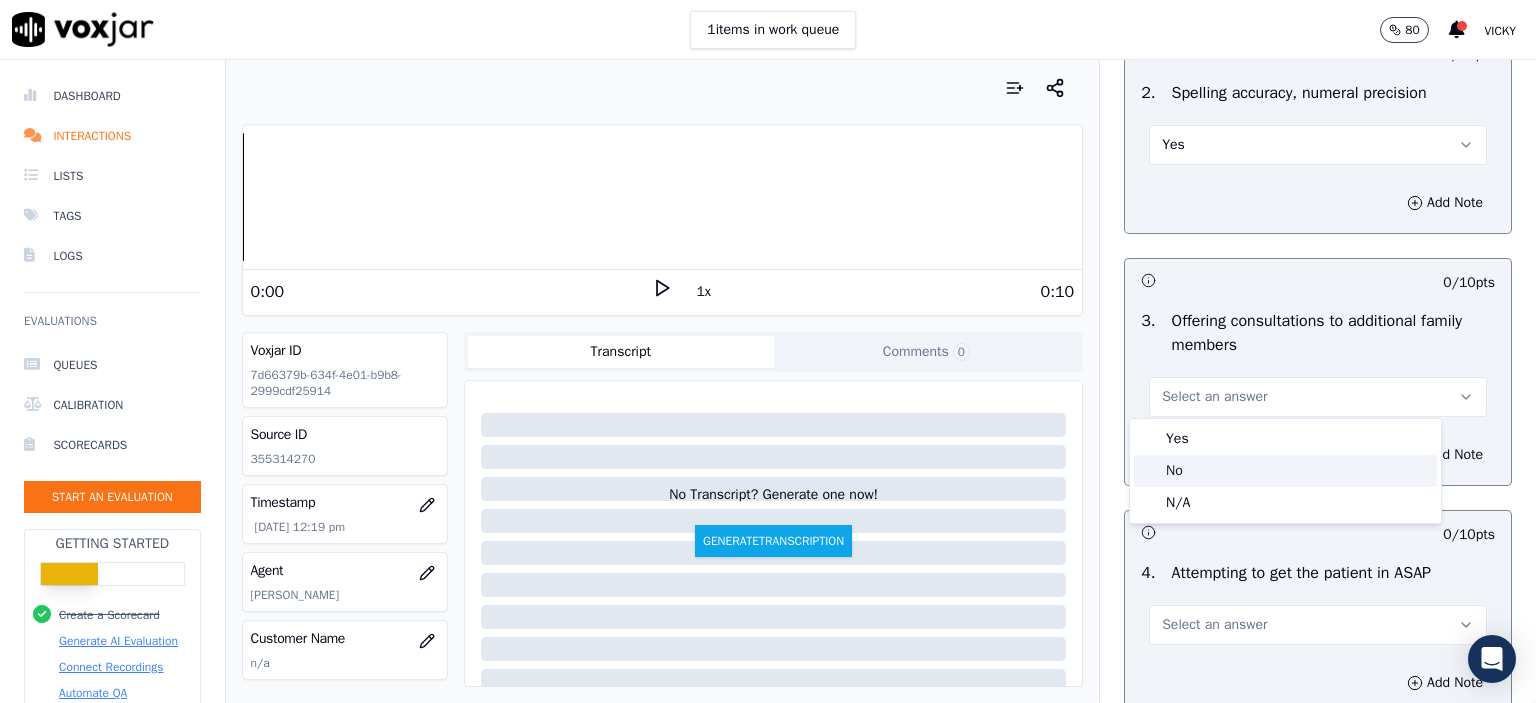 click on "No" 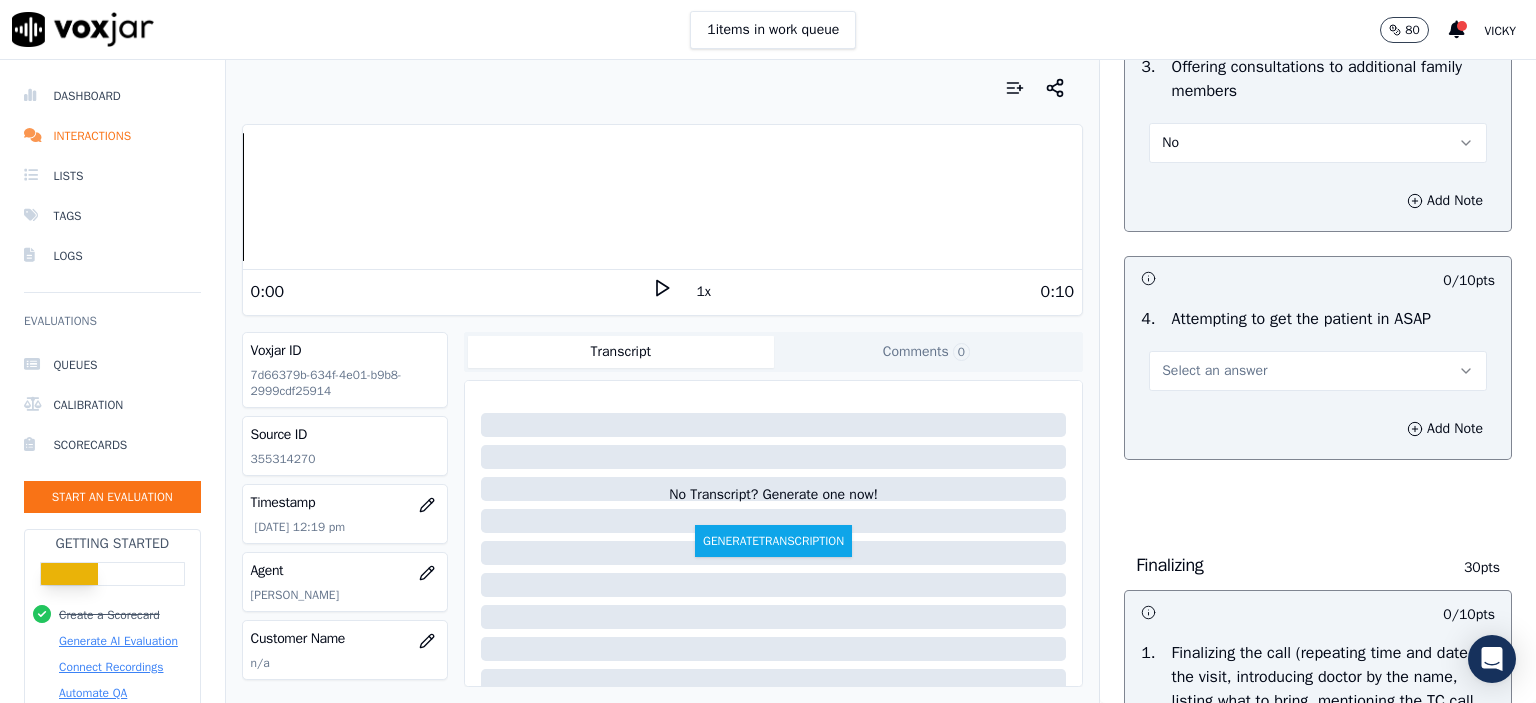 scroll, scrollTop: 1900, scrollLeft: 0, axis: vertical 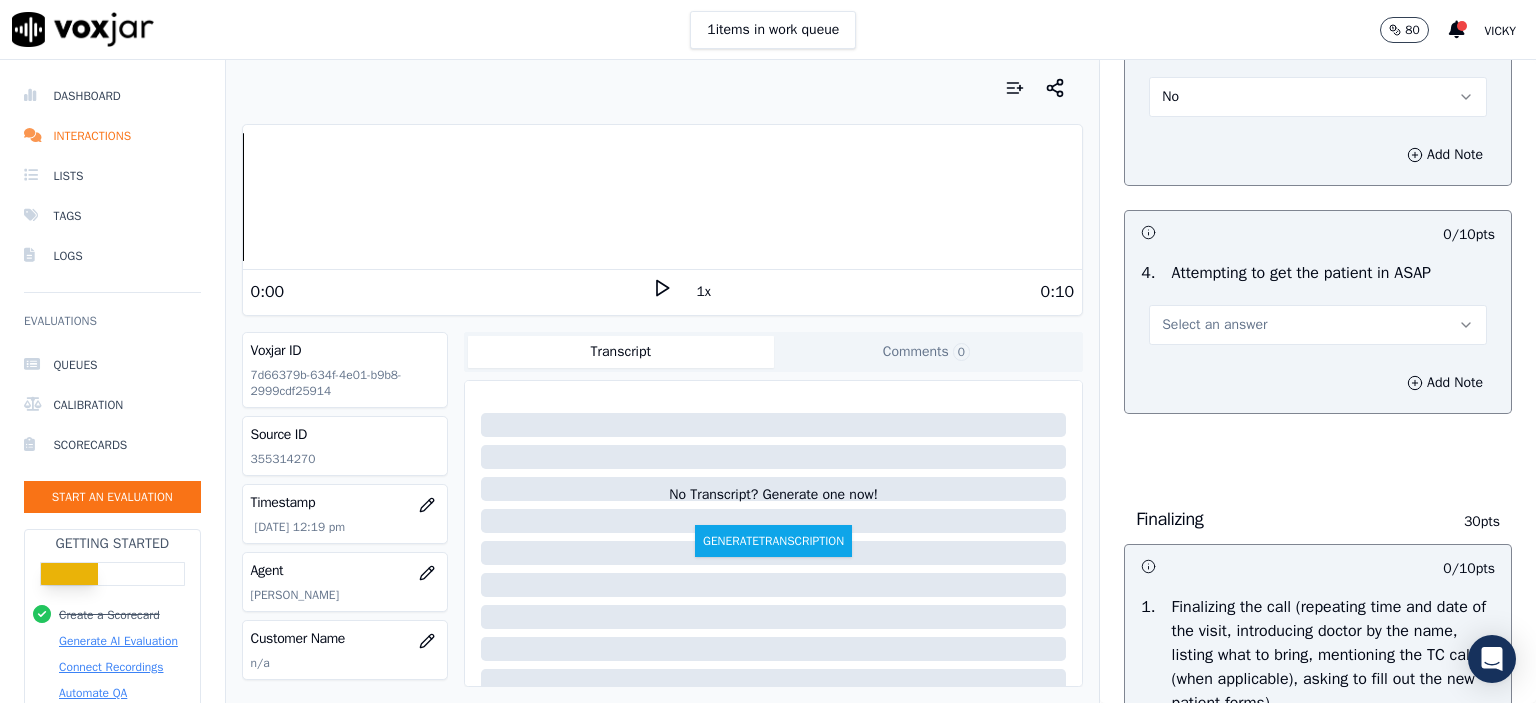 click on "Select an answer" at bounding box center (1318, 325) 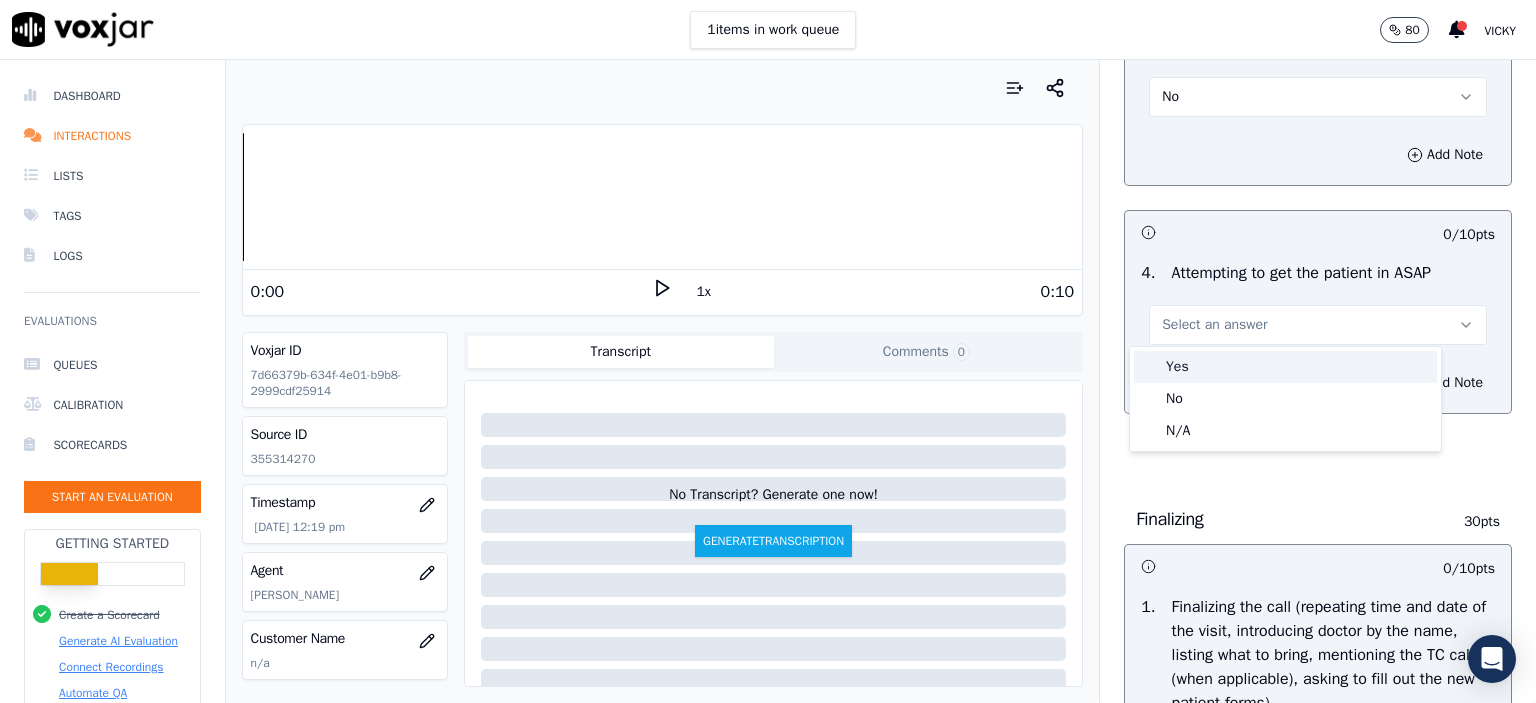 drag, startPoint x: 1283, startPoint y: 350, endPoint x: 1268, endPoint y: 376, distance: 30.016663 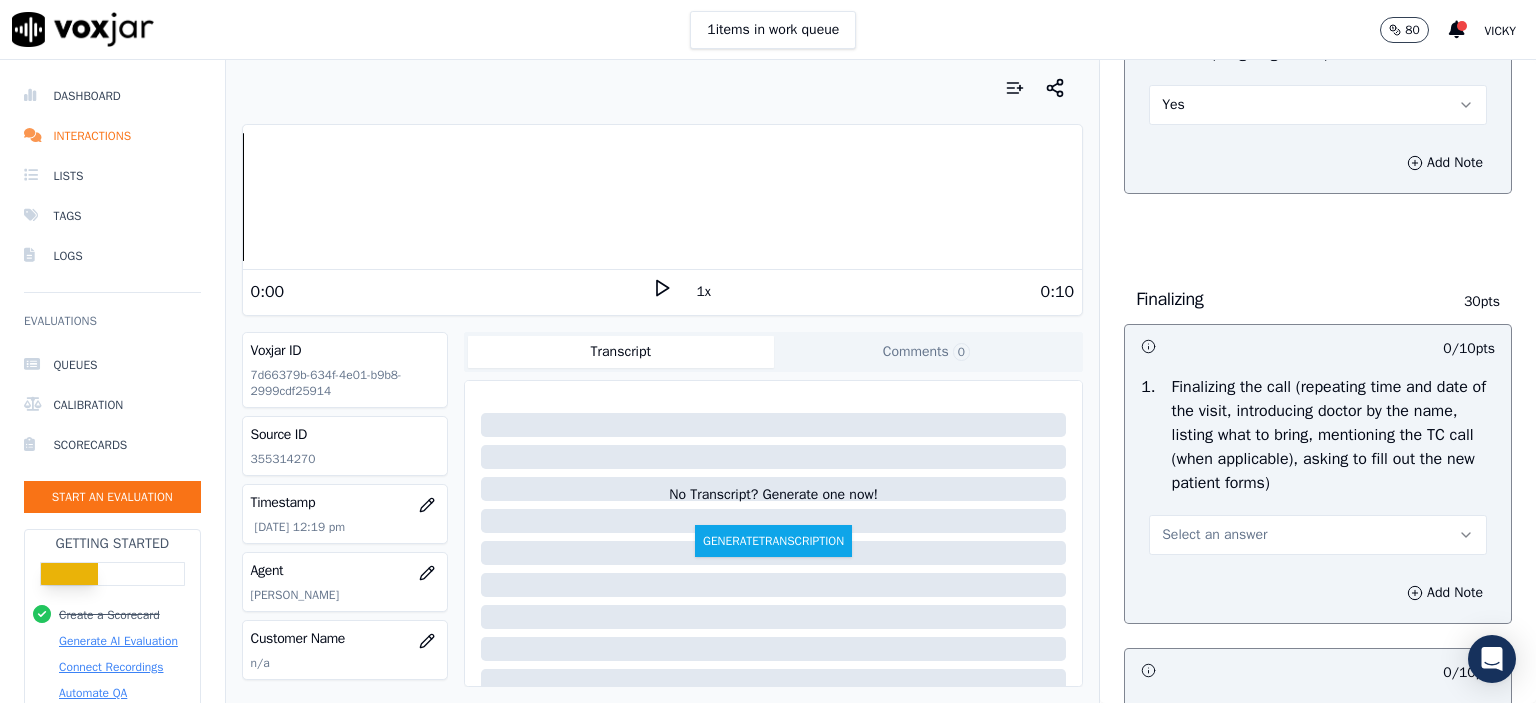 scroll, scrollTop: 2200, scrollLeft: 0, axis: vertical 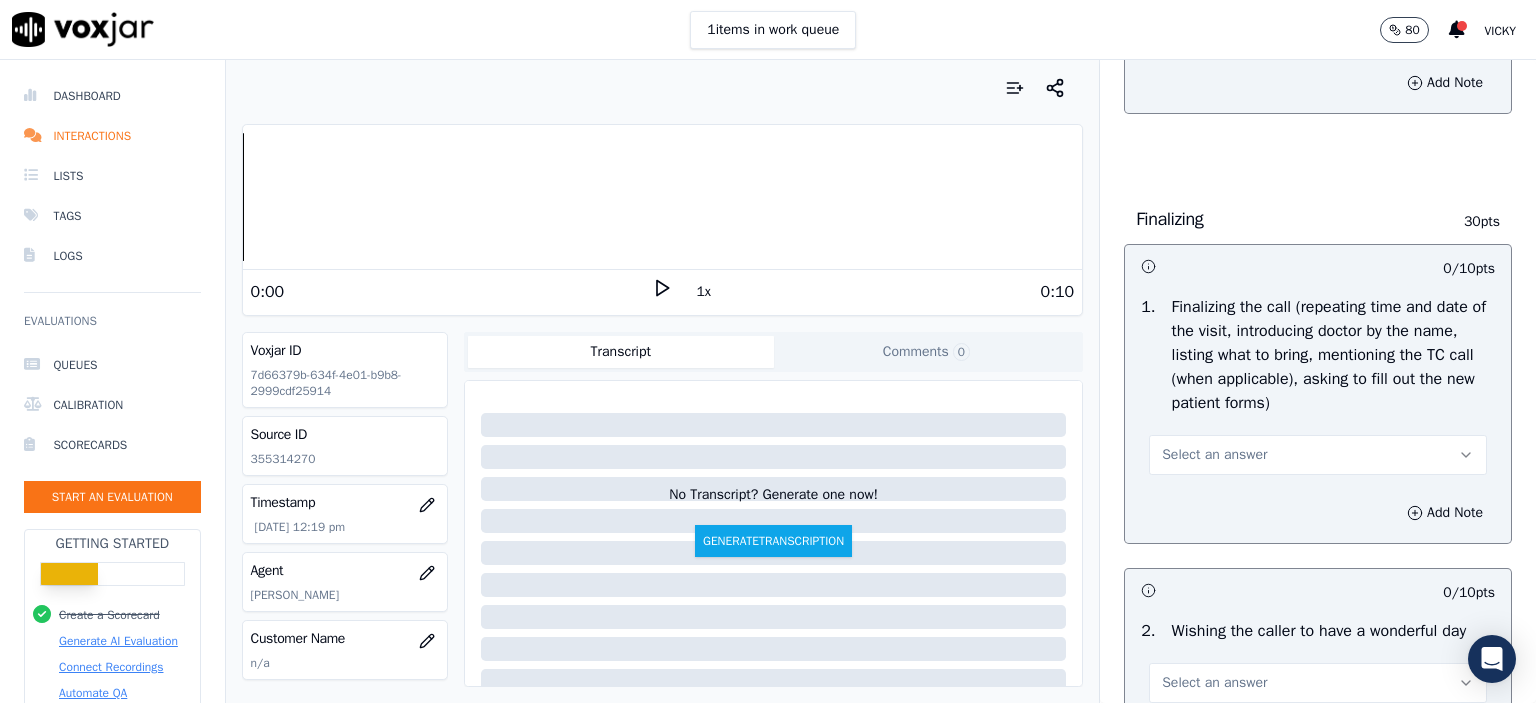 click on "Select an answer" at bounding box center [1318, 445] 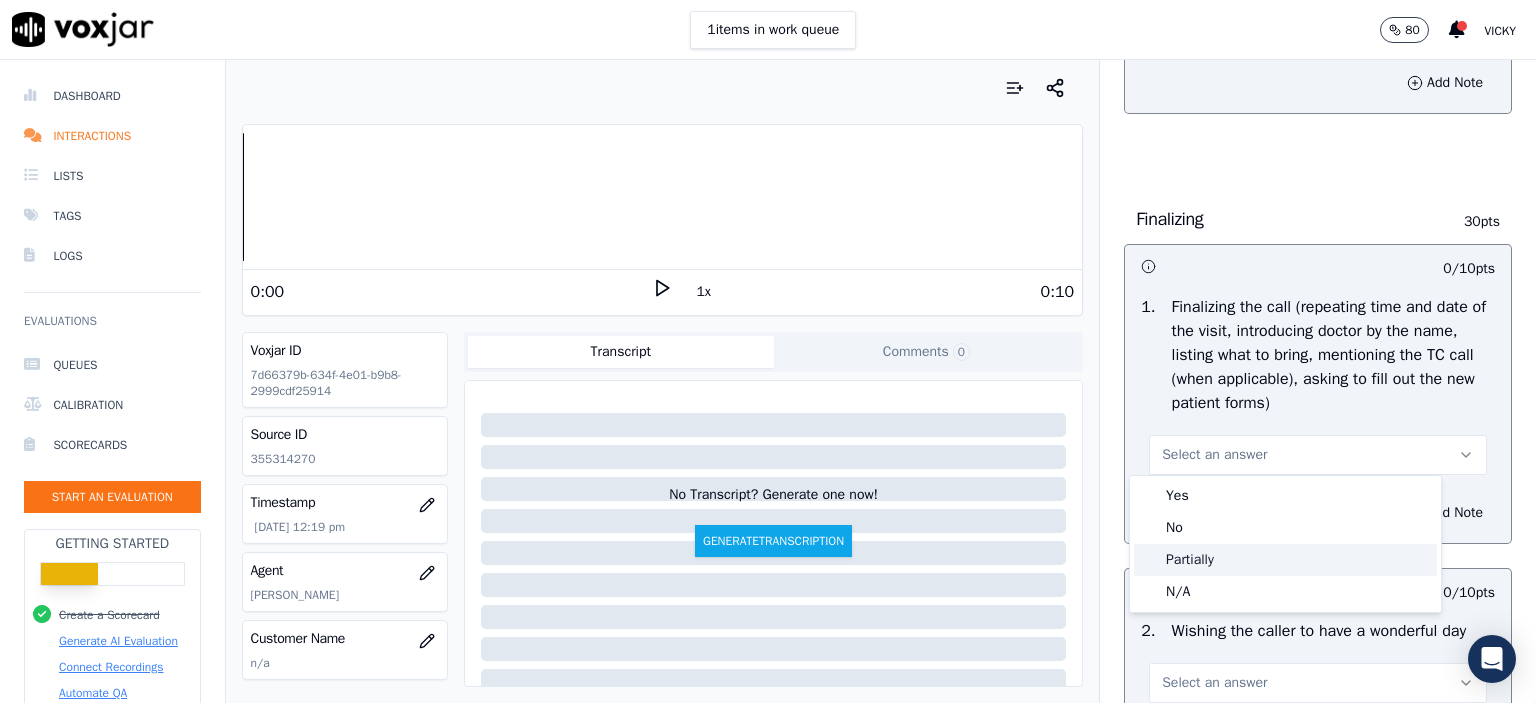 drag, startPoint x: 1279, startPoint y: 539, endPoint x: 1272, endPoint y: 555, distance: 17.464249 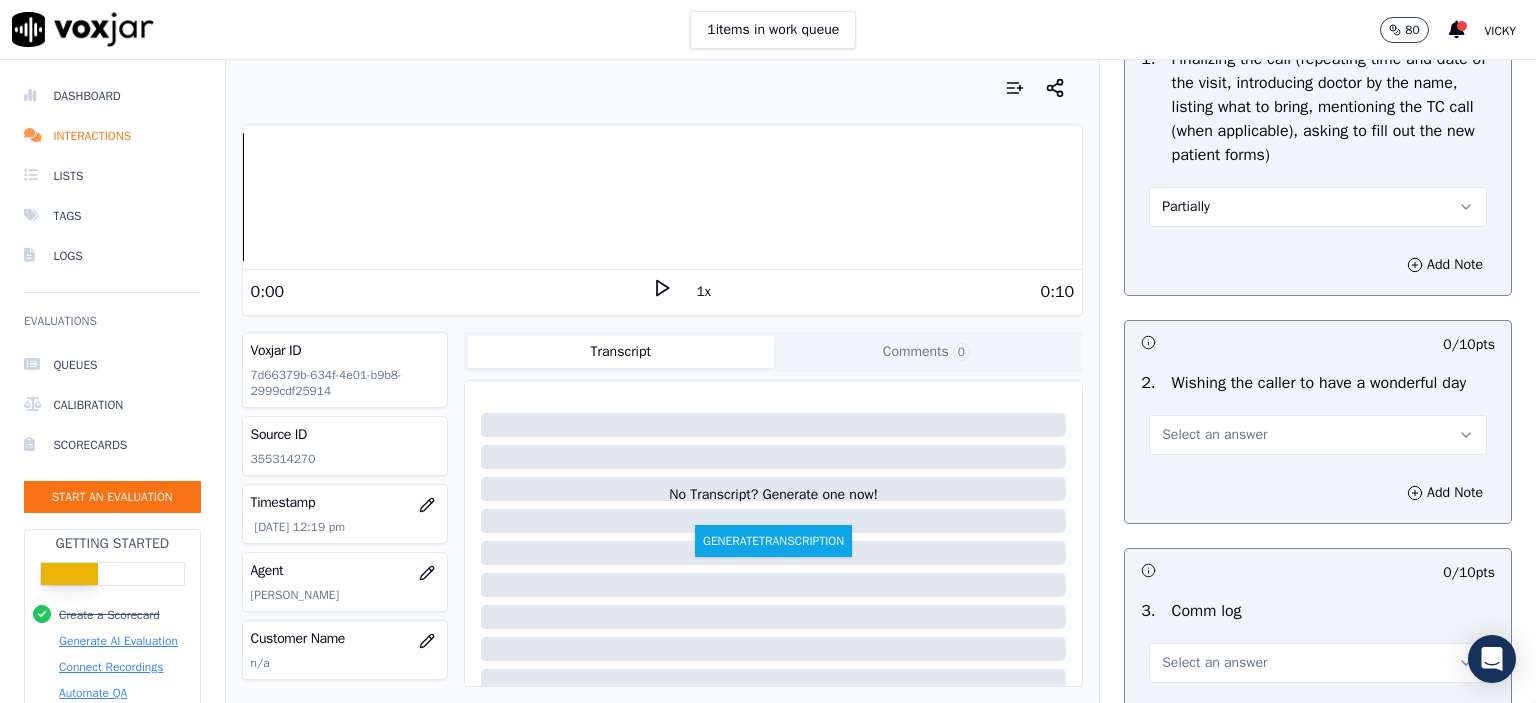 scroll, scrollTop: 2500, scrollLeft: 0, axis: vertical 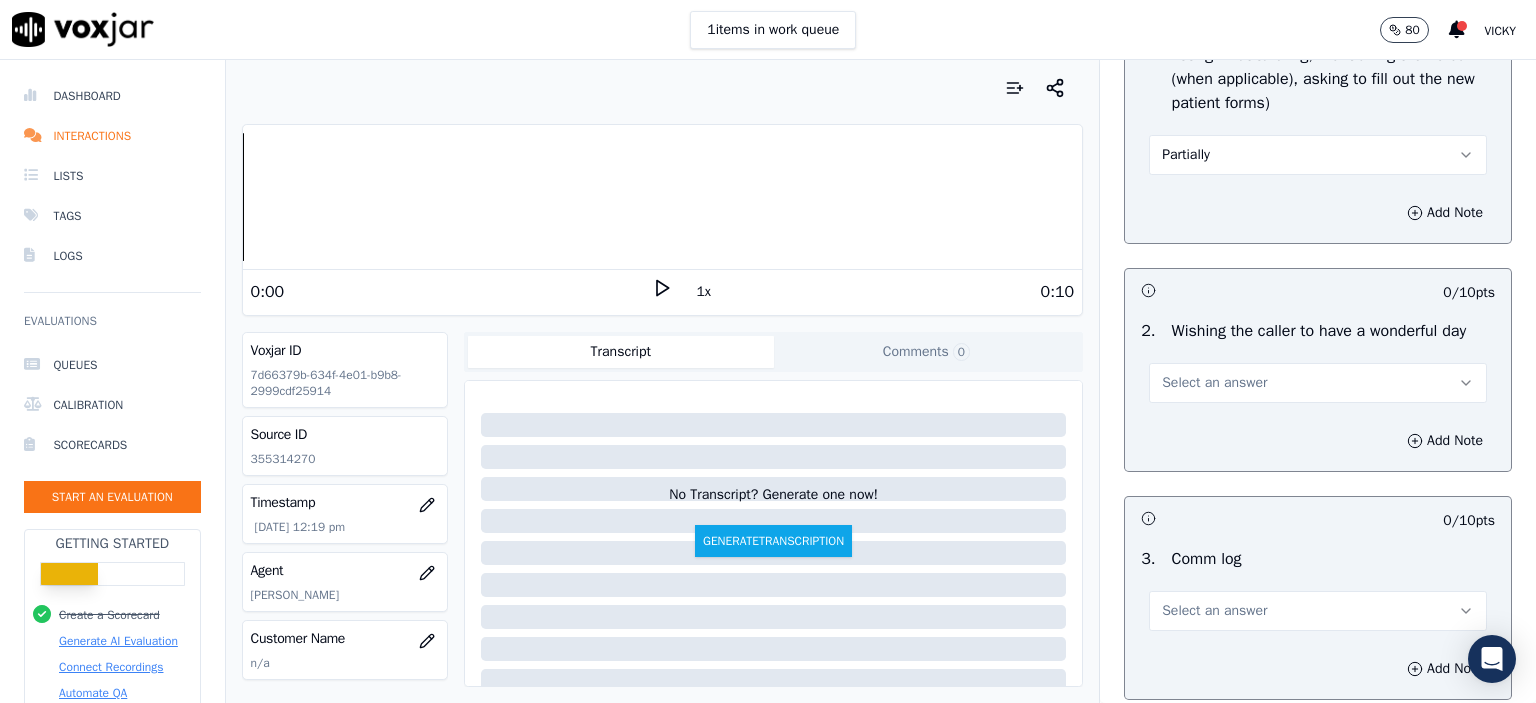 click on "Select an answer" at bounding box center [1318, 383] 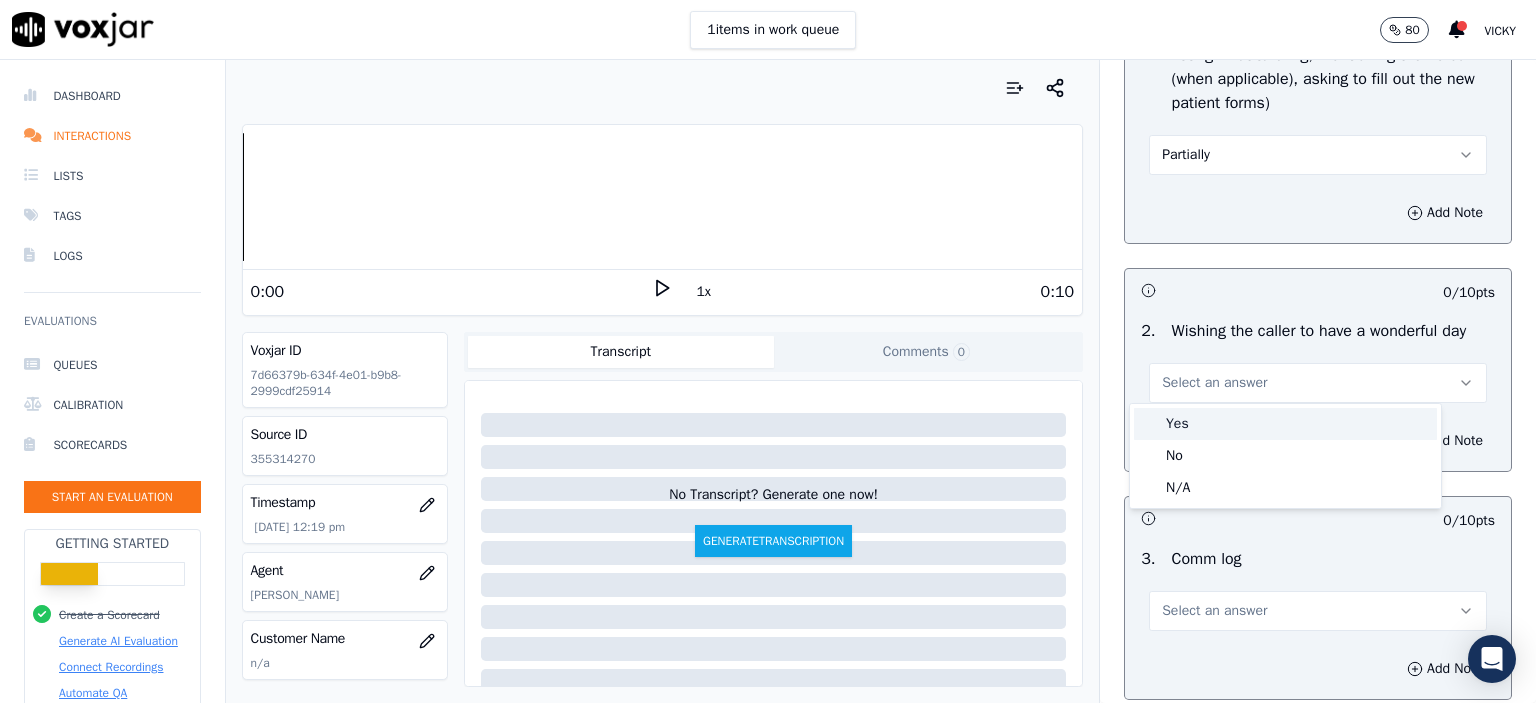 click on "Yes" at bounding box center (1285, 424) 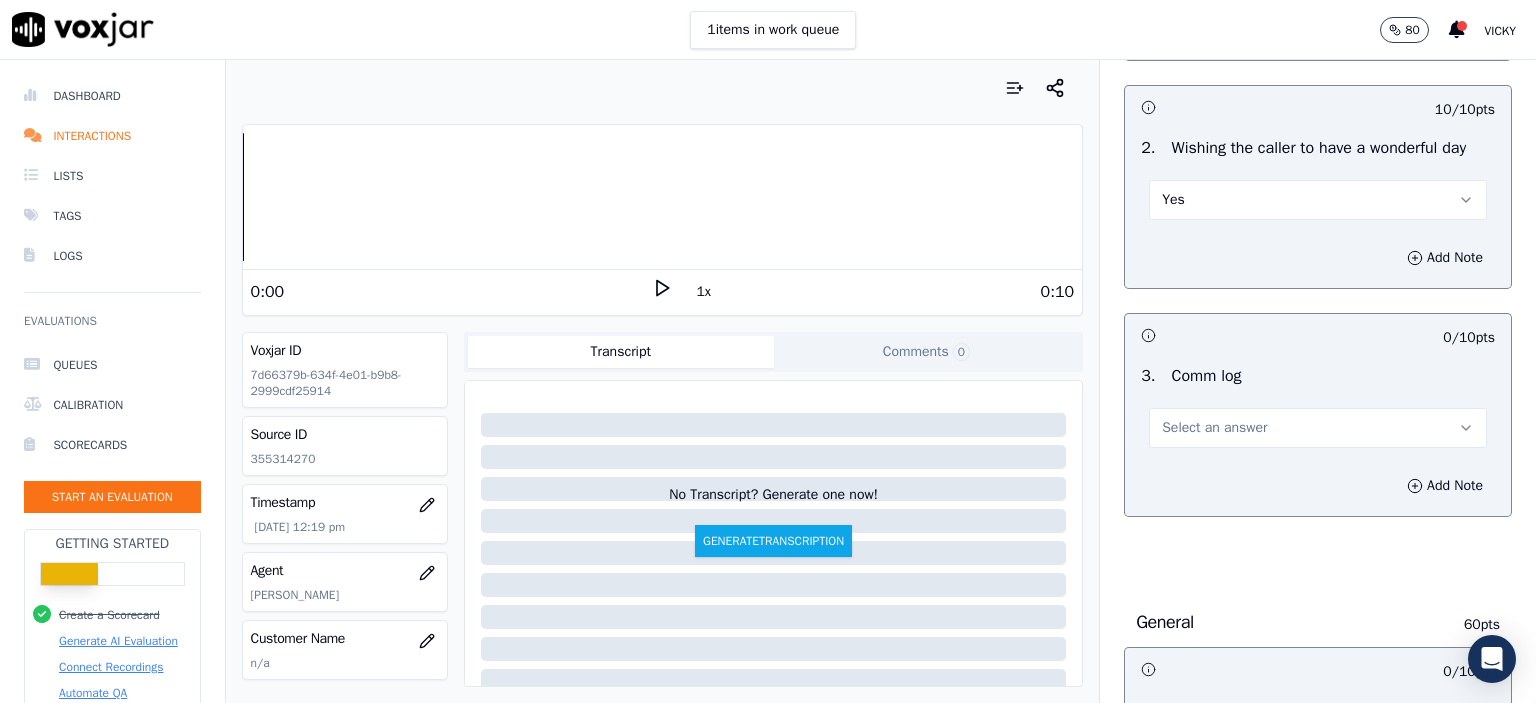 scroll, scrollTop: 2700, scrollLeft: 0, axis: vertical 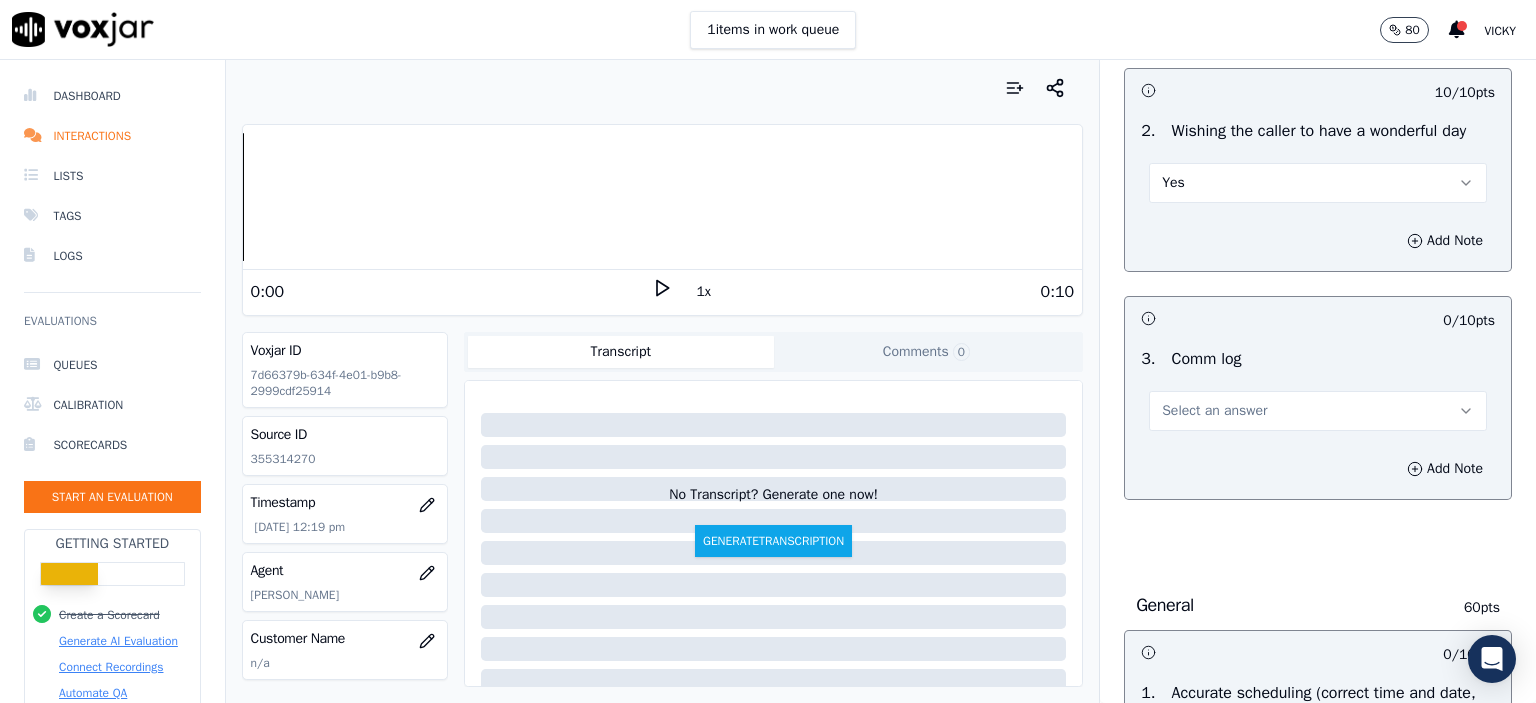 click on "Select an answer" at bounding box center (1214, 411) 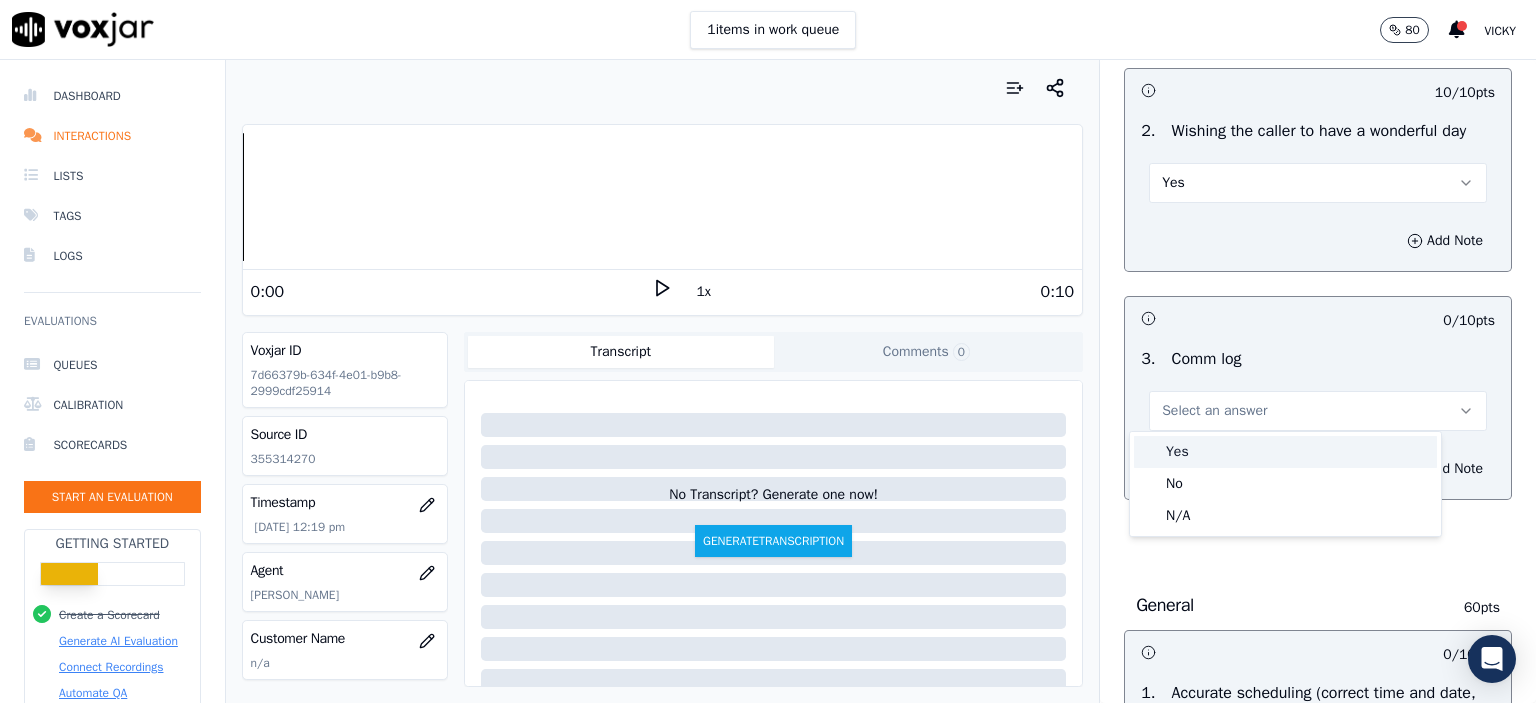 click on "Yes" at bounding box center [1285, 452] 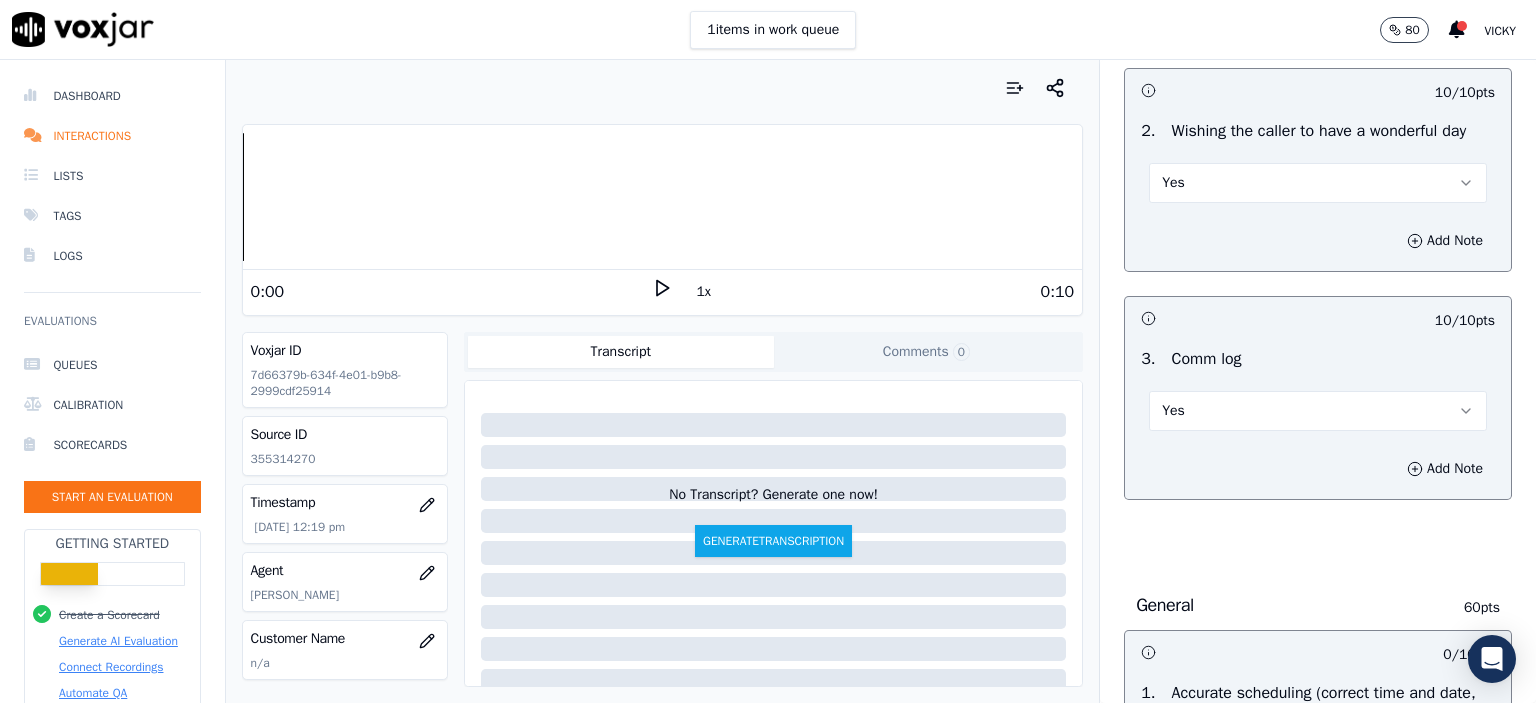 click on "Yes" at bounding box center (1318, 411) 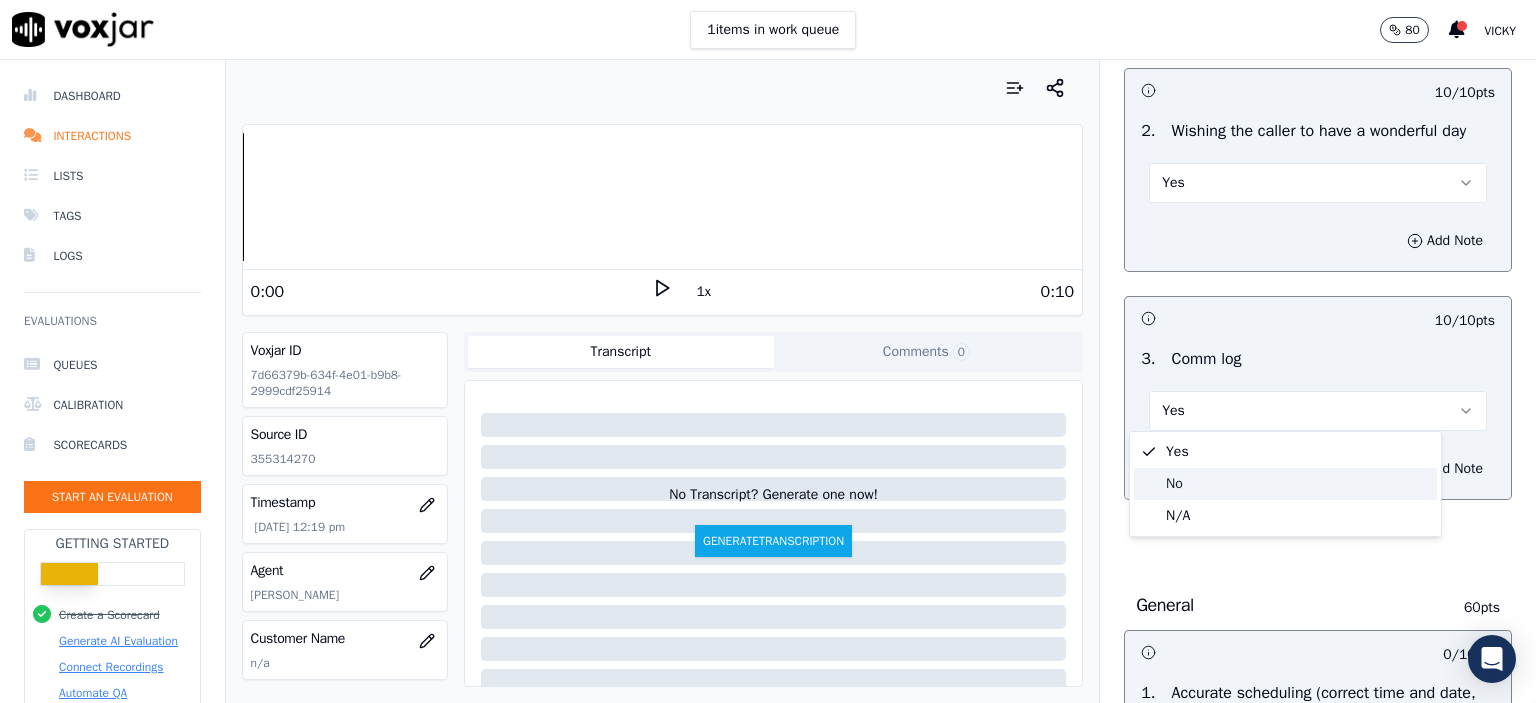 click on "No" 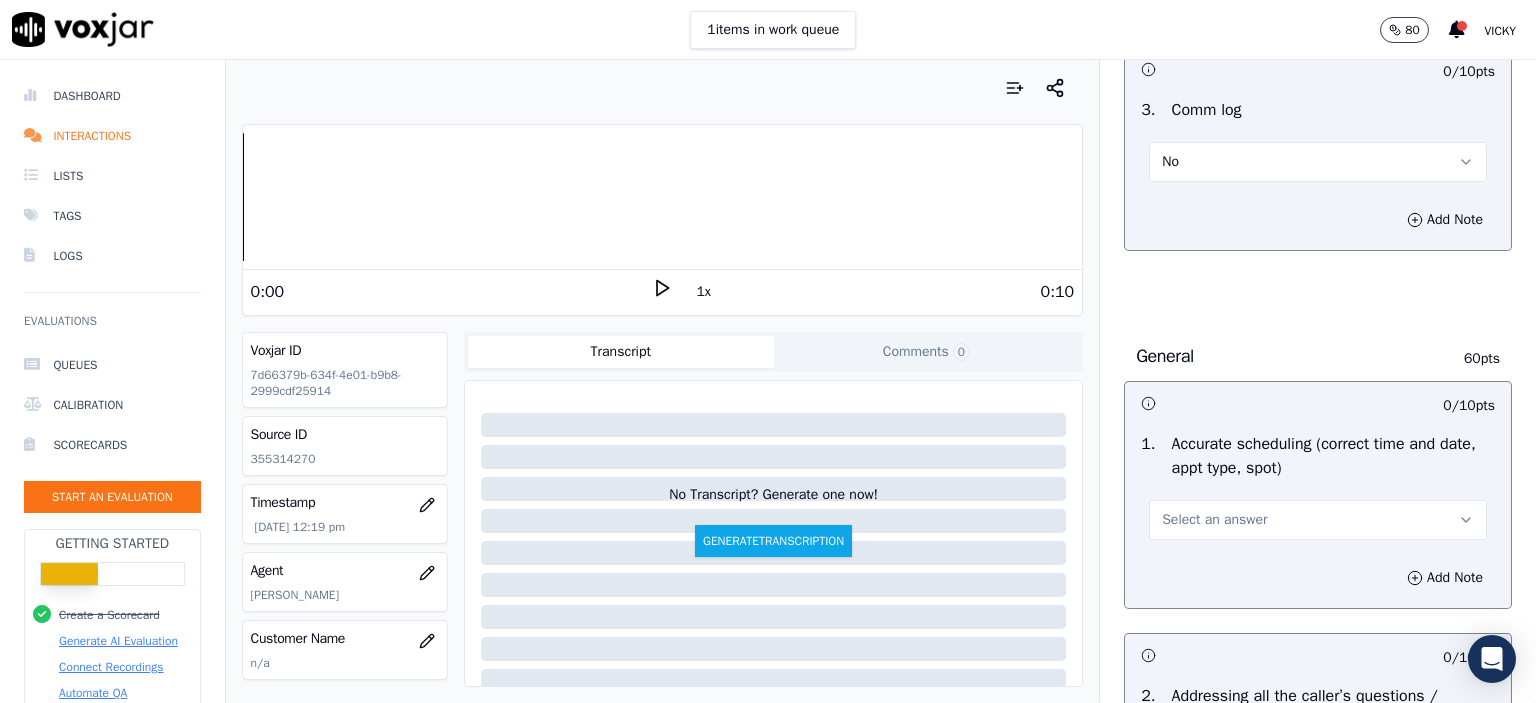 scroll, scrollTop: 3000, scrollLeft: 0, axis: vertical 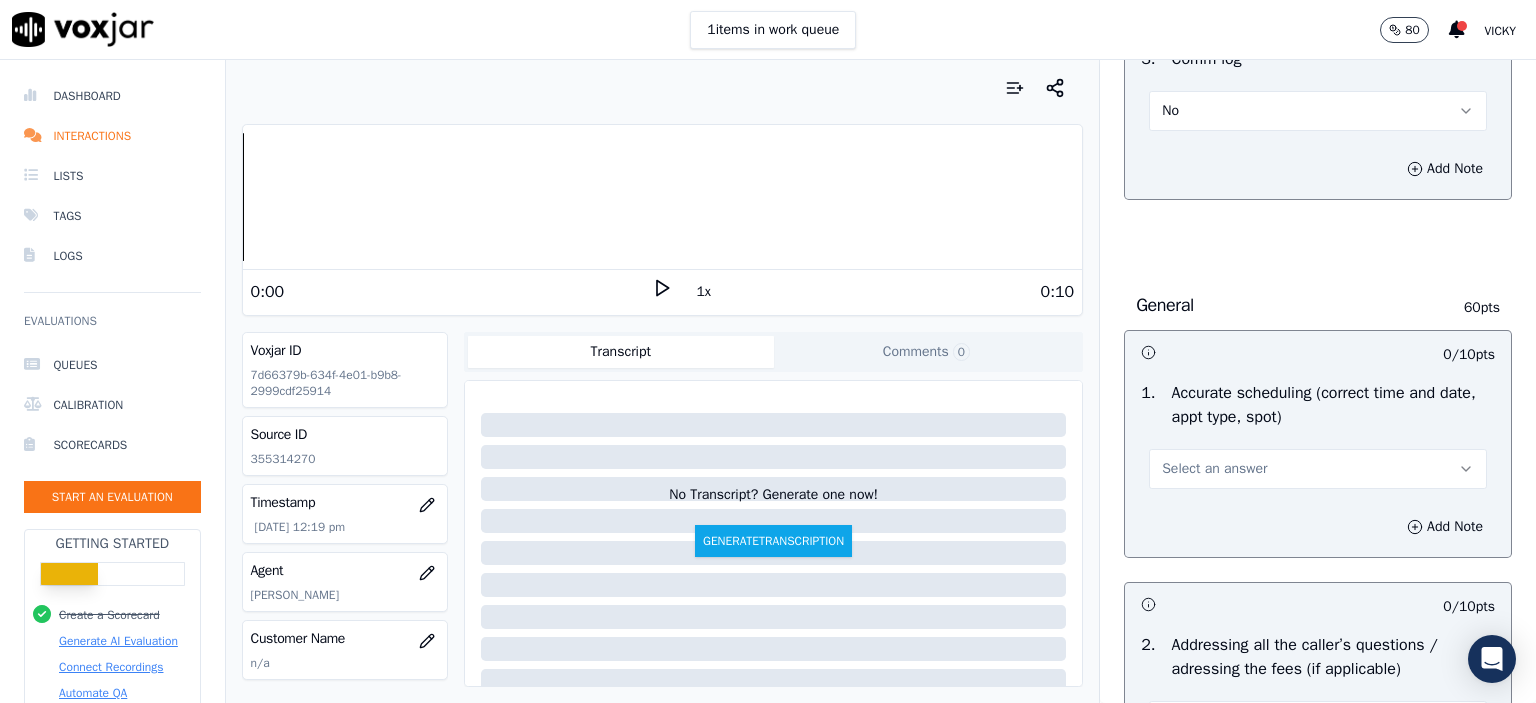 click on "Select an answer" at bounding box center [1214, 469] 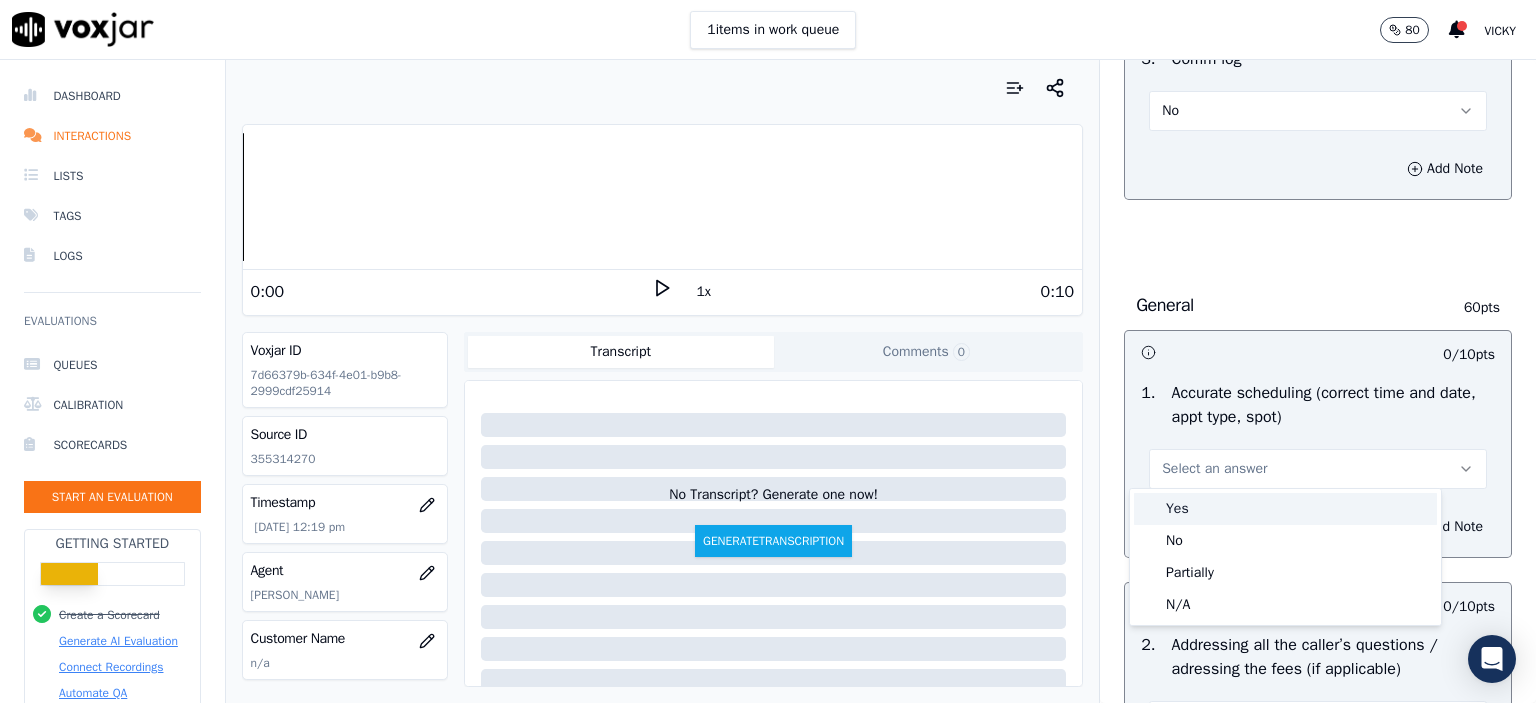 click on "Yes" at bounding box center (1285, 509) 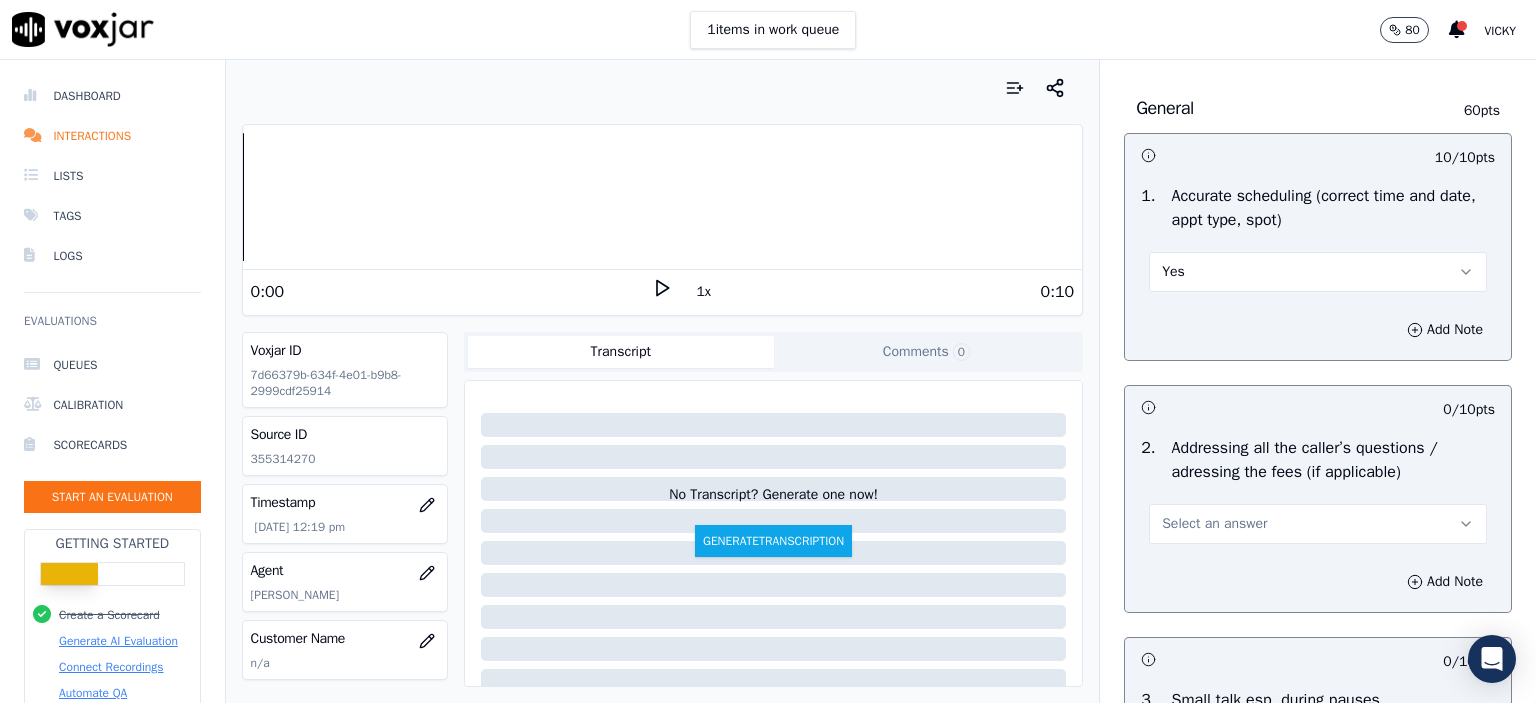 scroll, scrollTop: 3200, scrollLeft: 0, axis: vertical 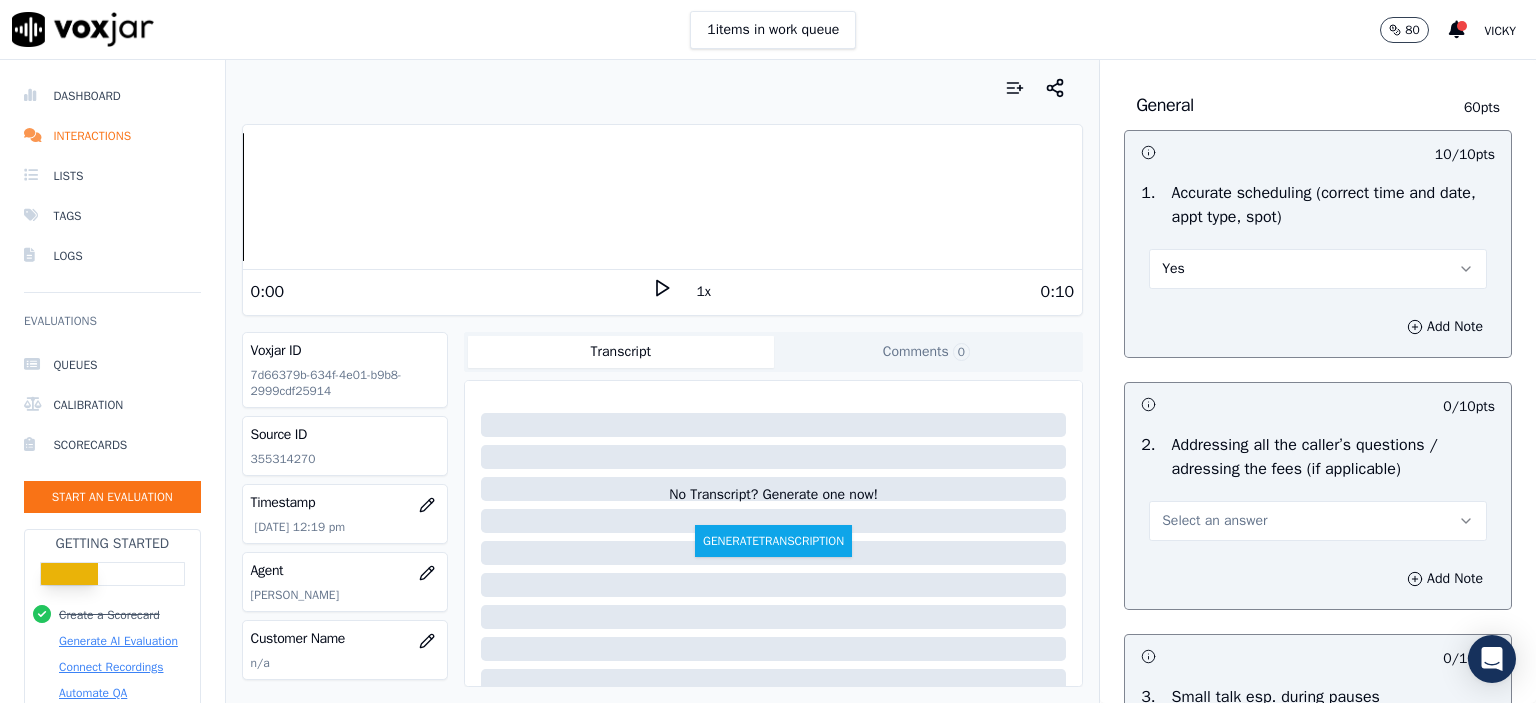 click on "Select an answer" at bounding box center (1214, 521) 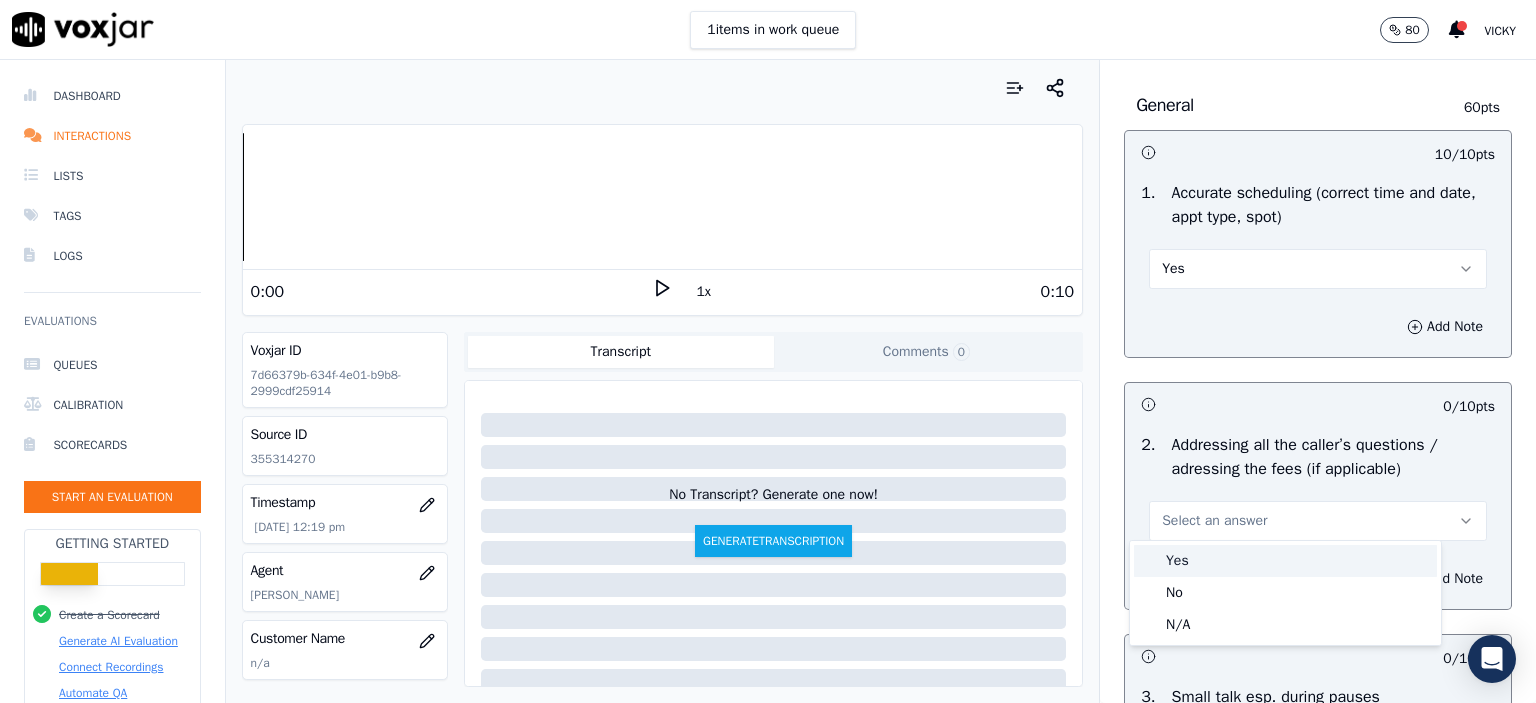 click on "Yes" at bounding box center [1285, 561] 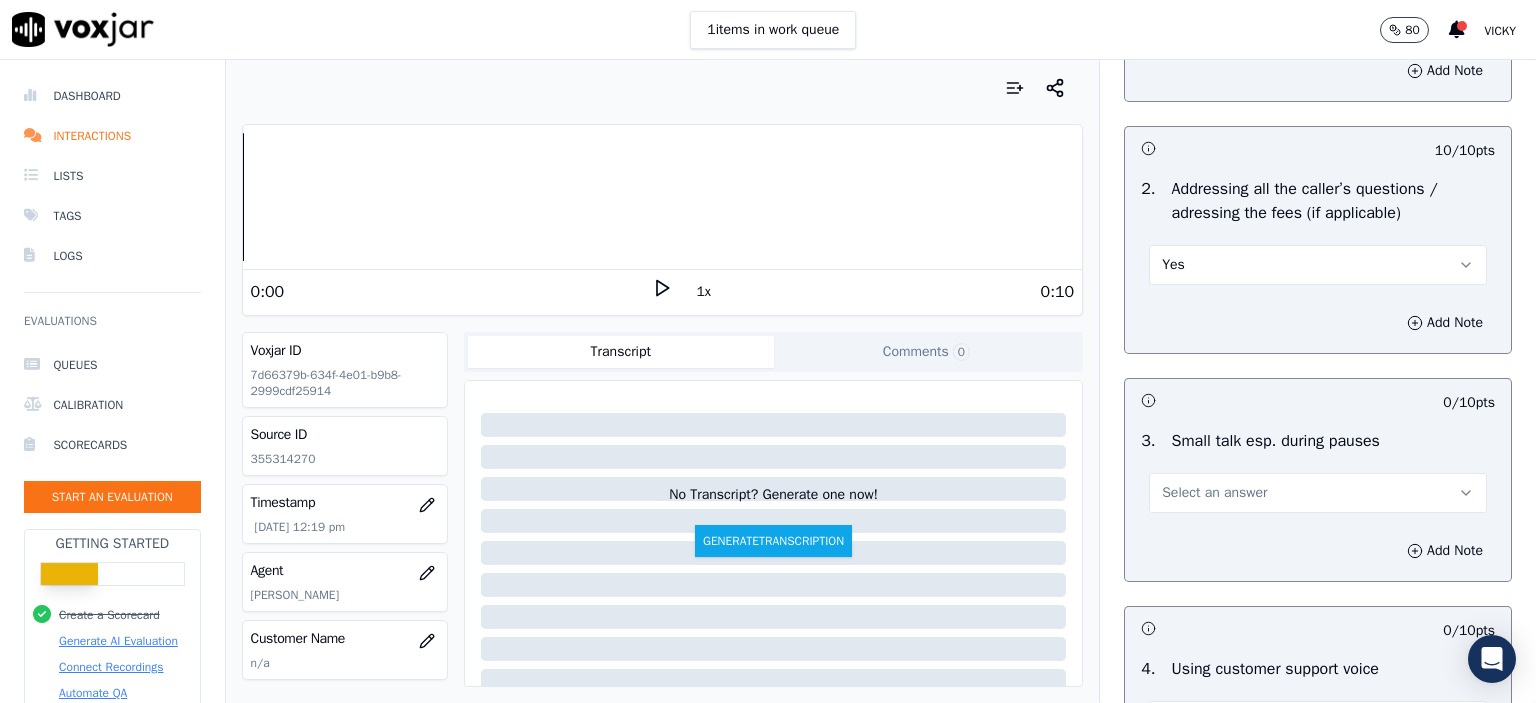 scroll, scrollTop: 3500, scrollLeft: 0, axis: vertical 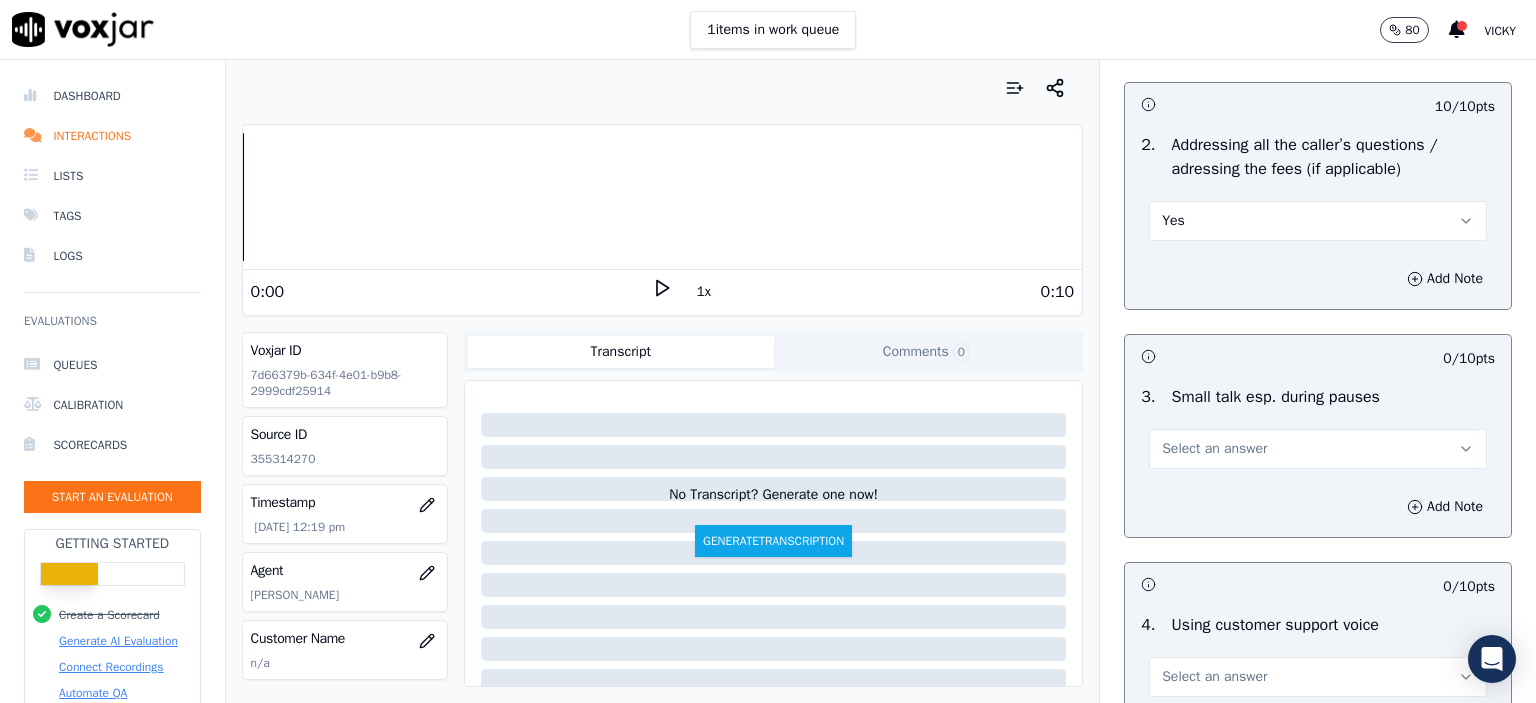click on "Select an answer" at bounding box center [1214, 449] 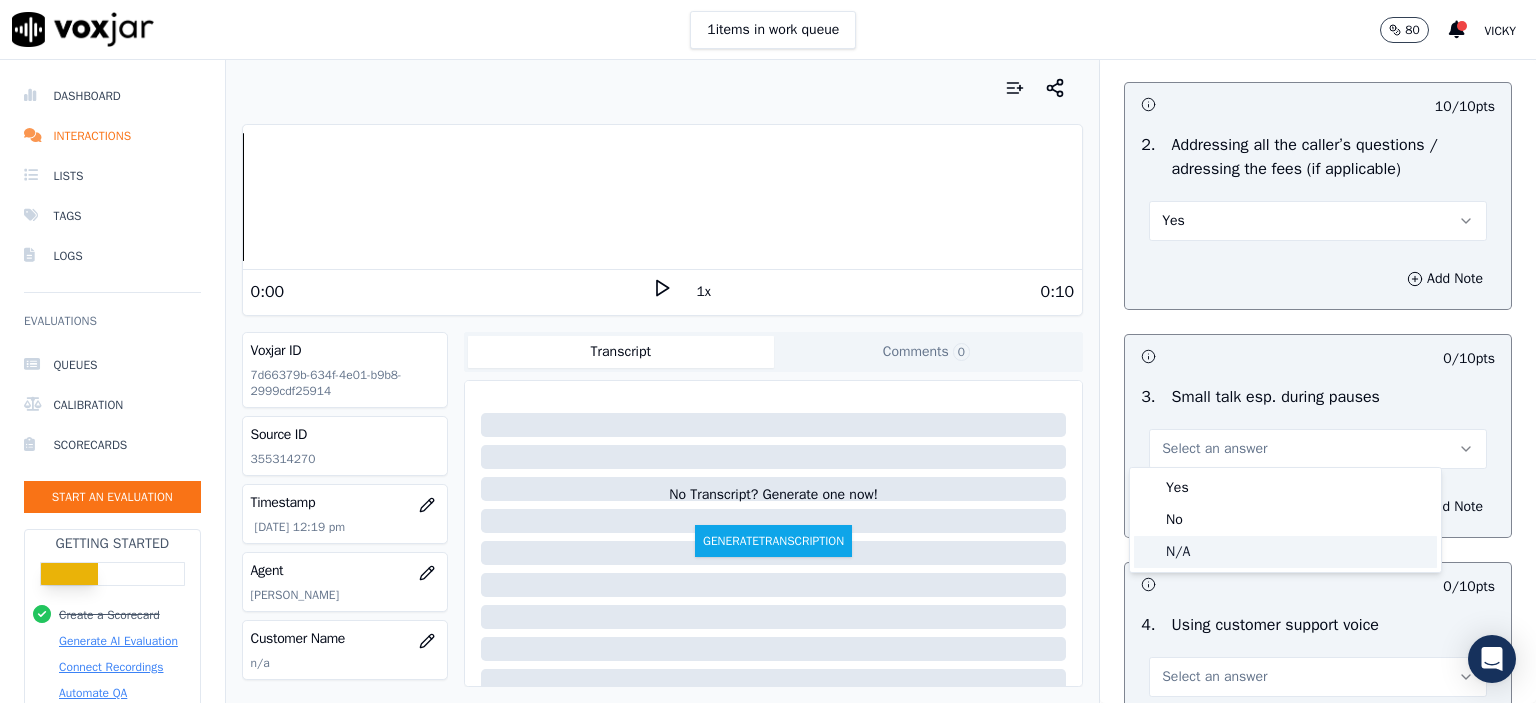 click on "N/A" 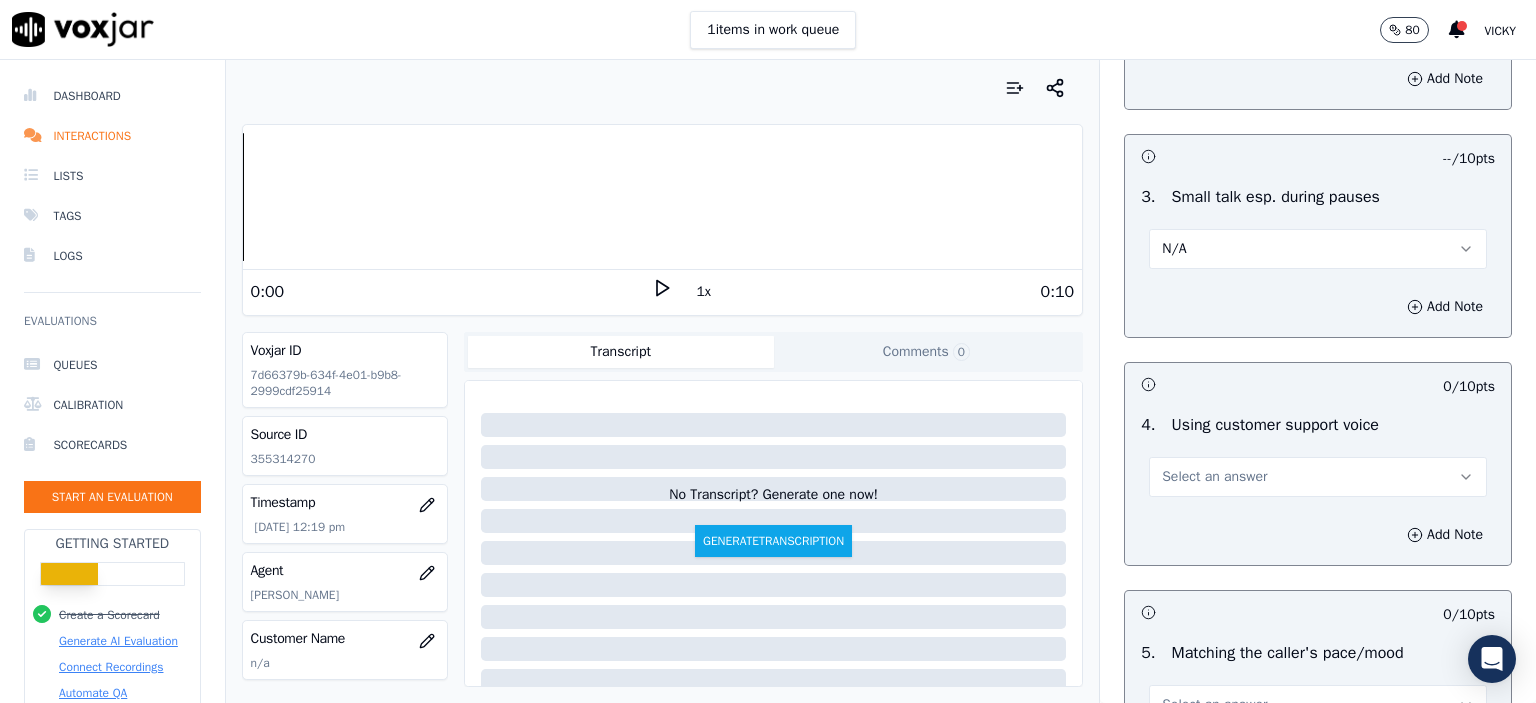 click on "Select an answer" at bounding box center [1214, 477] 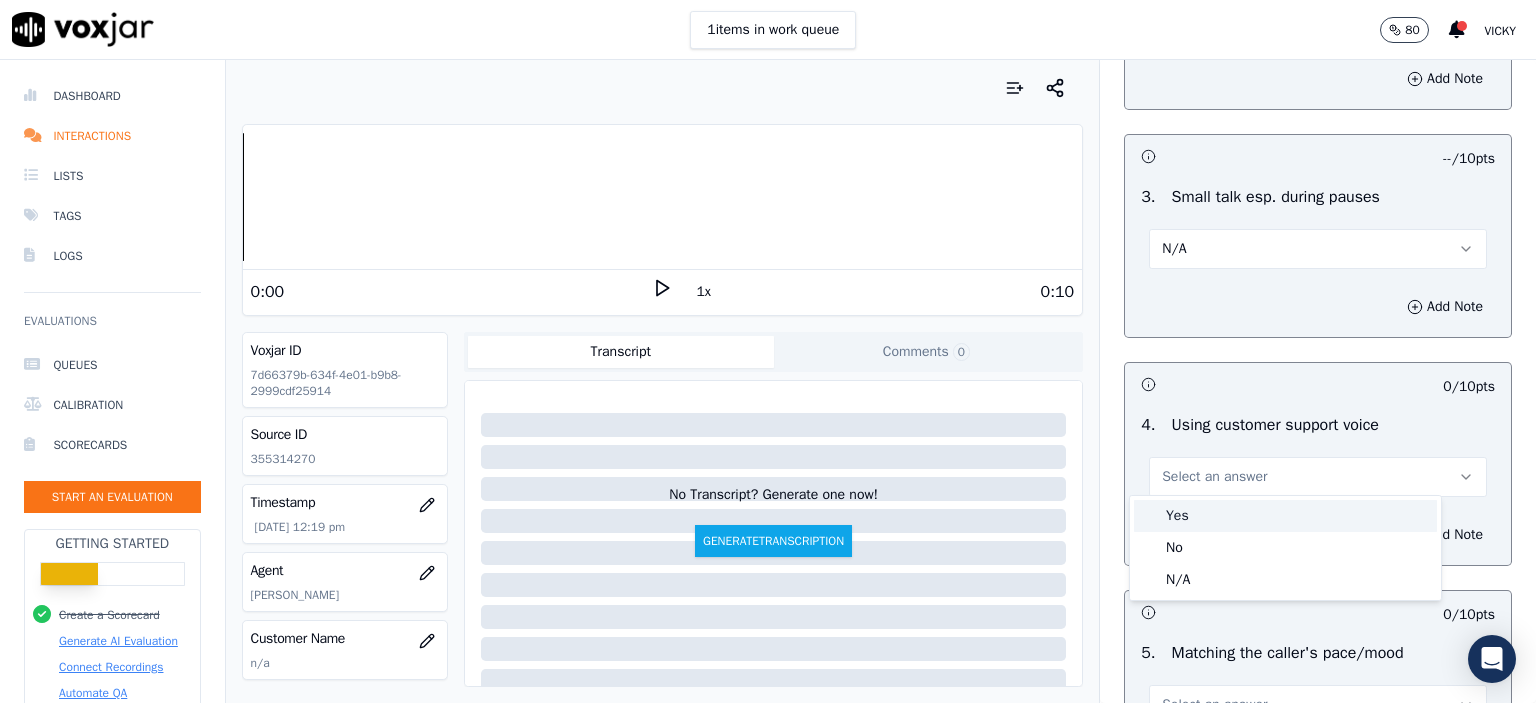 click on "Yes" at bounding box center (1285, 516) 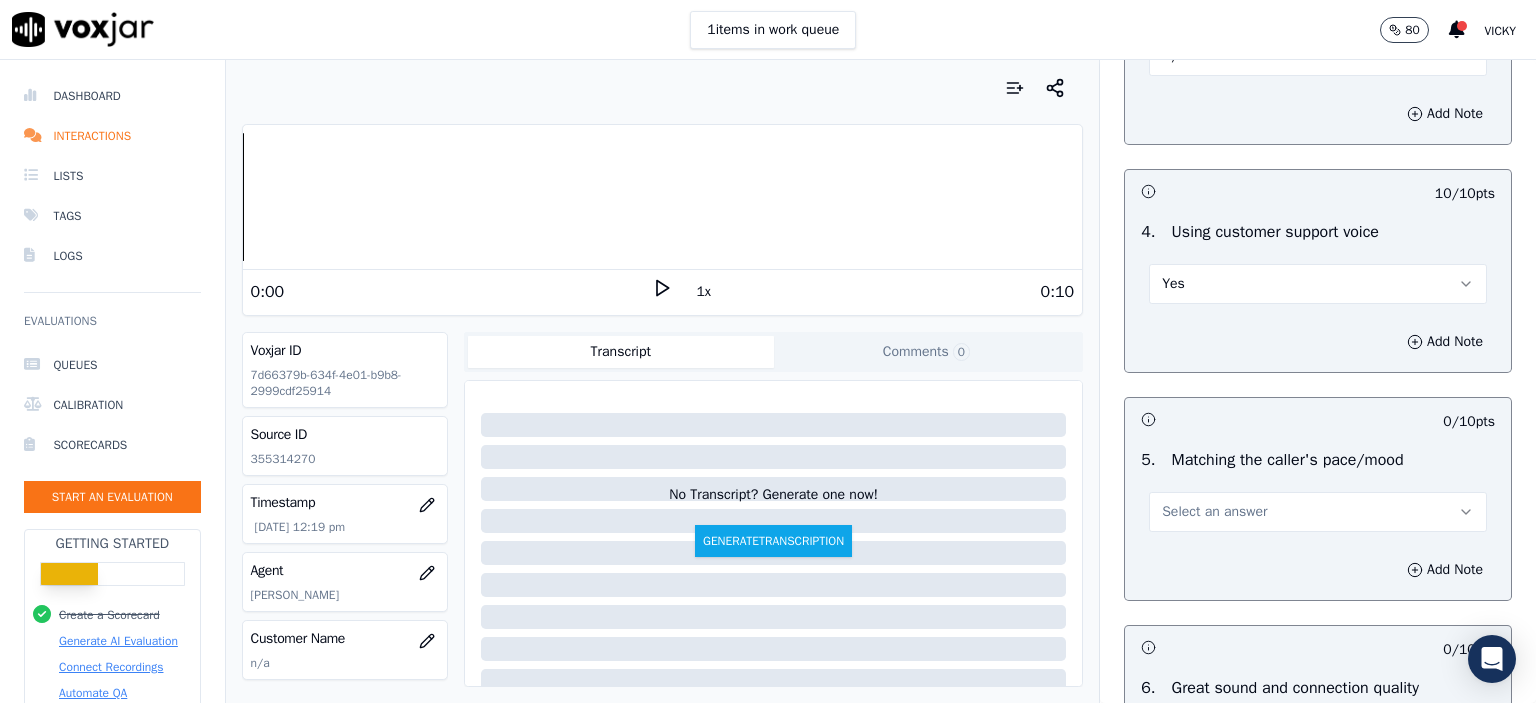scroll, scrollTop: 3900, scrollLeft: 0, axis: vertical 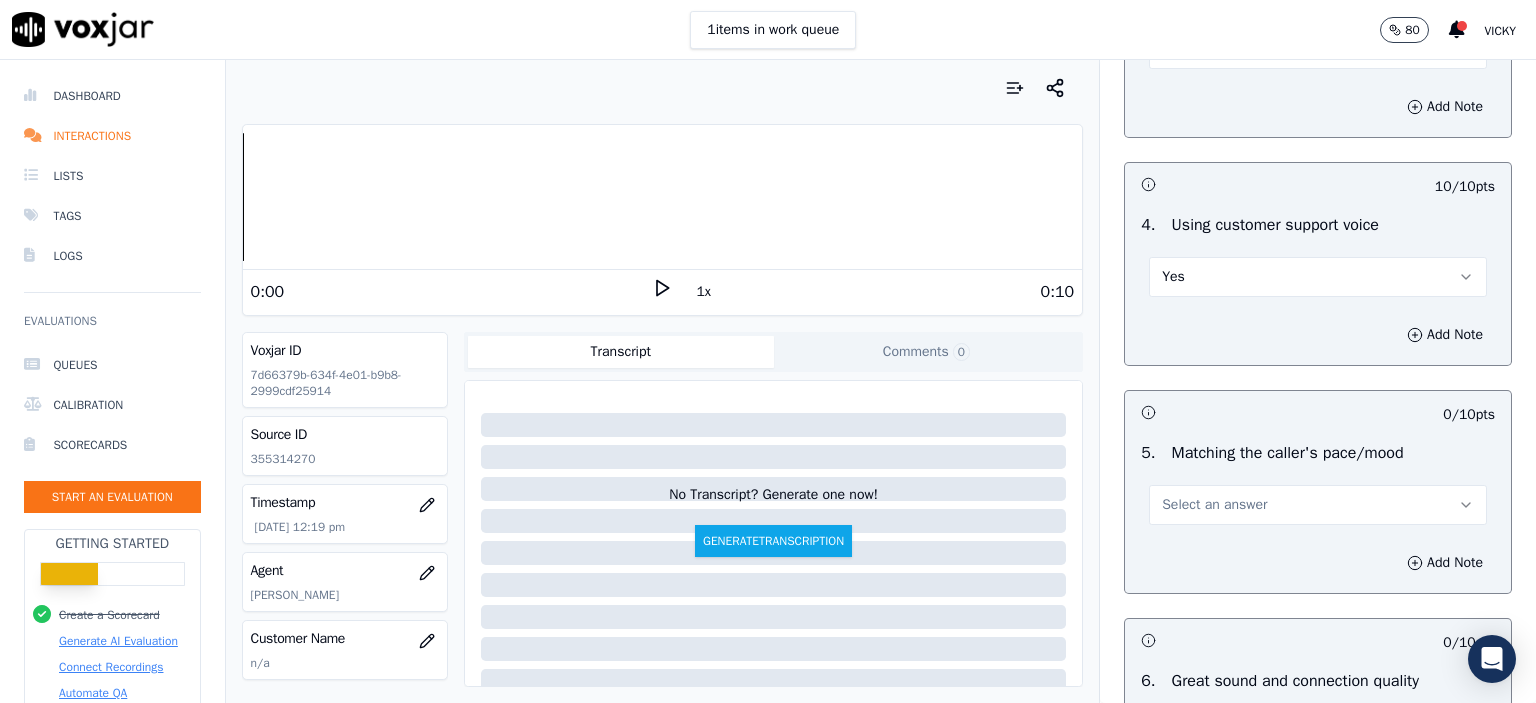 click on "Select an answer" at bounding box center [1214, 505] 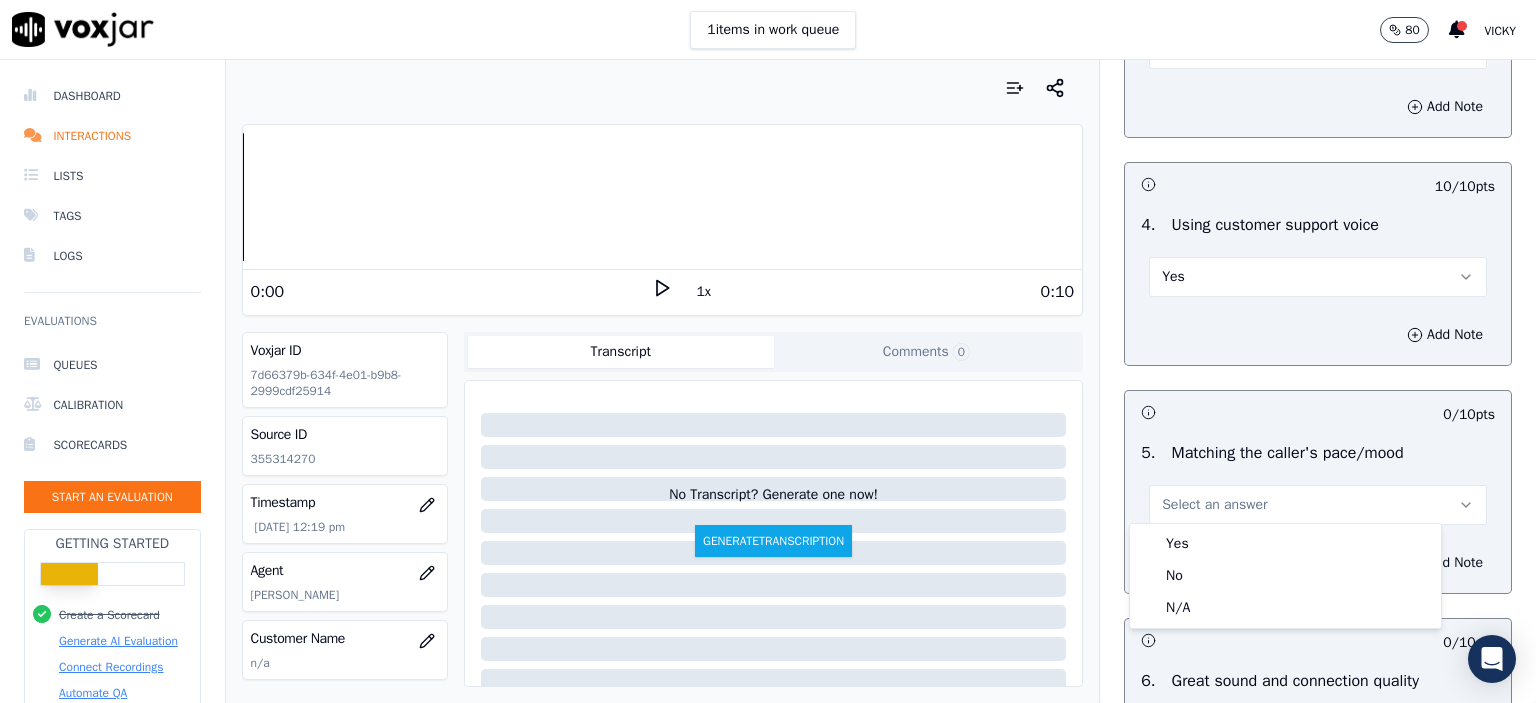 click on "Yes   No     N/A" at bounding box center [1285, 576] 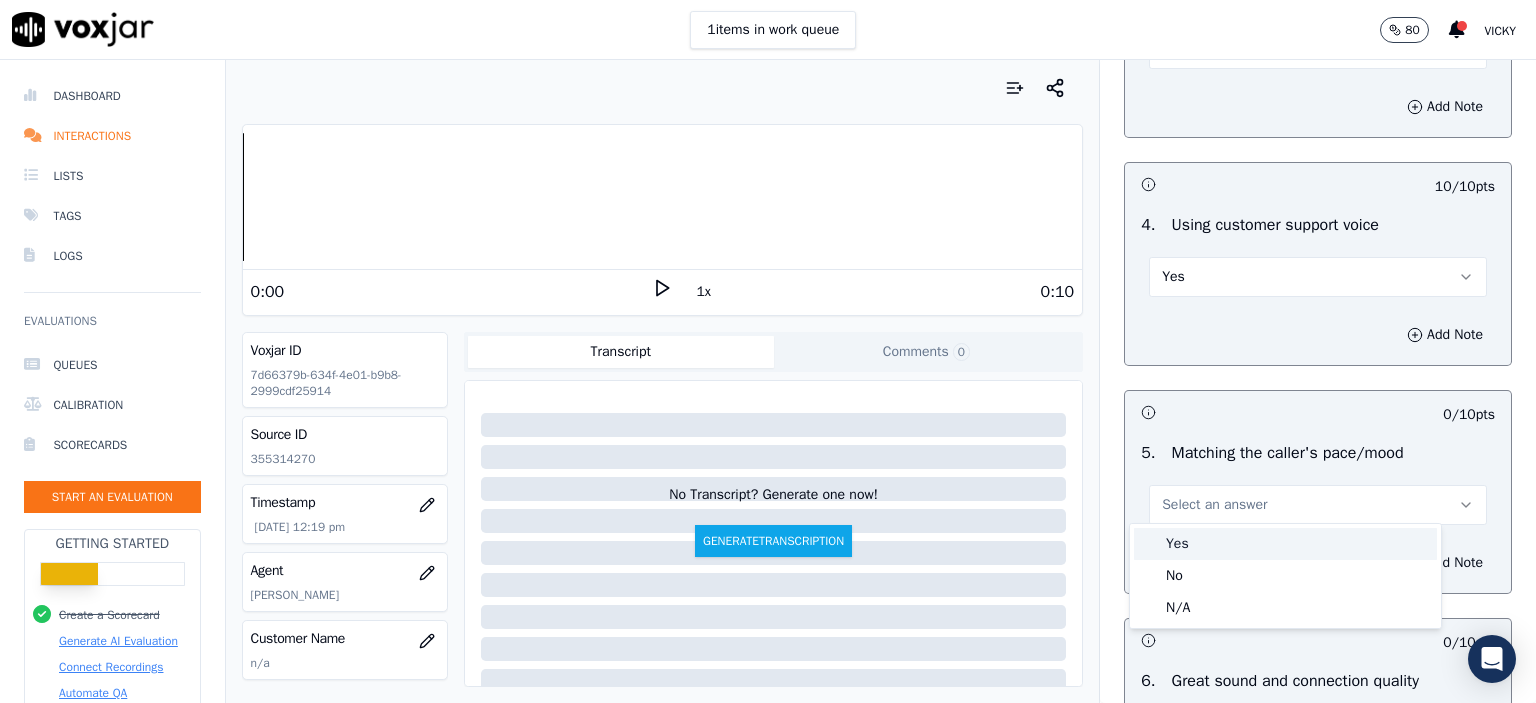 click on "Yes" at bounding box center (1285, 544) 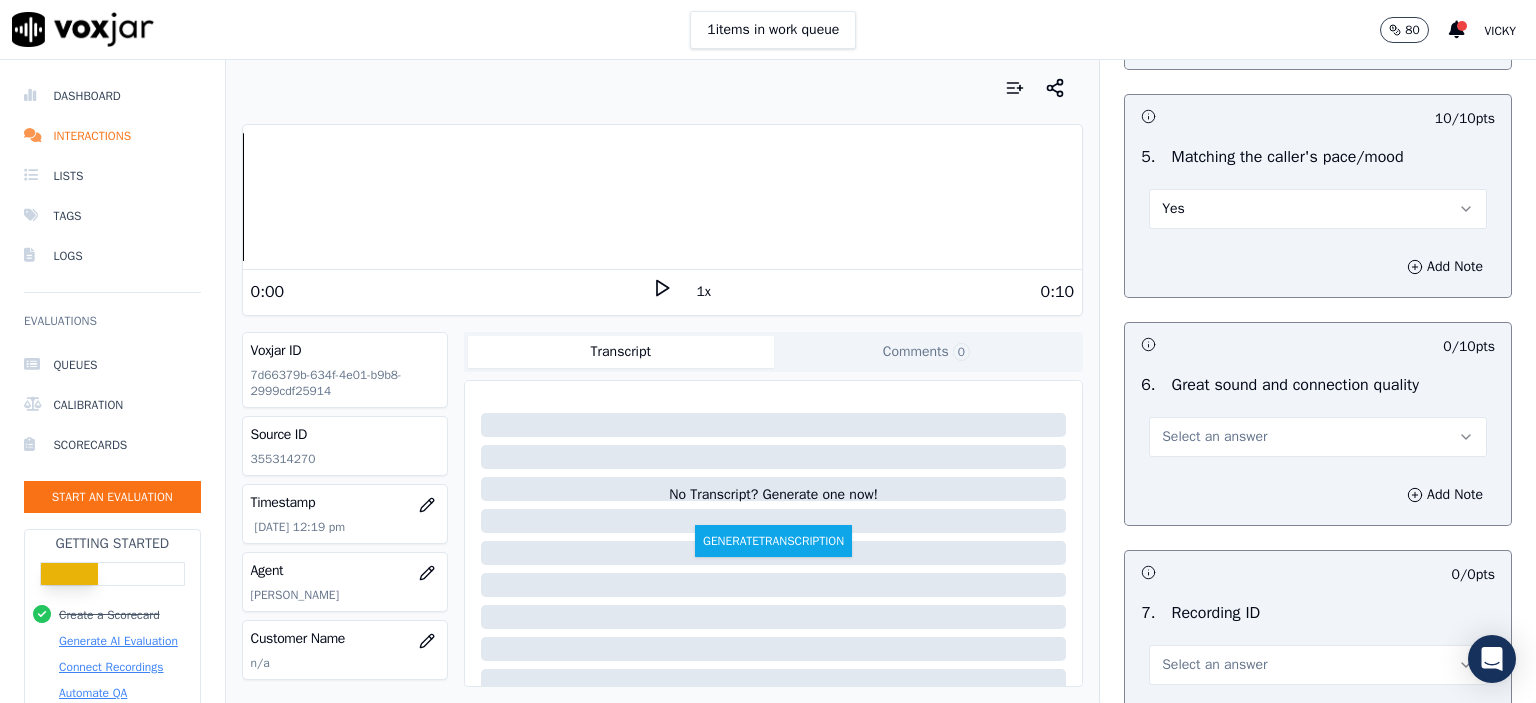 scroll, scrollTop: 4200, scrollLeft: 0, axis: vertical 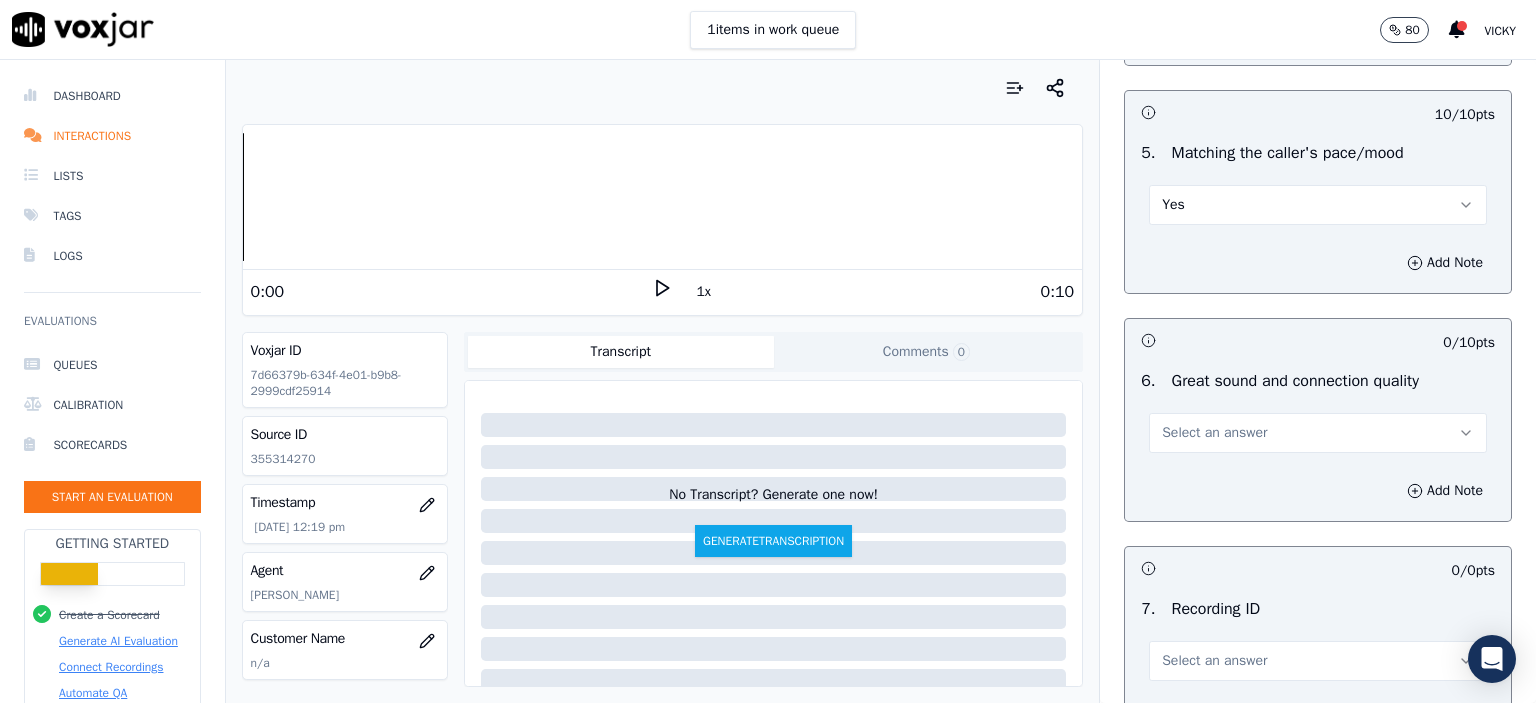 click on "Select an answer" at bounding box center (1214, 433) 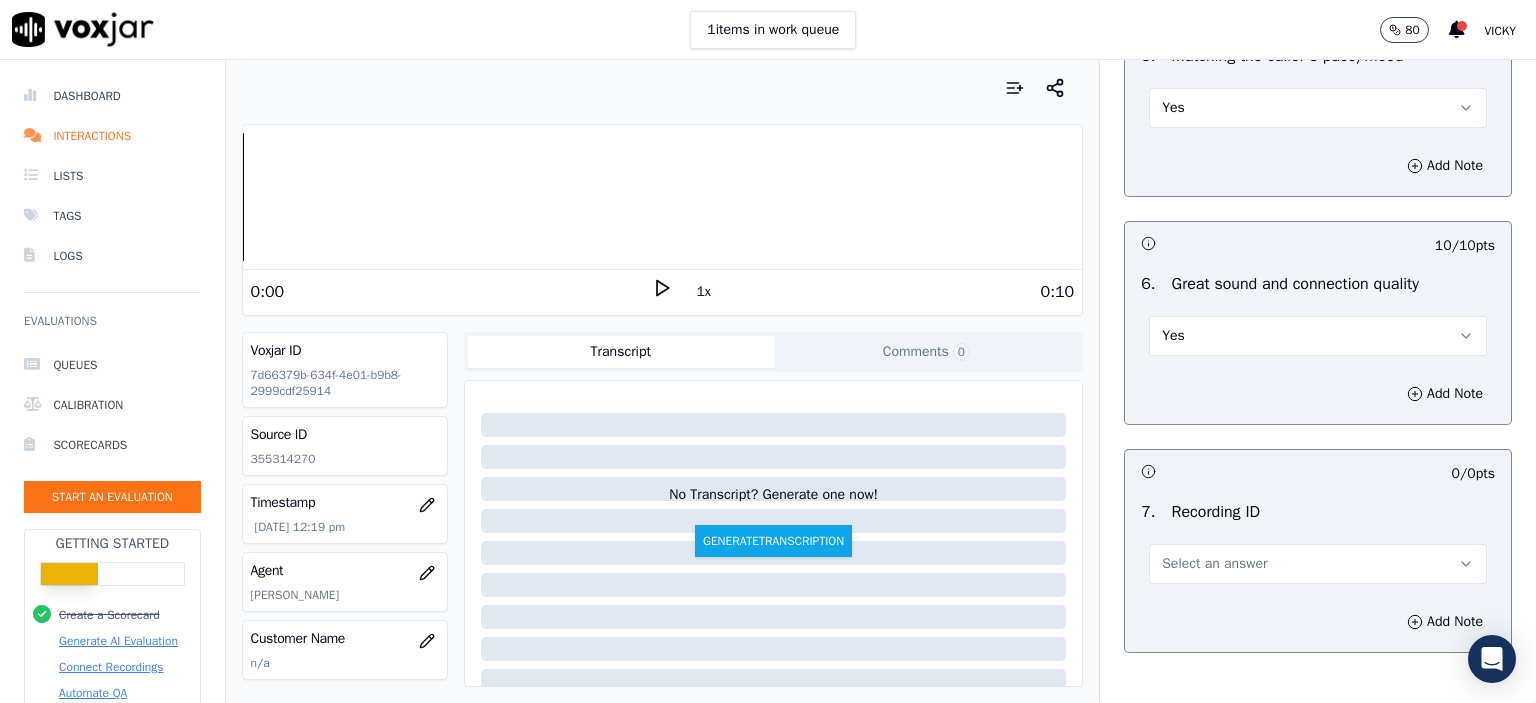 scroll, scrollTop: 4300, scrollLeft: 0, axis: vertical 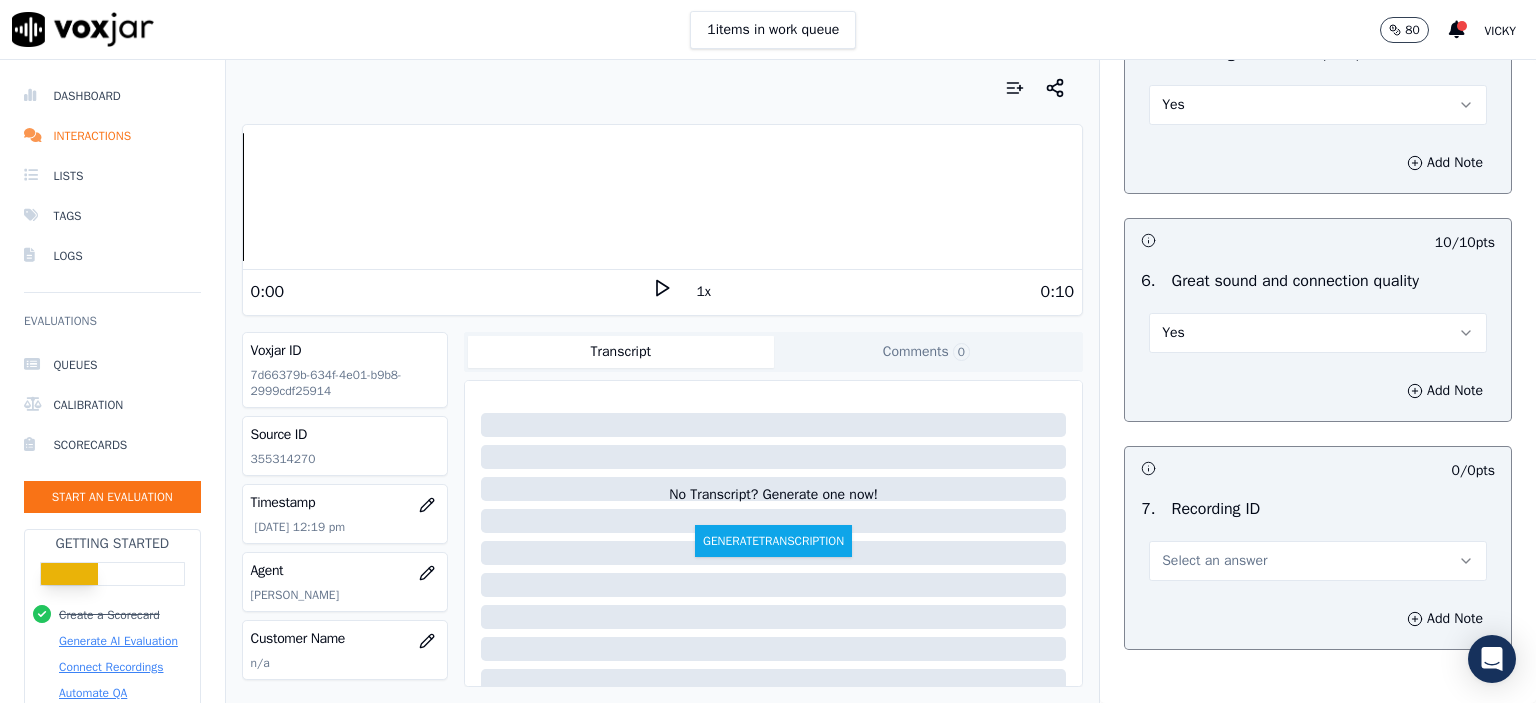 drag, startPoint x: 1207, startPoint y: 322, endPoint x: 1208, endPoint y: 341, distance: 19.026299 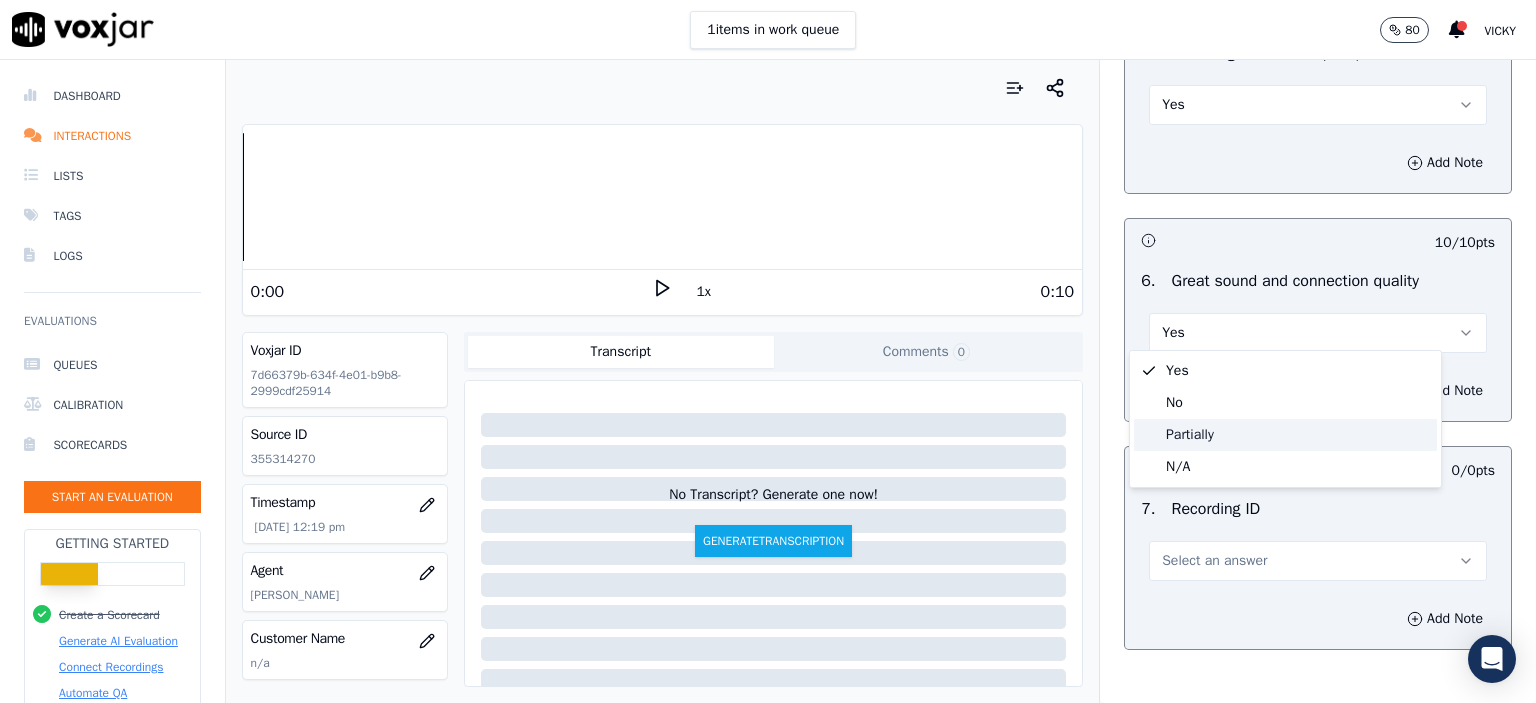 click on "Partially" 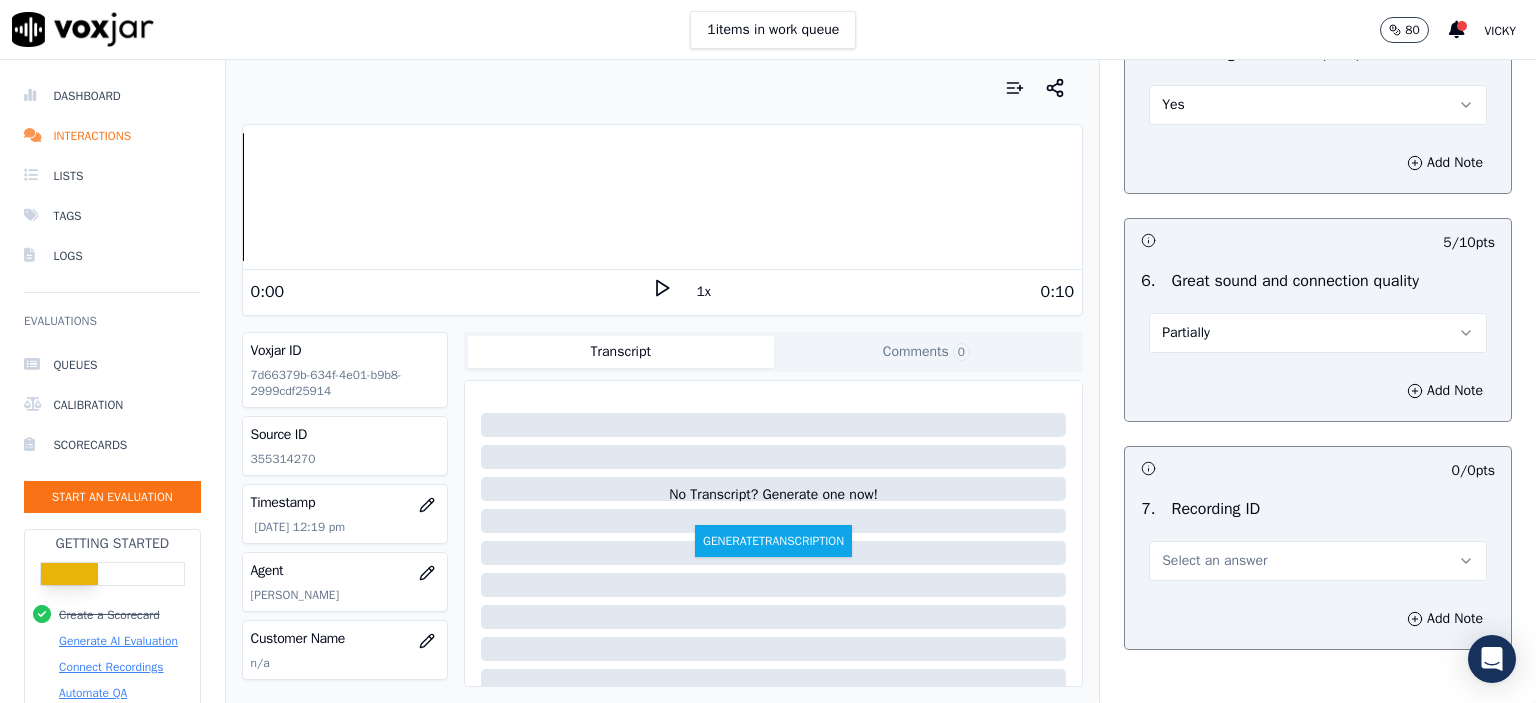 click on "Select an answer" at bounding box center (1318, 561) 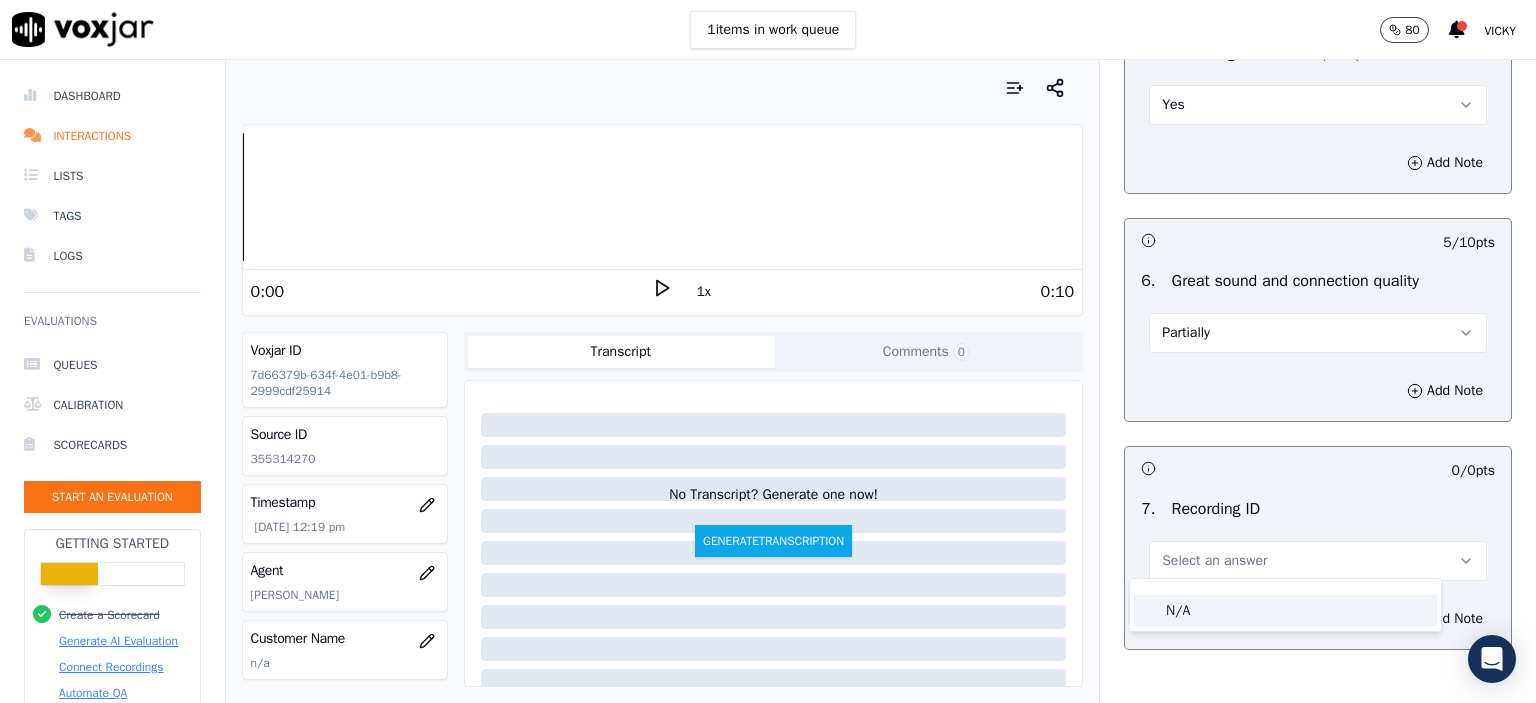 click on "N/A" 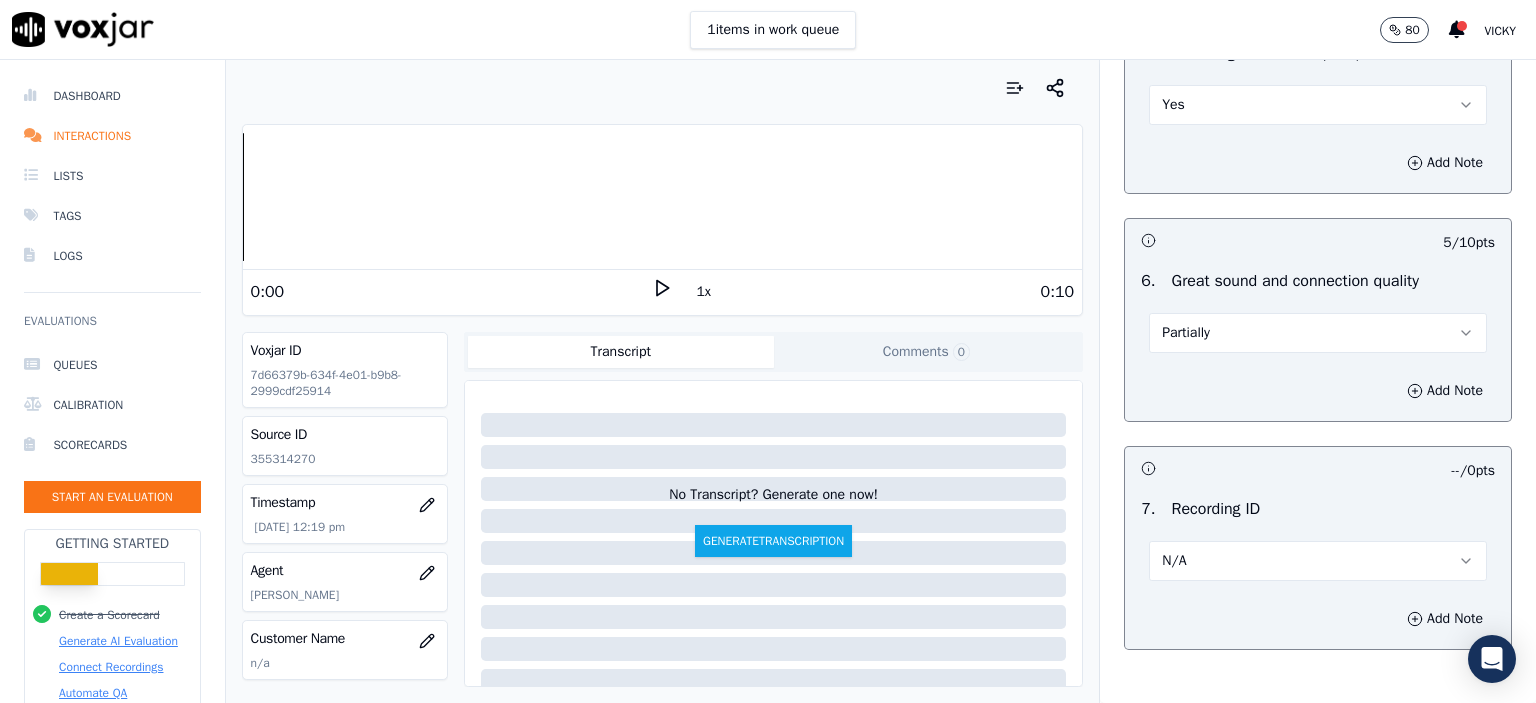 click on "355314270" 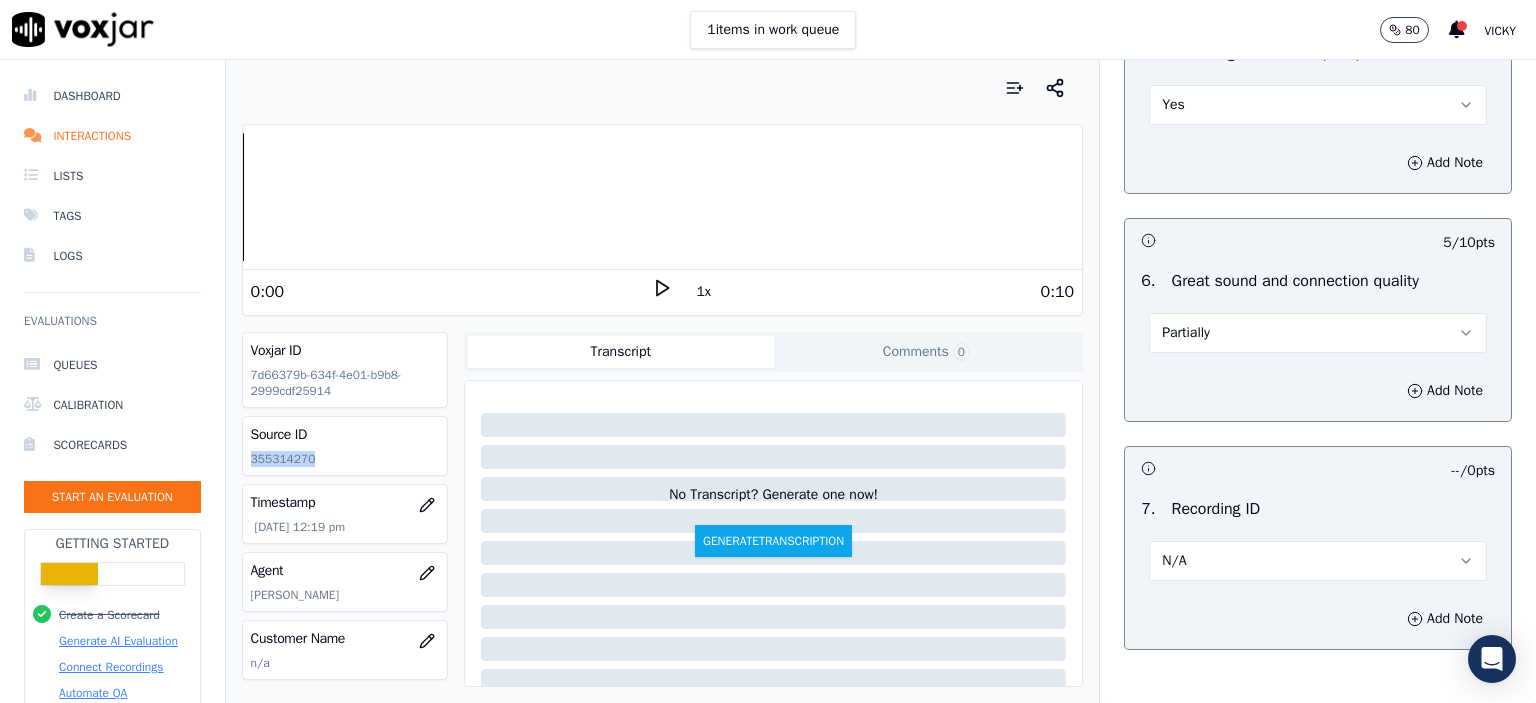 click on "355314270" 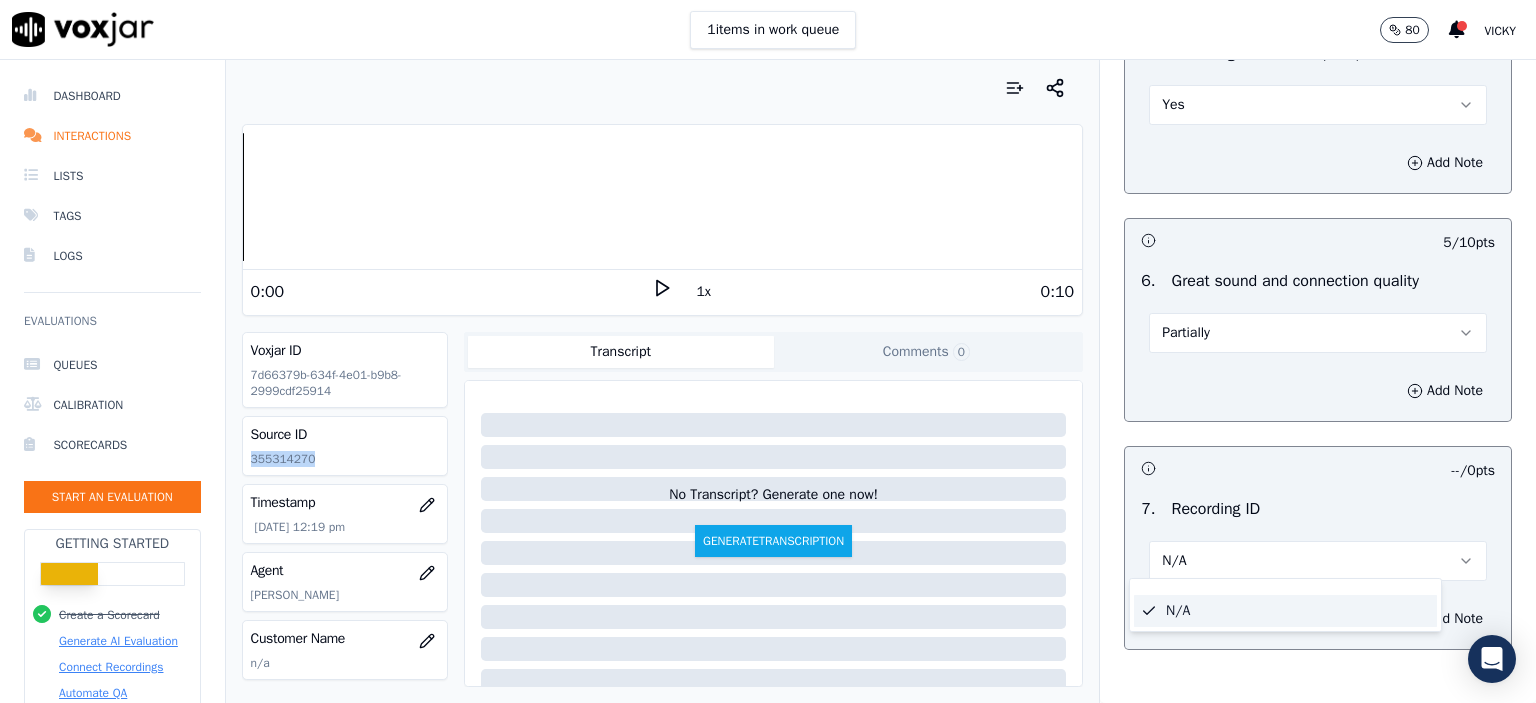 click on "N/A" at bounding box center [1318, 561] 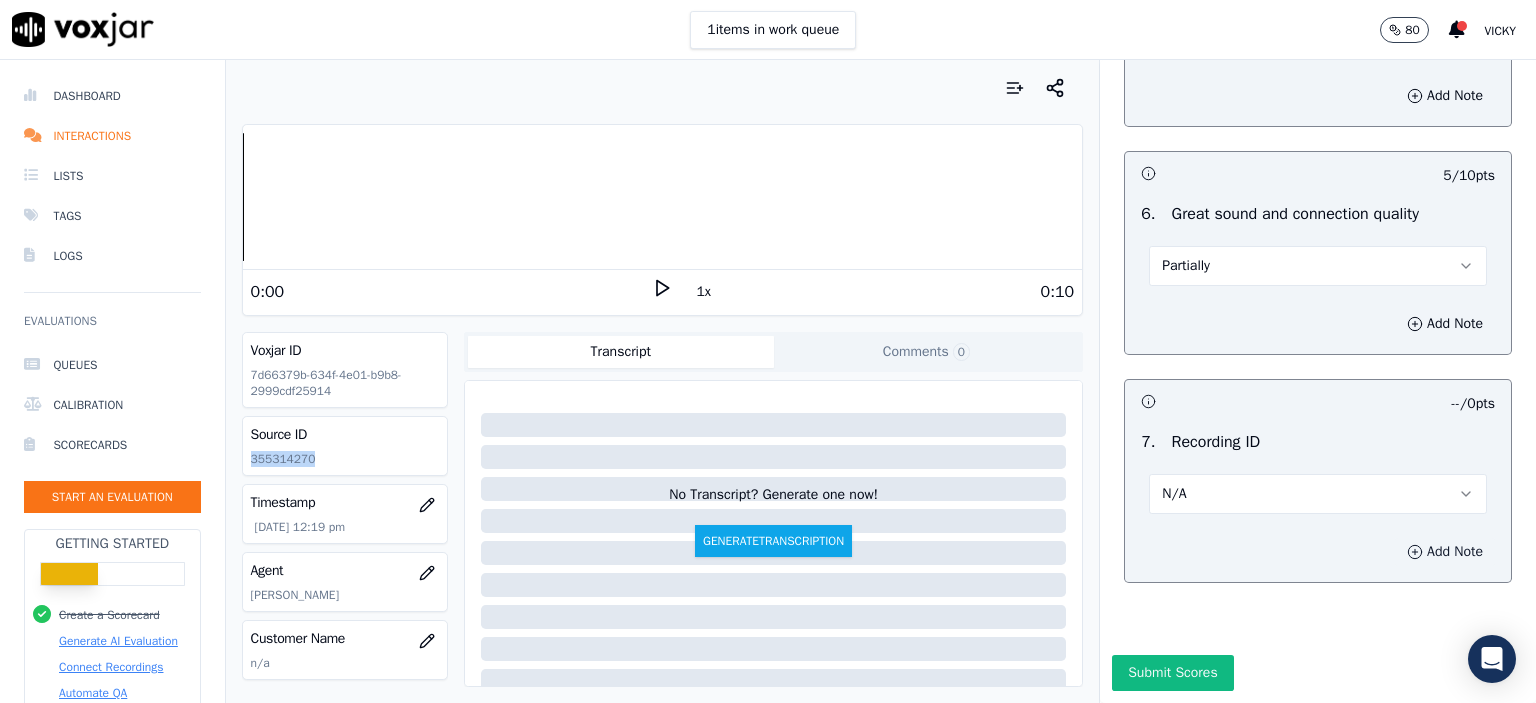 scroll, scrollTop: 4404, scrollLeft: 0, axis: vertical 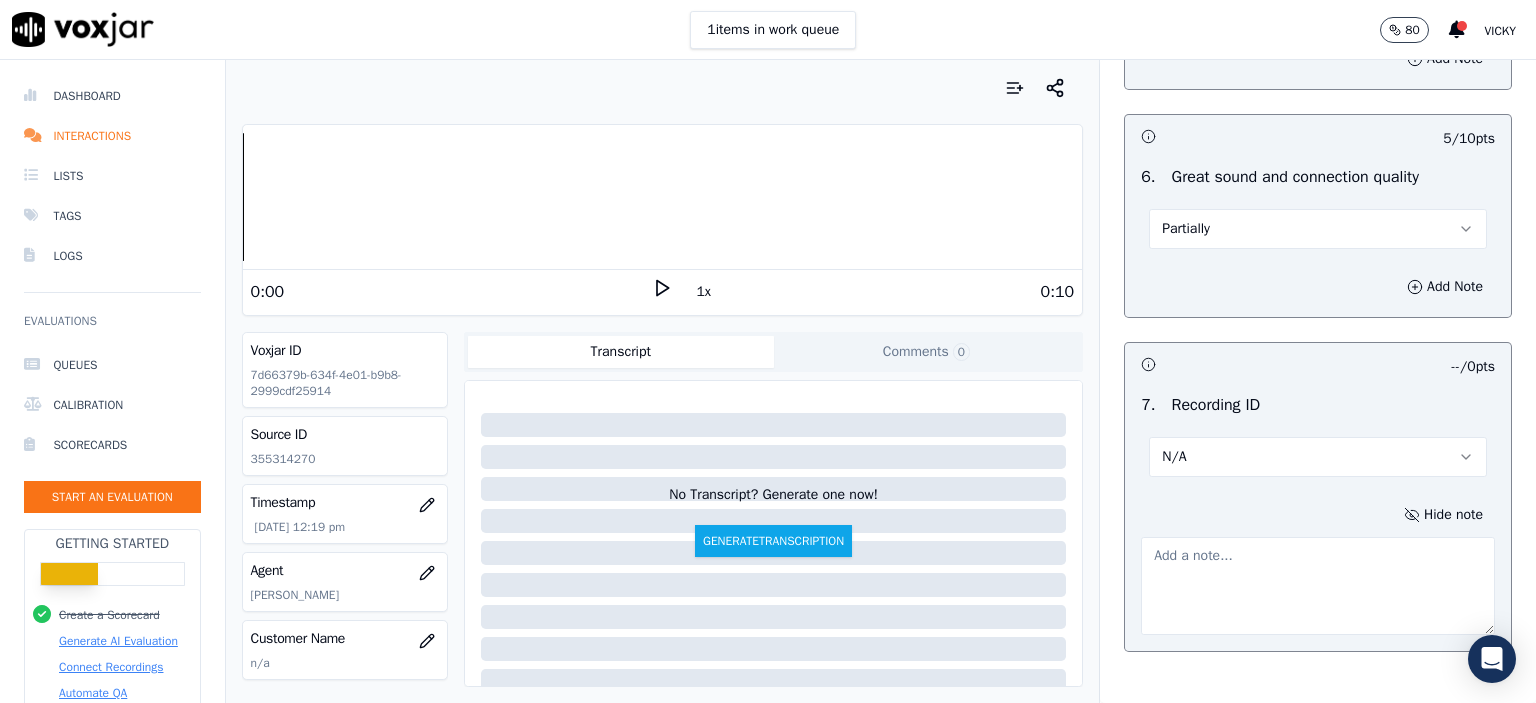 click at bounding box center [1318, 586] 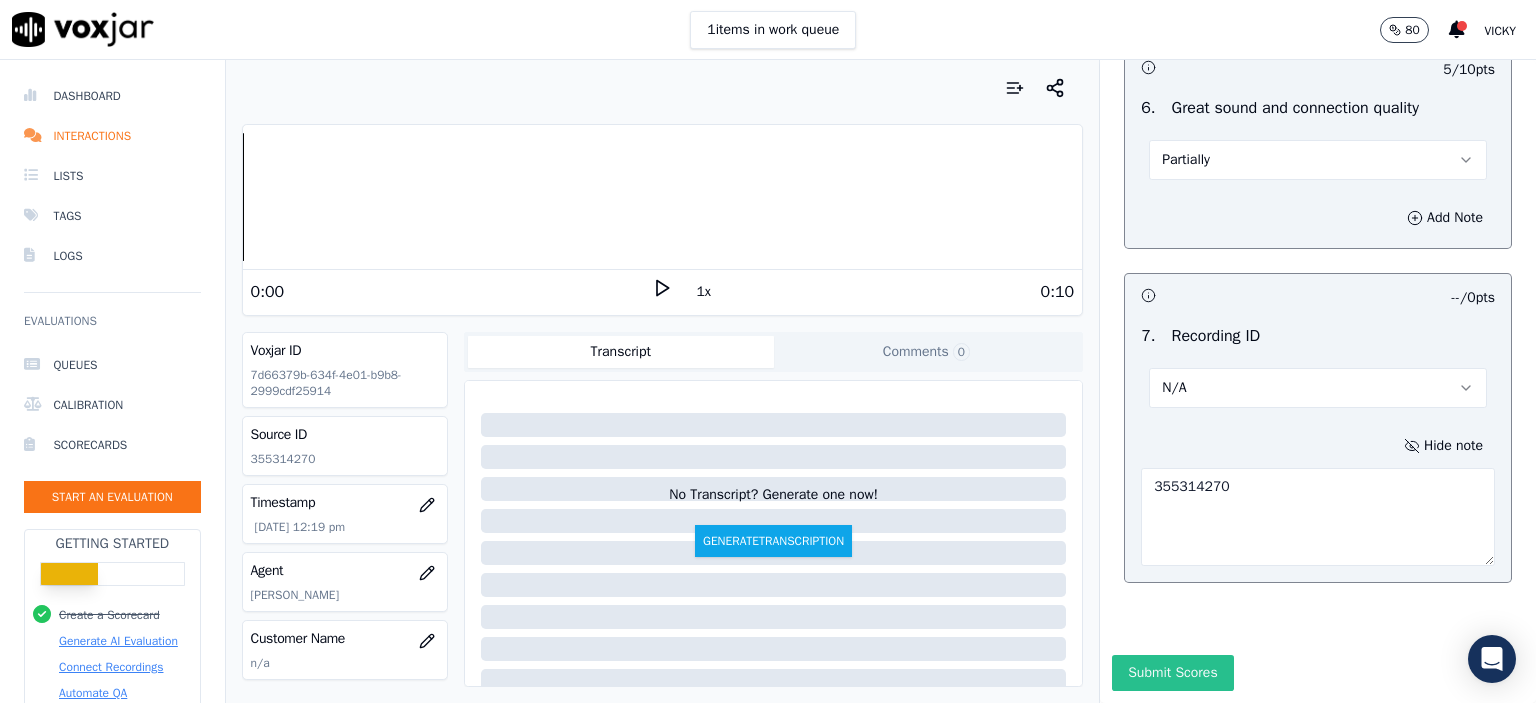 scroll, scrollTop: 4510, scrollLeft: 0, axis: vertical 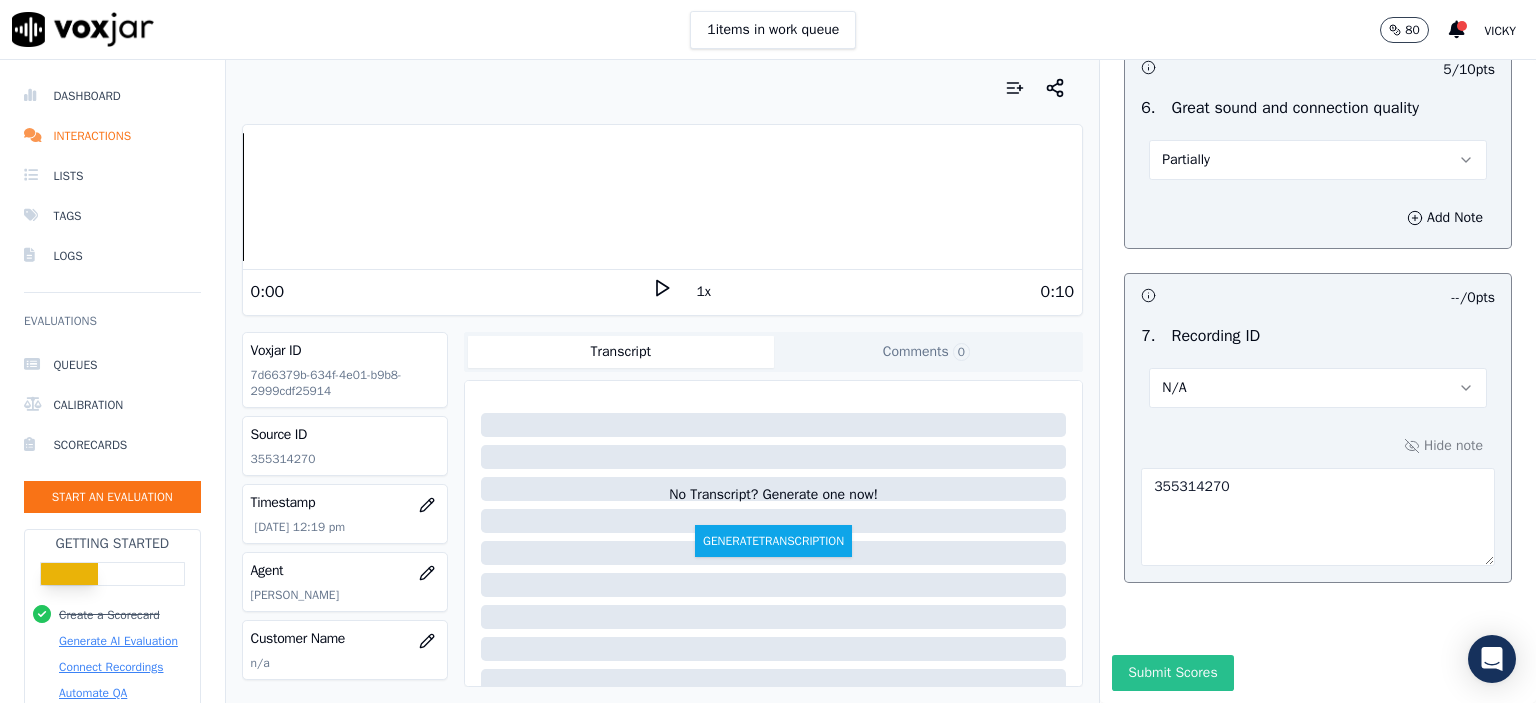 click on "Submit Scores" at bounding box center (1172, 673) 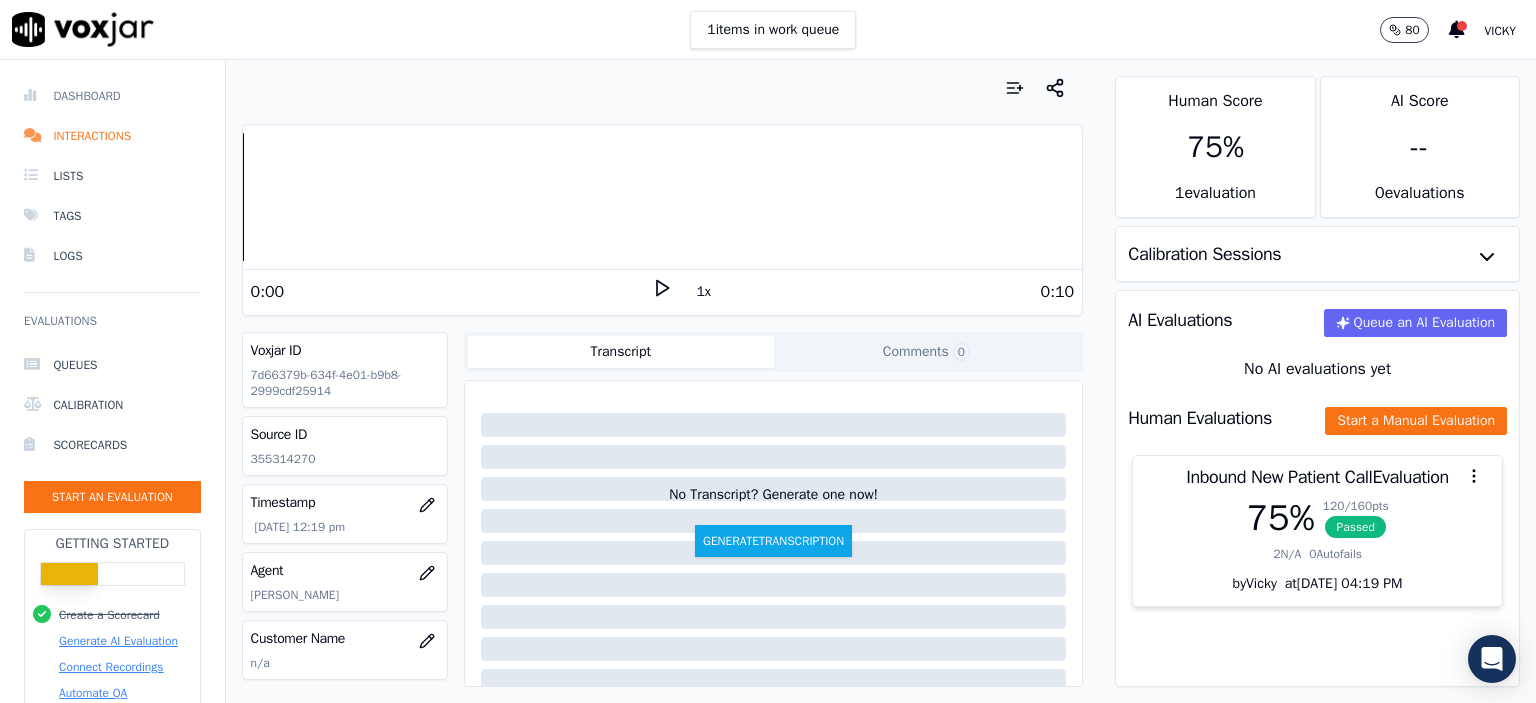 click on "Dashboard" at bounding box center [112, 96] 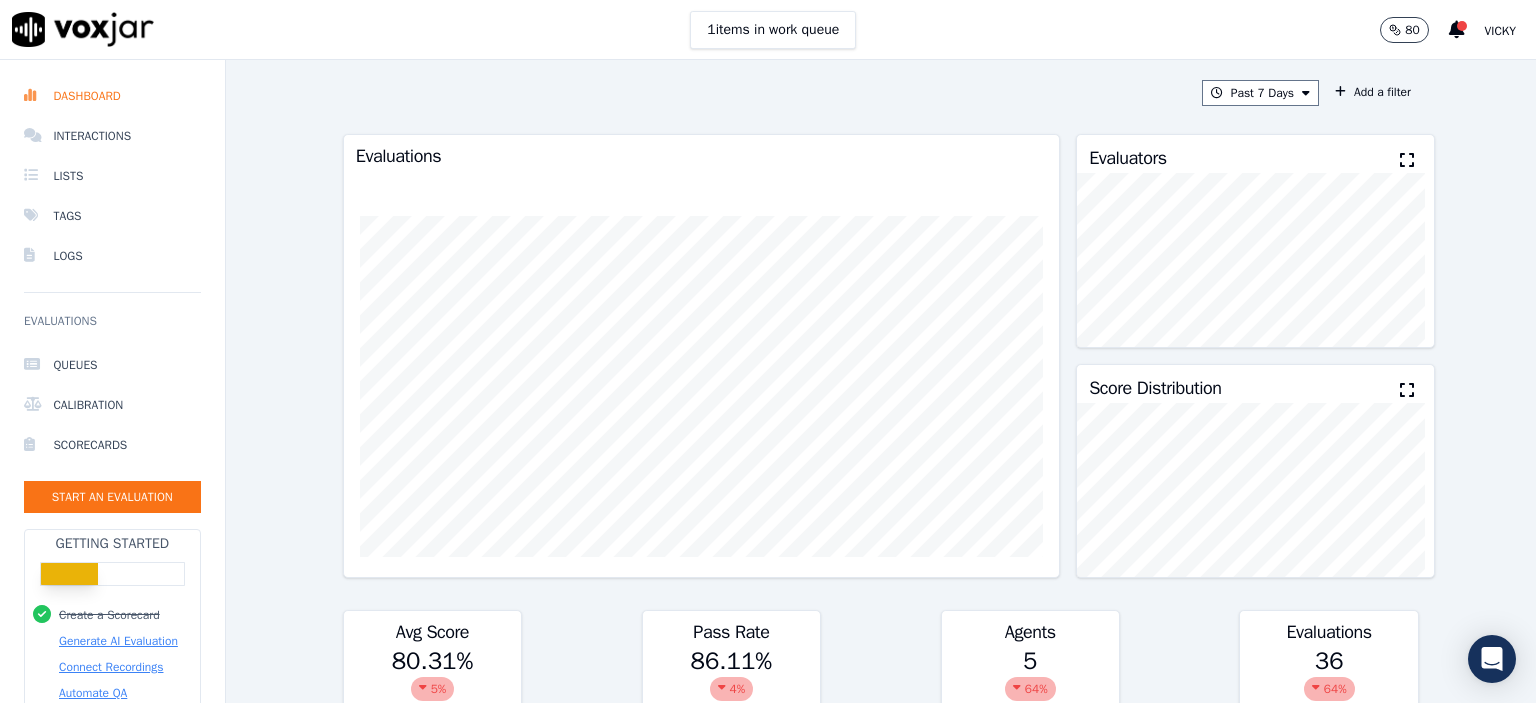scroll, scrollTop: 746, scrollLeft: 0, axis: vertical 